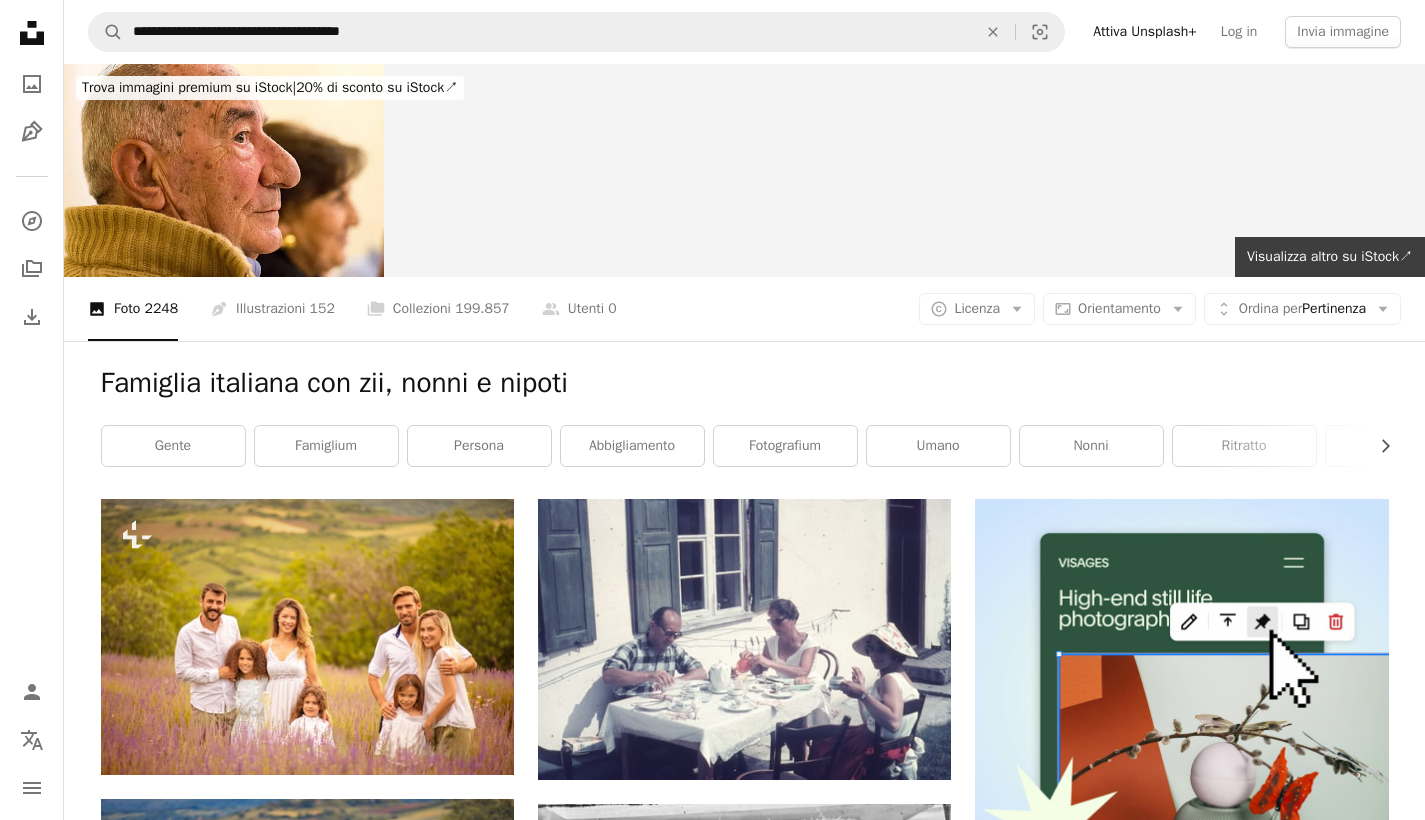 scroll, scrollTop: 12446, scrollLeft: 0, axis: vertical 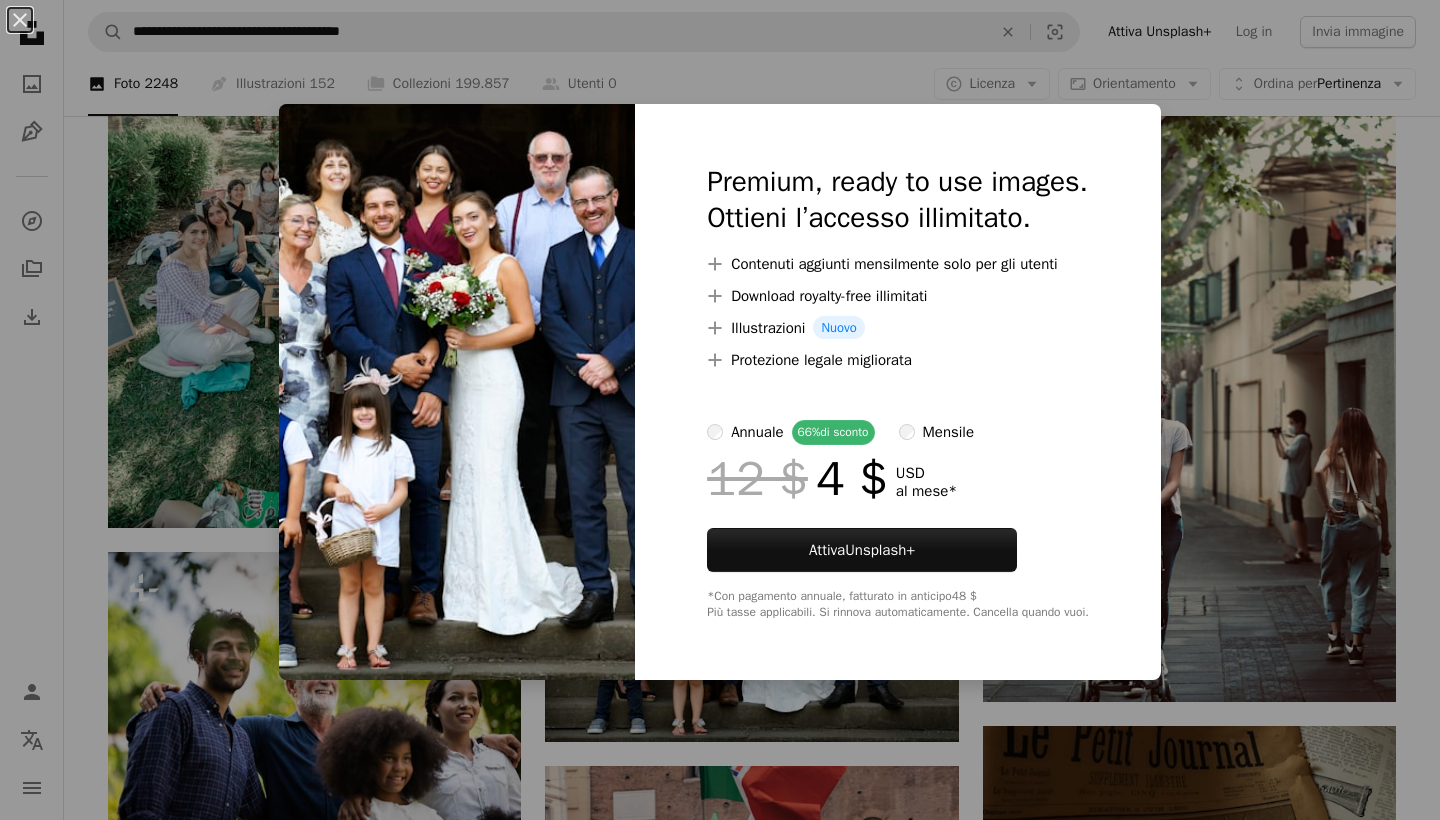 click on "An X shape Premium, ready to use images. Ottieni l’accesso illimitato. A plus sign Contenuti aggiunti mensilmente solo per gli utenti A plus sign Download royalty-free illimitati A plus sign Illustrazioni  Nuovo A plus sign Protezione legale migliorata annuale 66%  di sconto mensile 12 $   4 $ USD al mese * Attiva  Unsplash+ *Con pagamento annuale, fatturato in anticipo  48 $ Più tasse applicabili. Si rinnova automaticamente. Cancella quando vuoi." at bounding box center [720, 410] 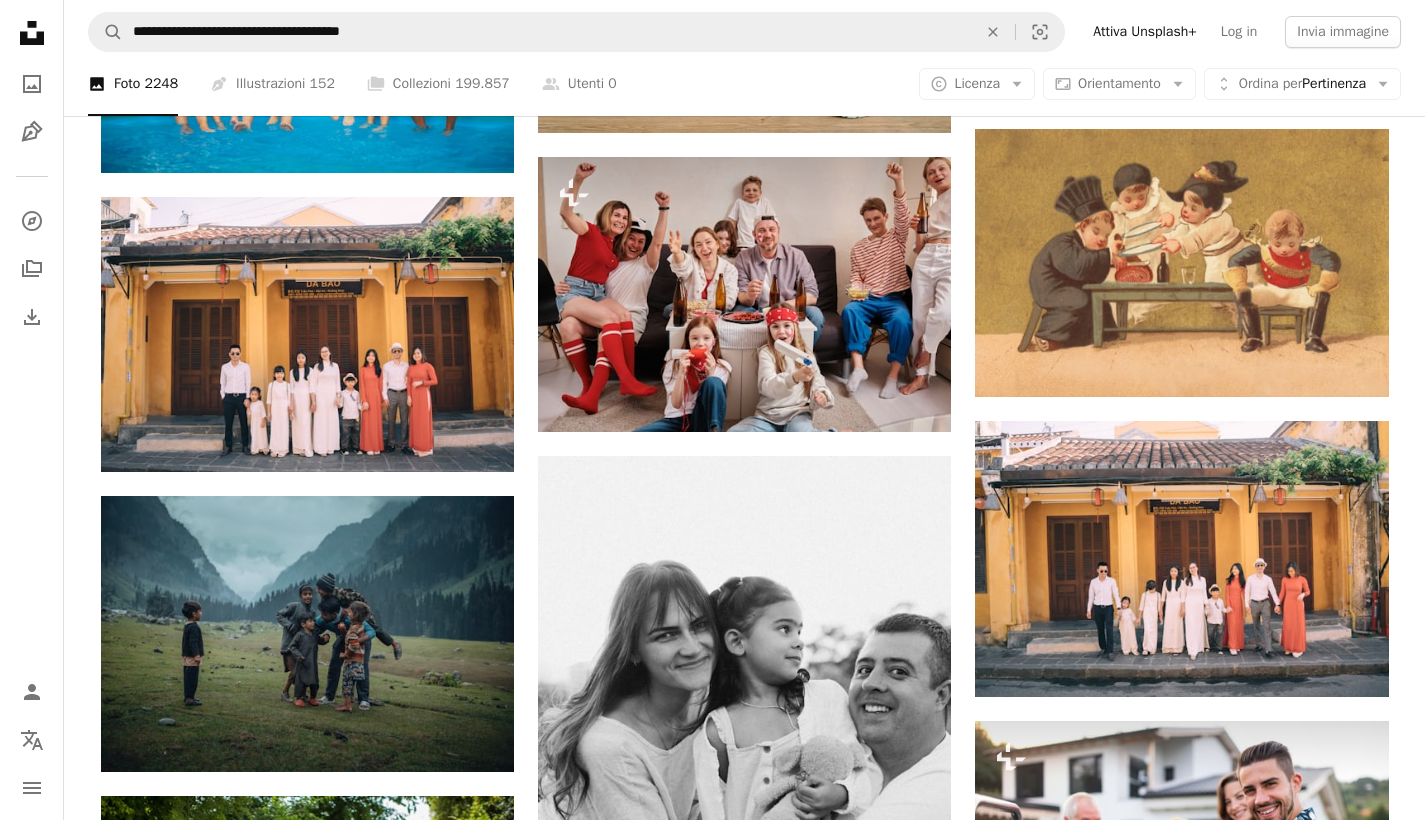 scroll, scrollTop: 14639, scrollLeft: 0, axis: vertical 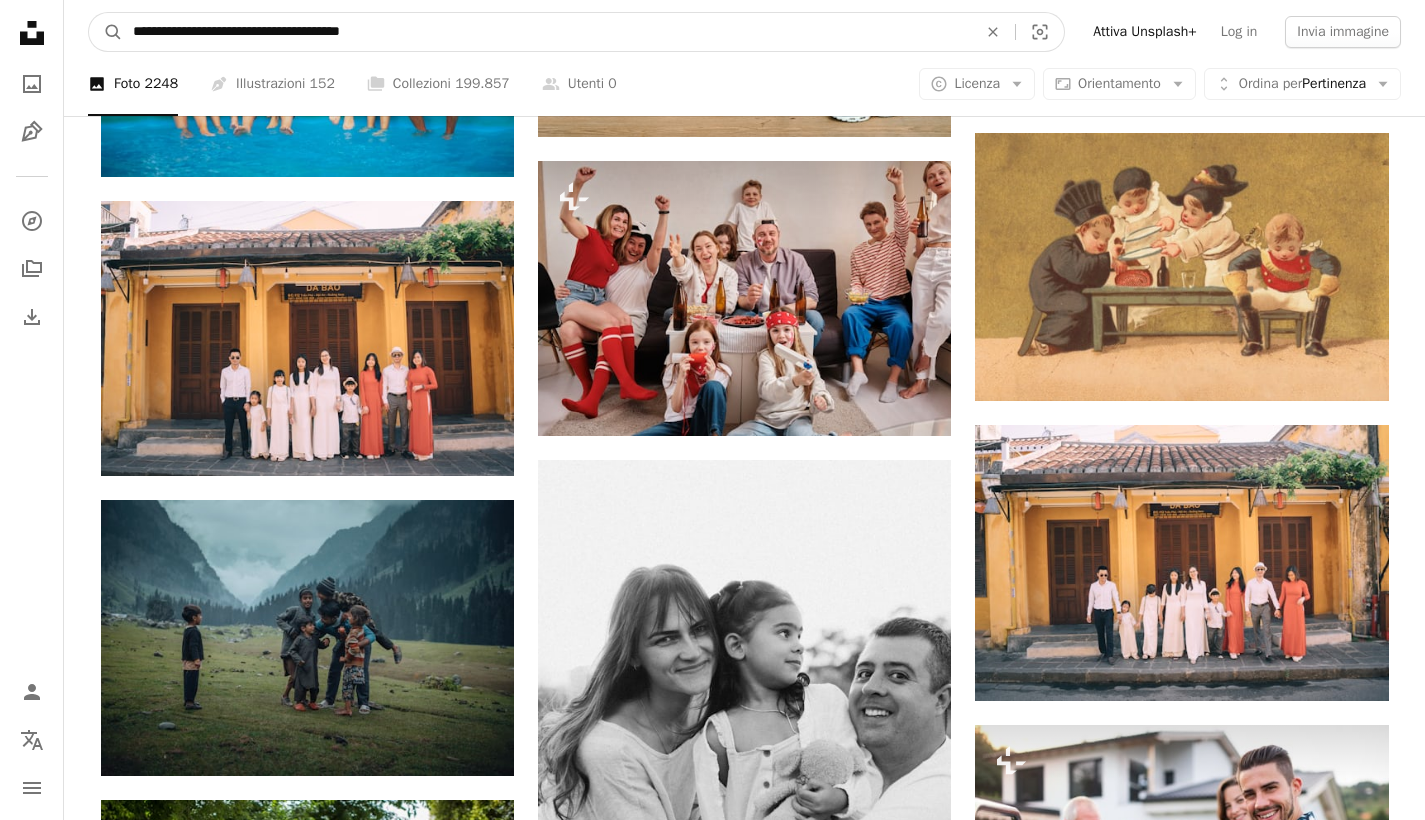 click on "**********" at bounding box center [547, 32] 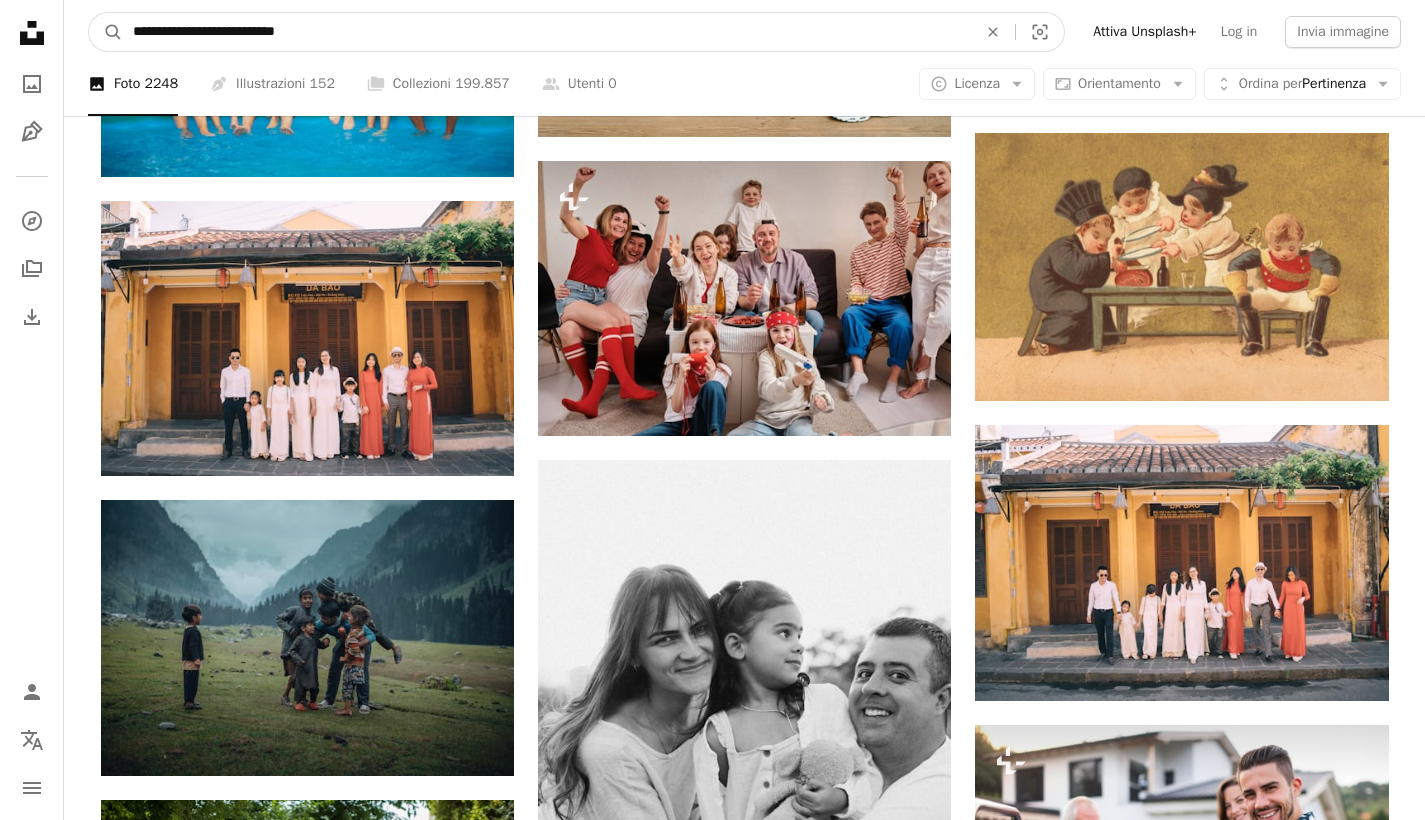 type on "**********" 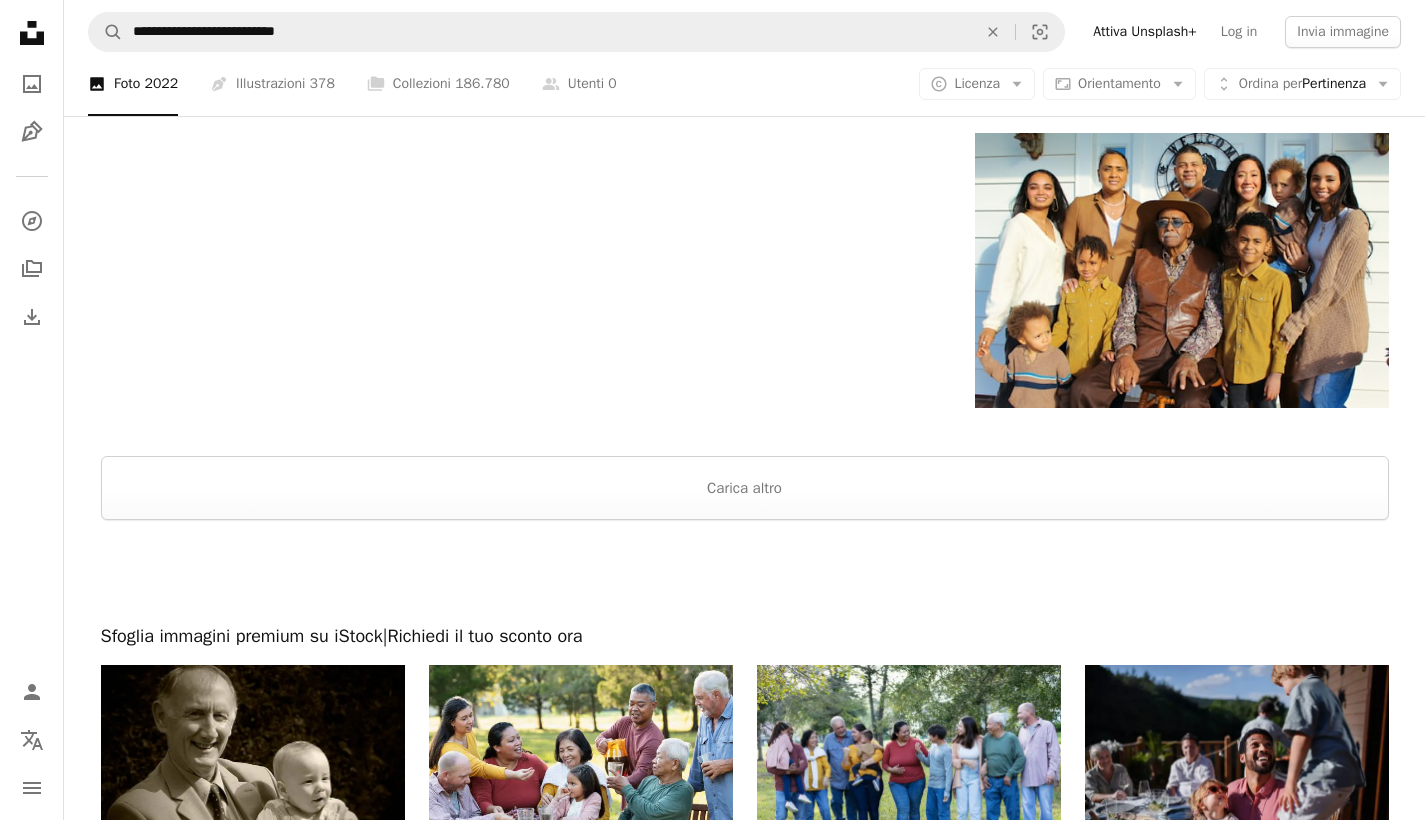 scroll, scrollTop: 3115, scrollLeft: 0, axis: vertical 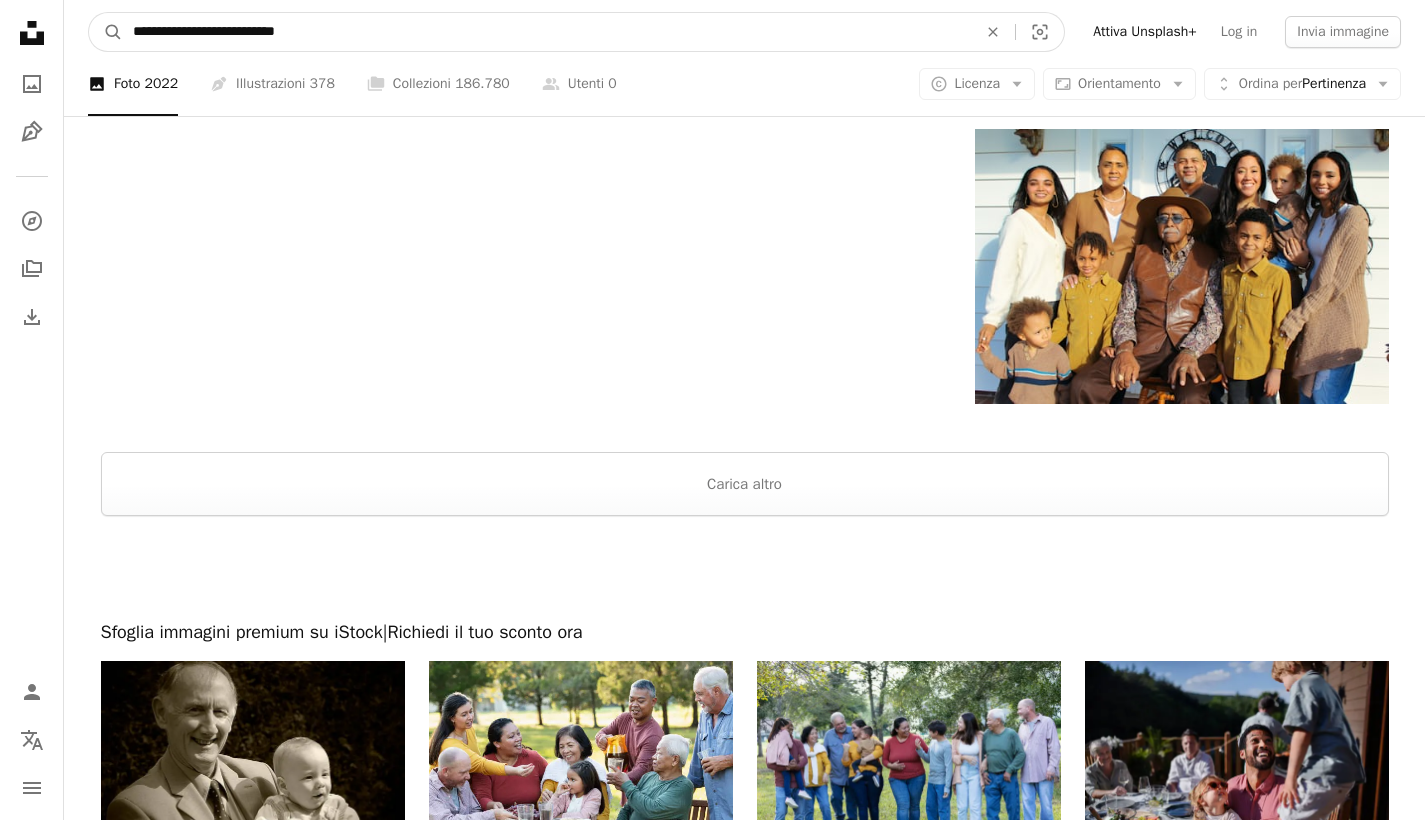 click on "**********" at bounding box center [547, 32] 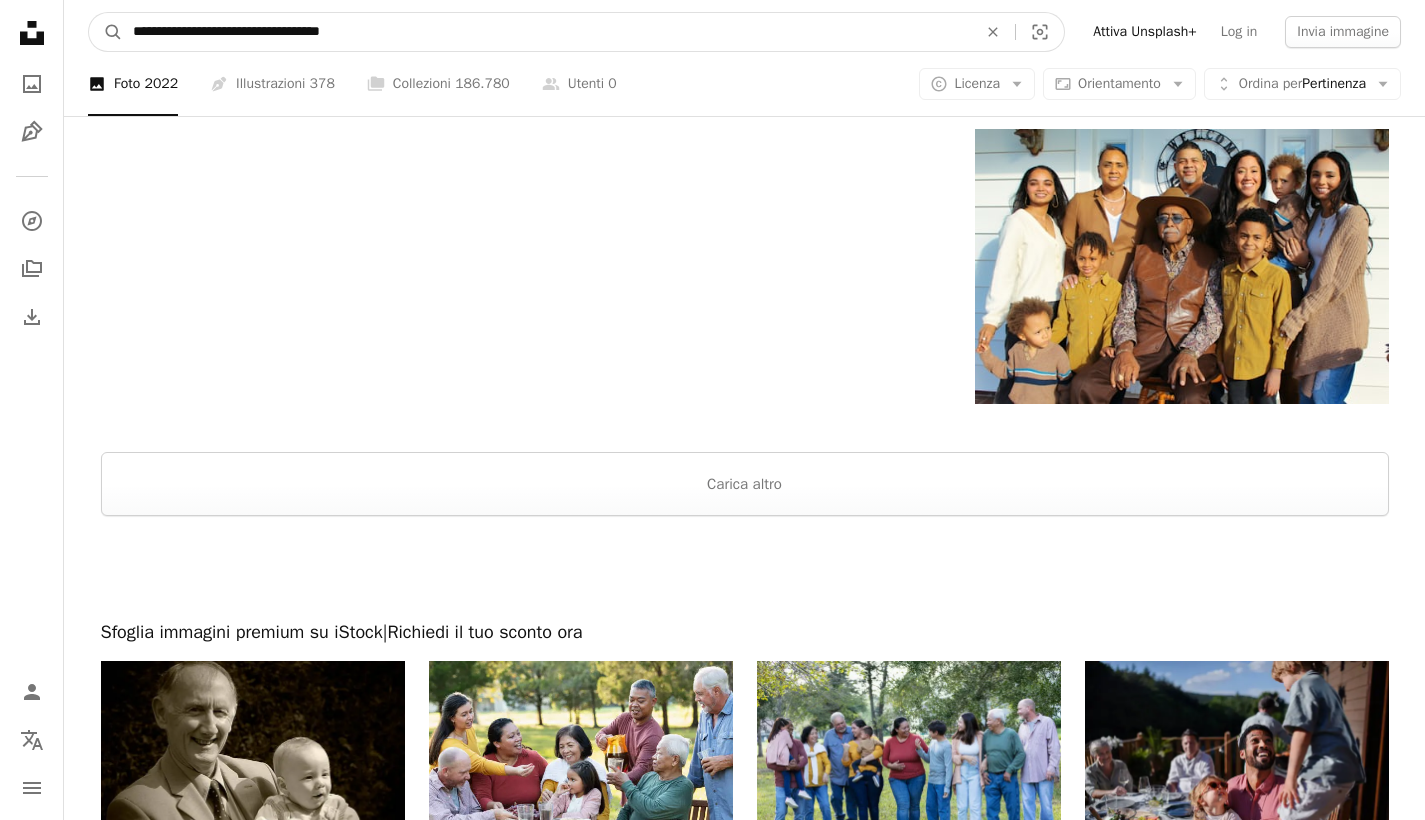 type on "**********" 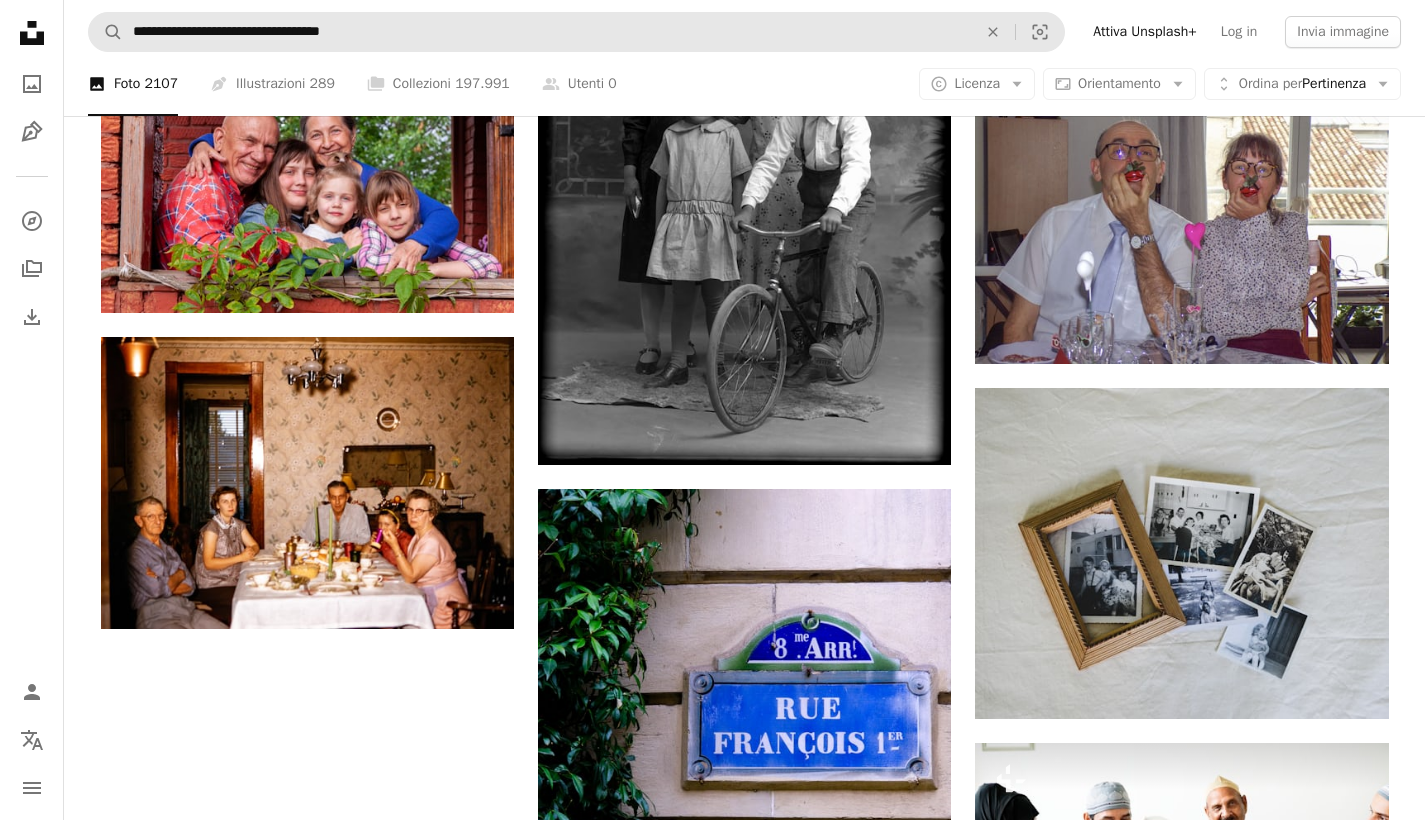 scroll, scrollTop: 1955, scrollLeft: 0, axis: vertical 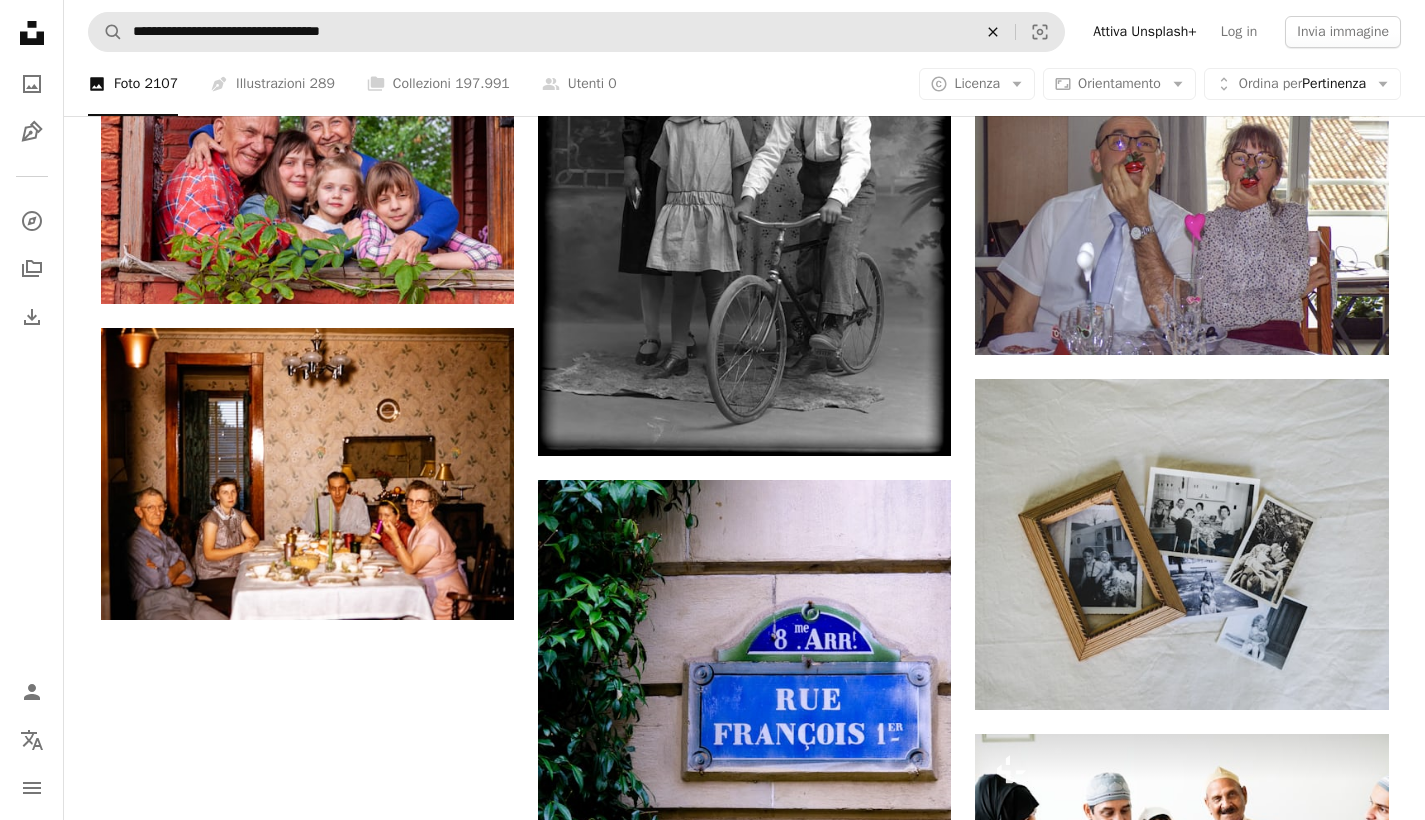 click 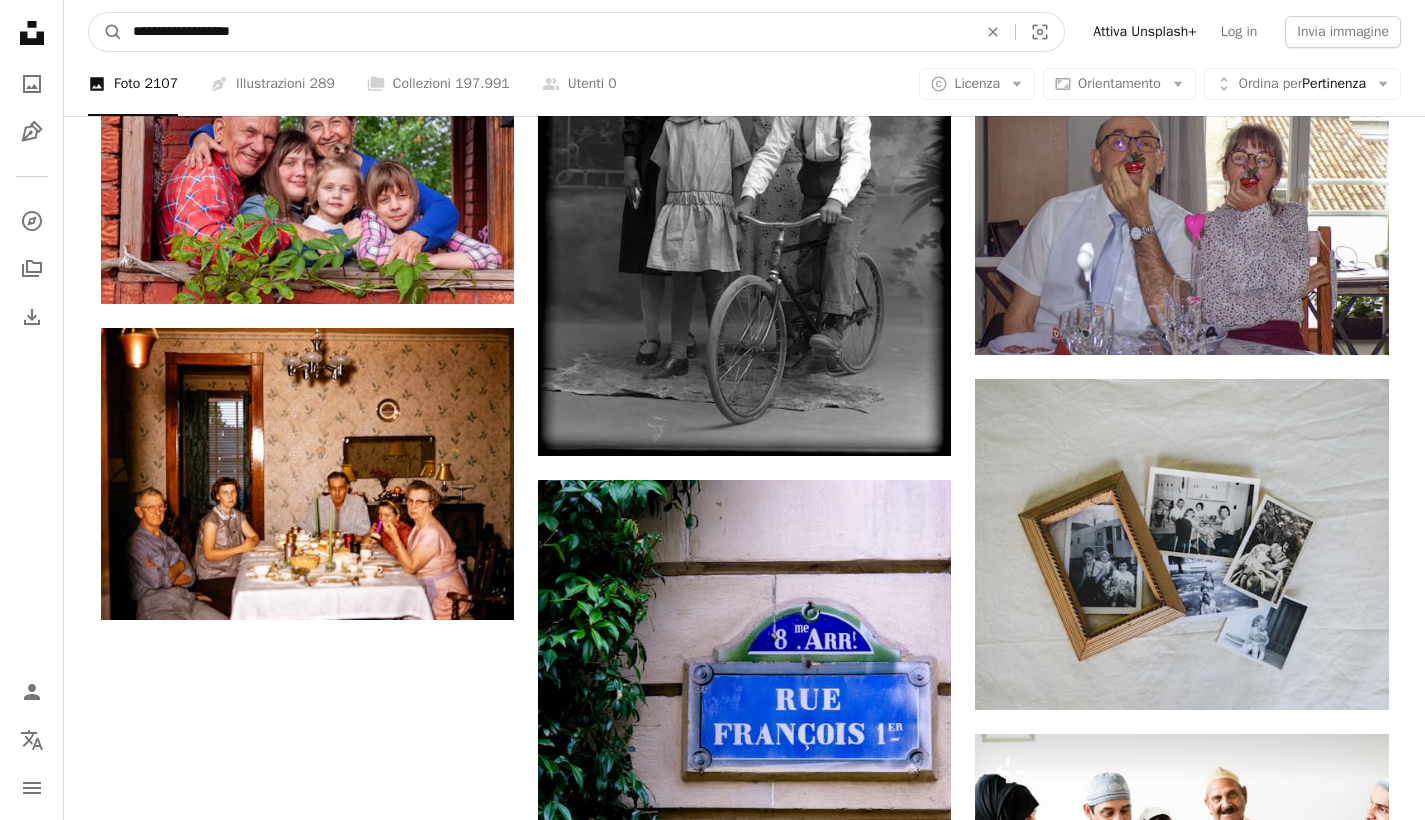 type on "**********" 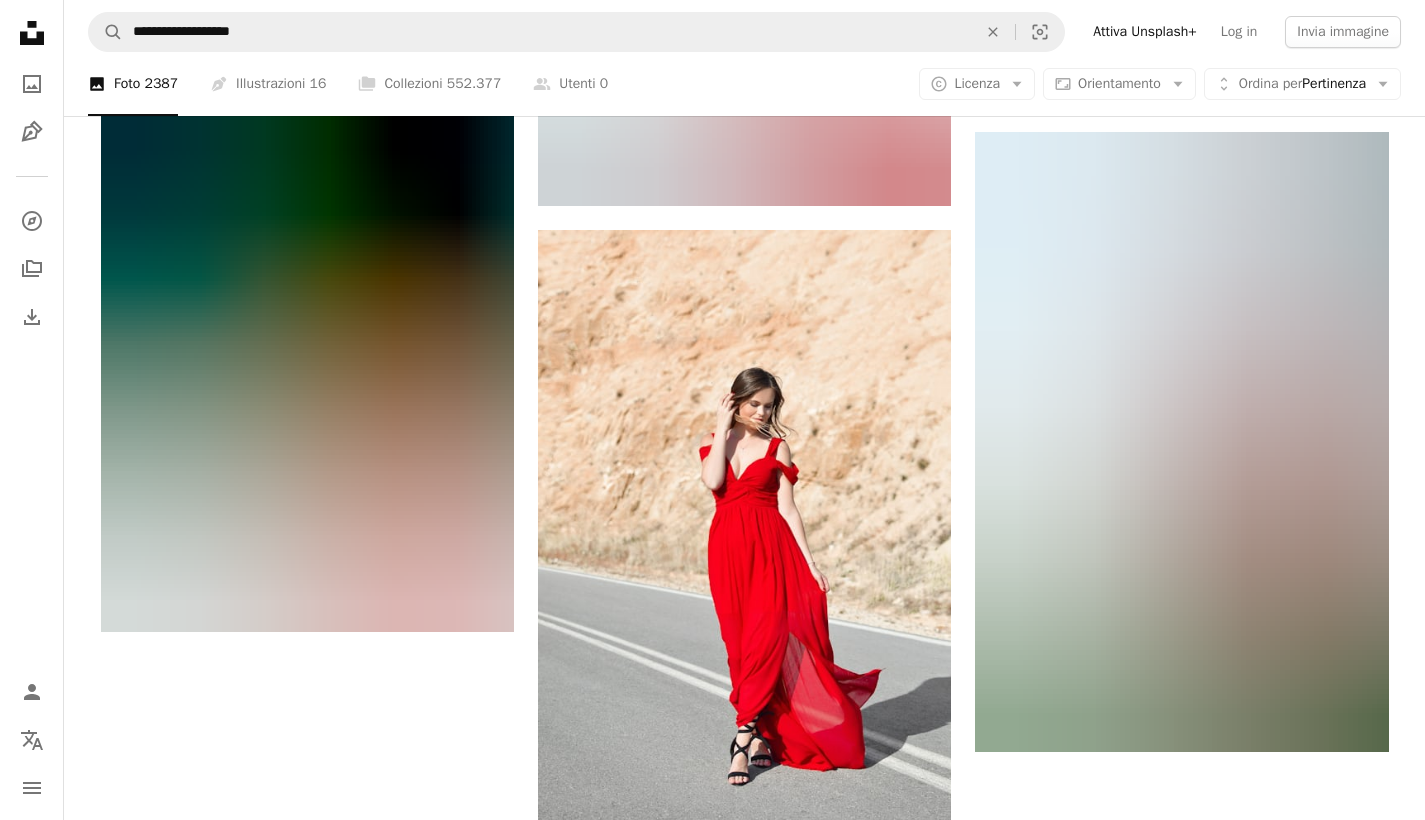 scroll, scrollTop: 3671, scrollLeft: 0, axis: vertical 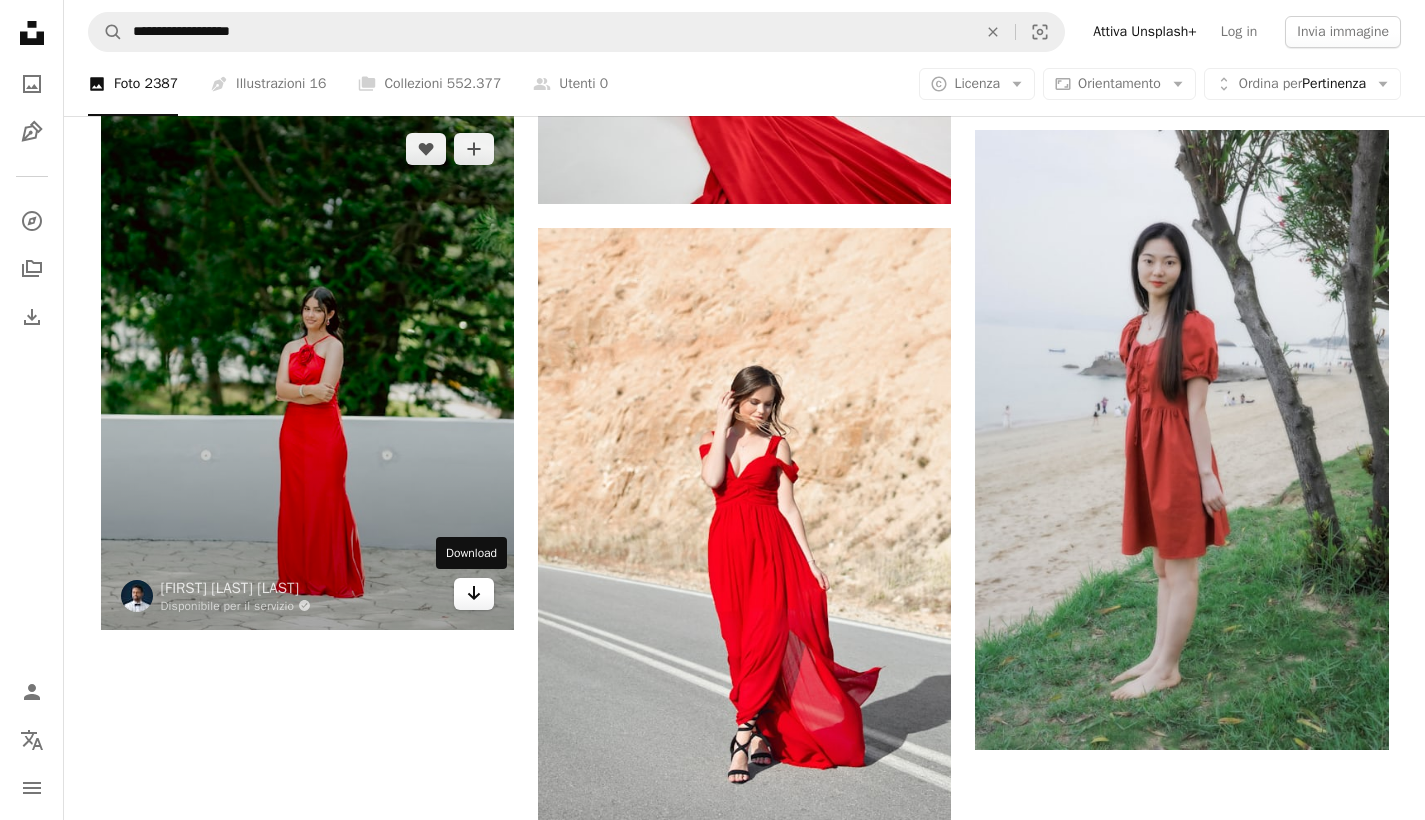 click 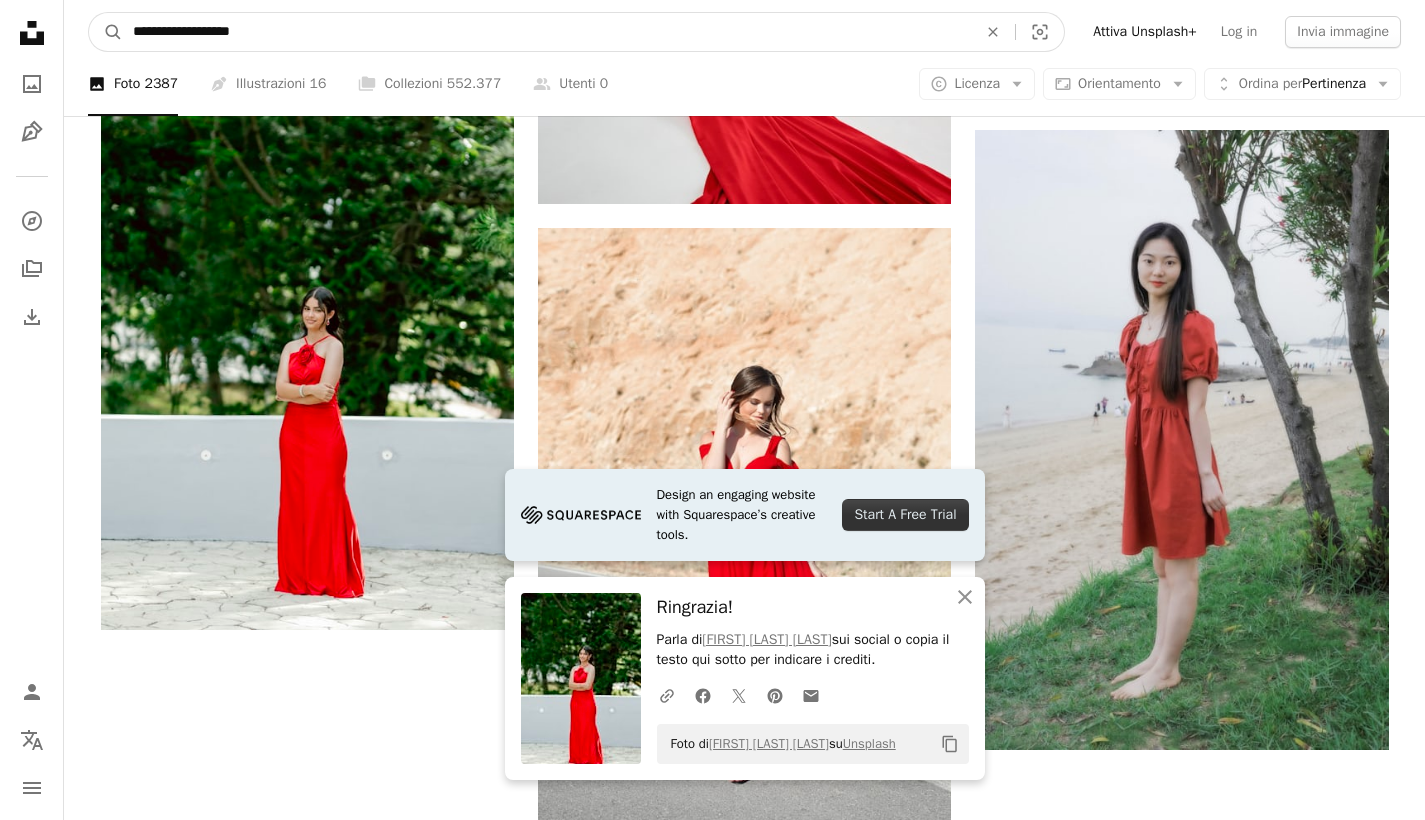 click on "**********" at bounding box center [547, 32] 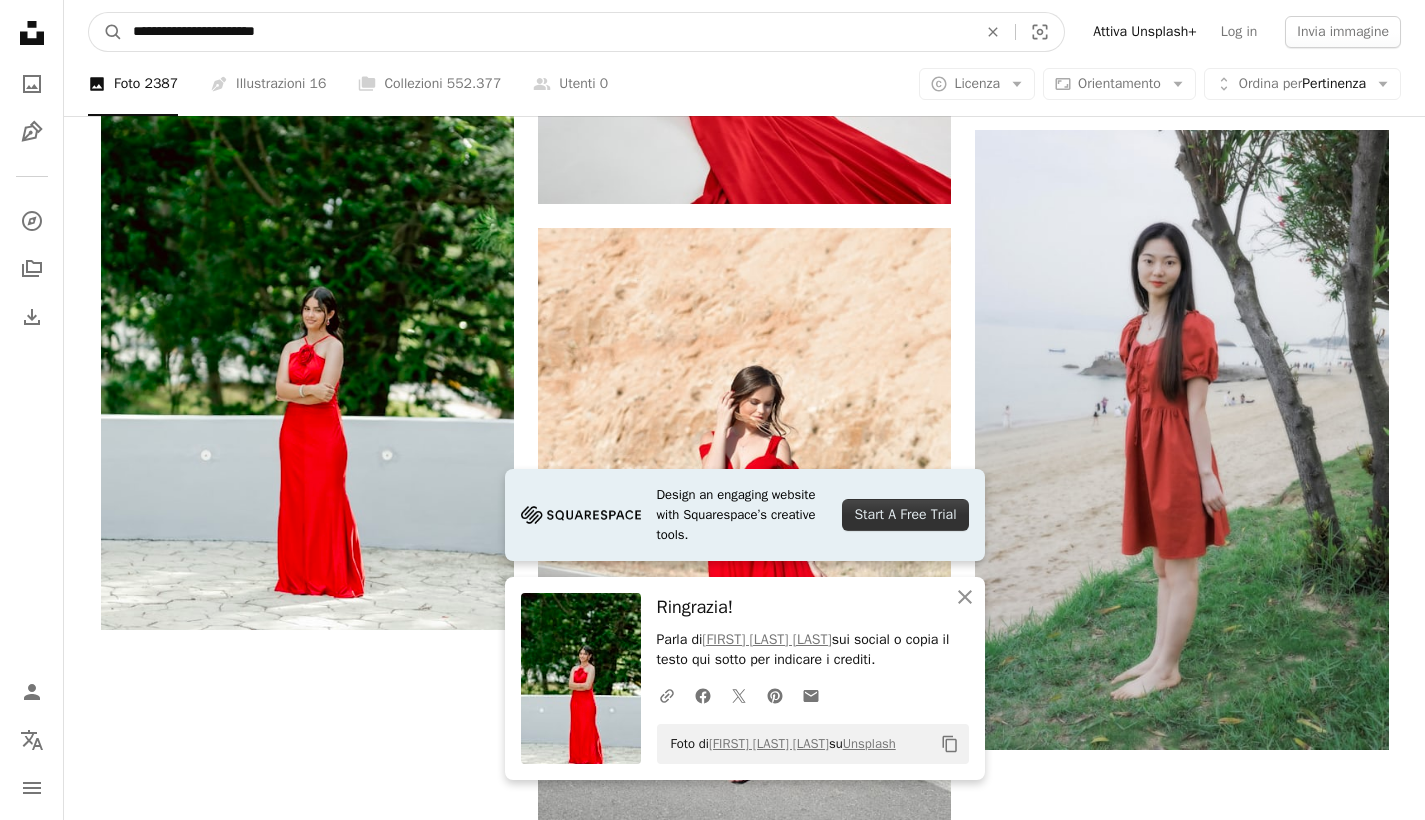 type on "**********" 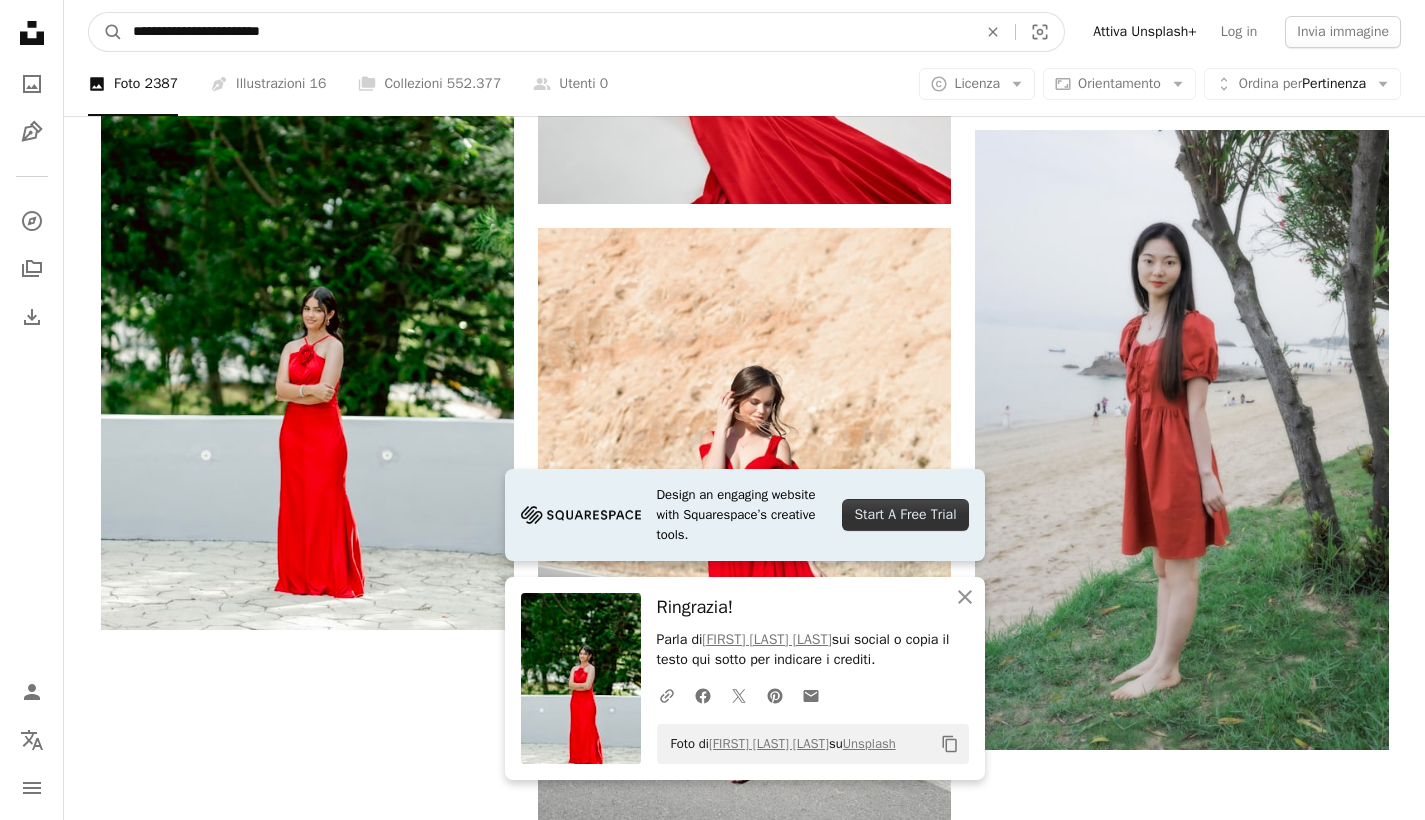 click on "A magnifying glass" at bounding box center (106, 32) 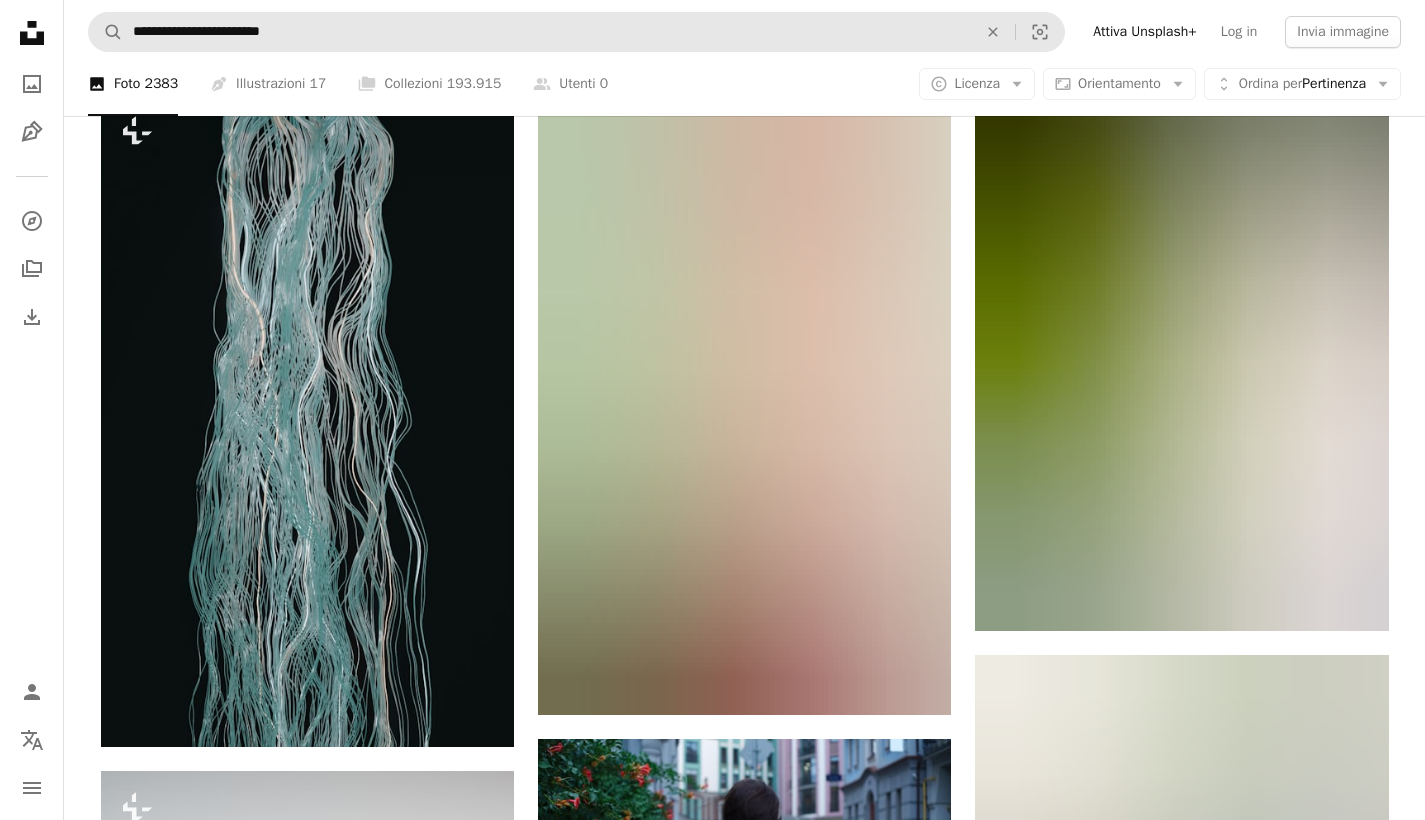 scroll, scrollTop: 1051, scrollLeft: 0, axis: vertical 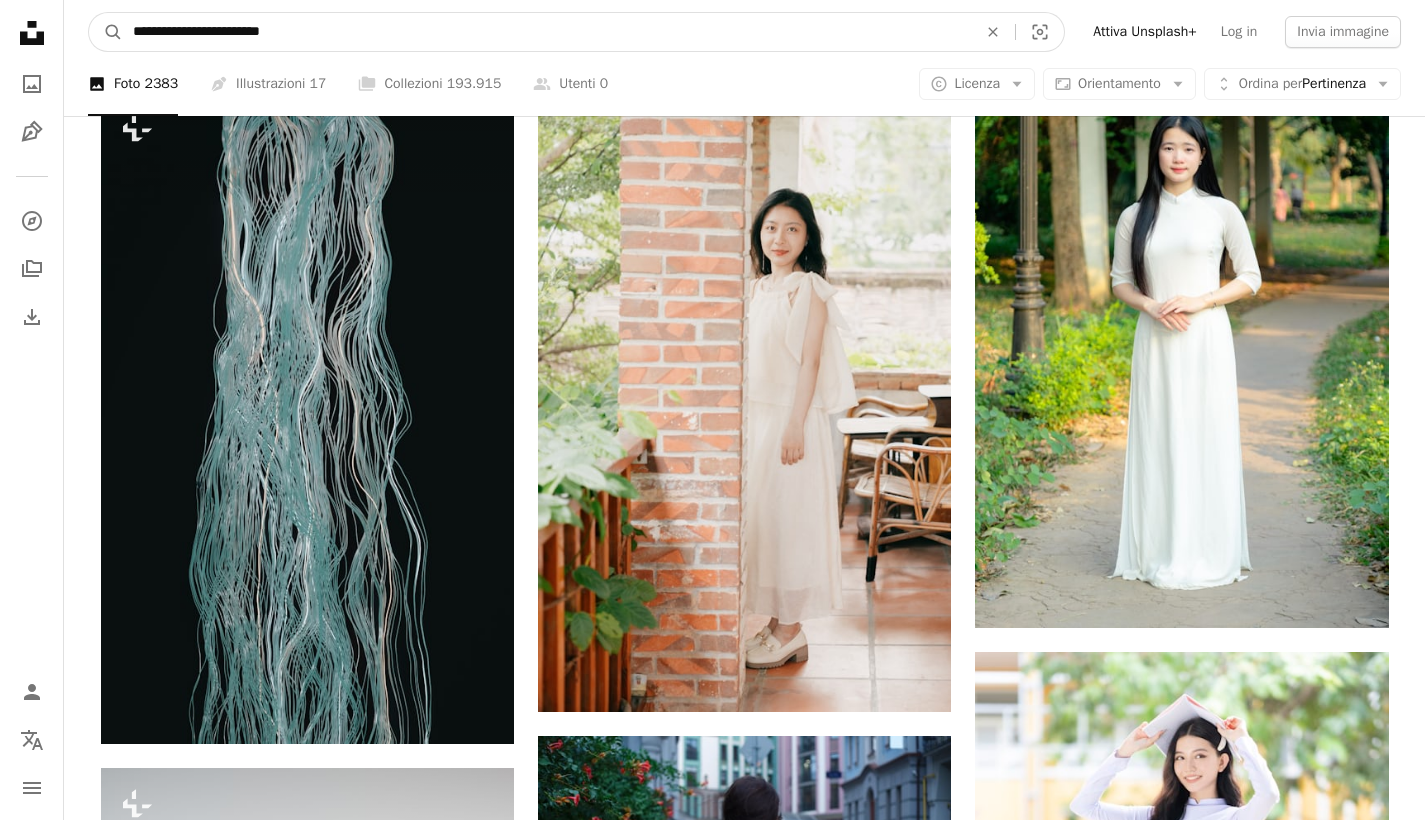 click on "**********" at bounding box center (547, 32) 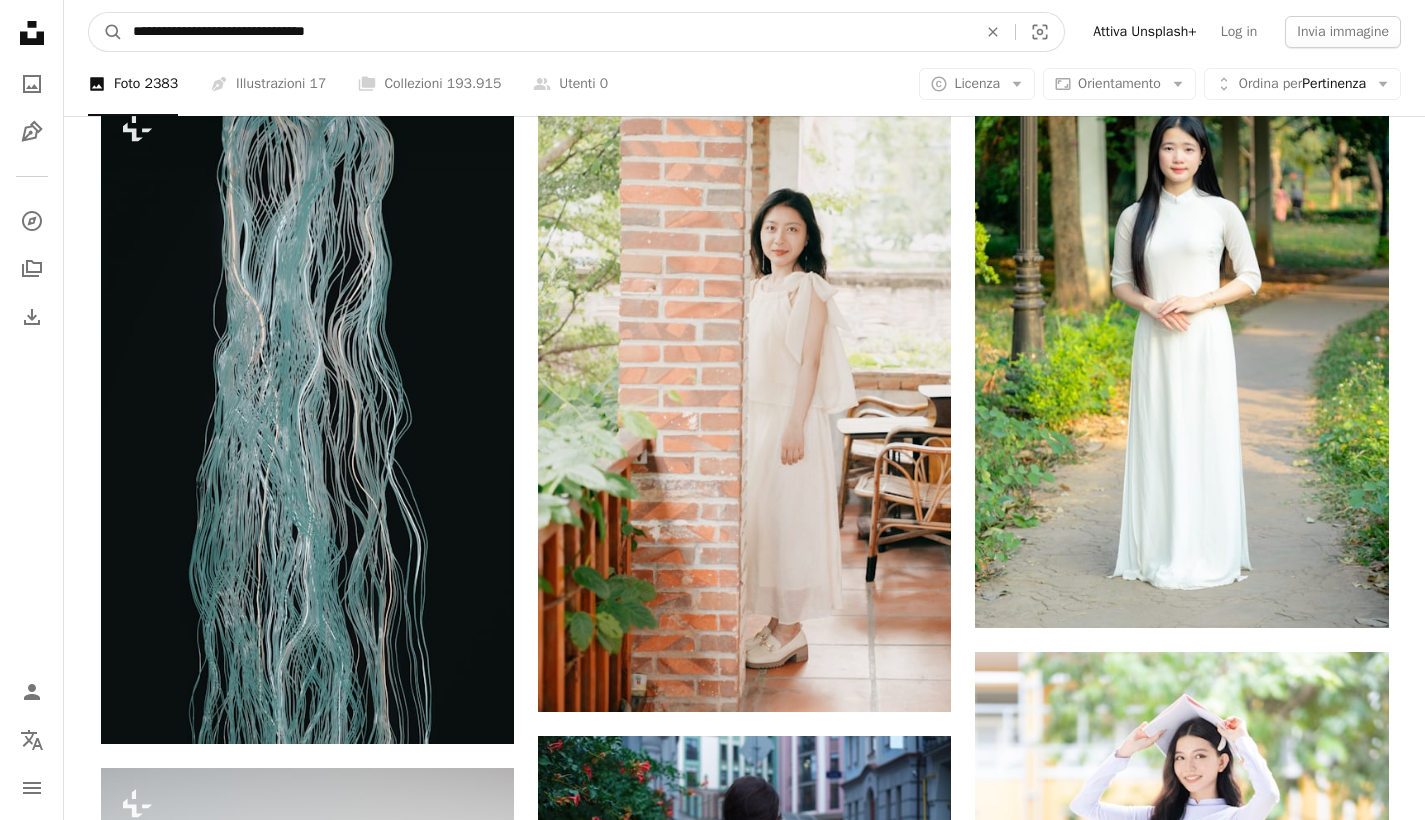 type on "**********" 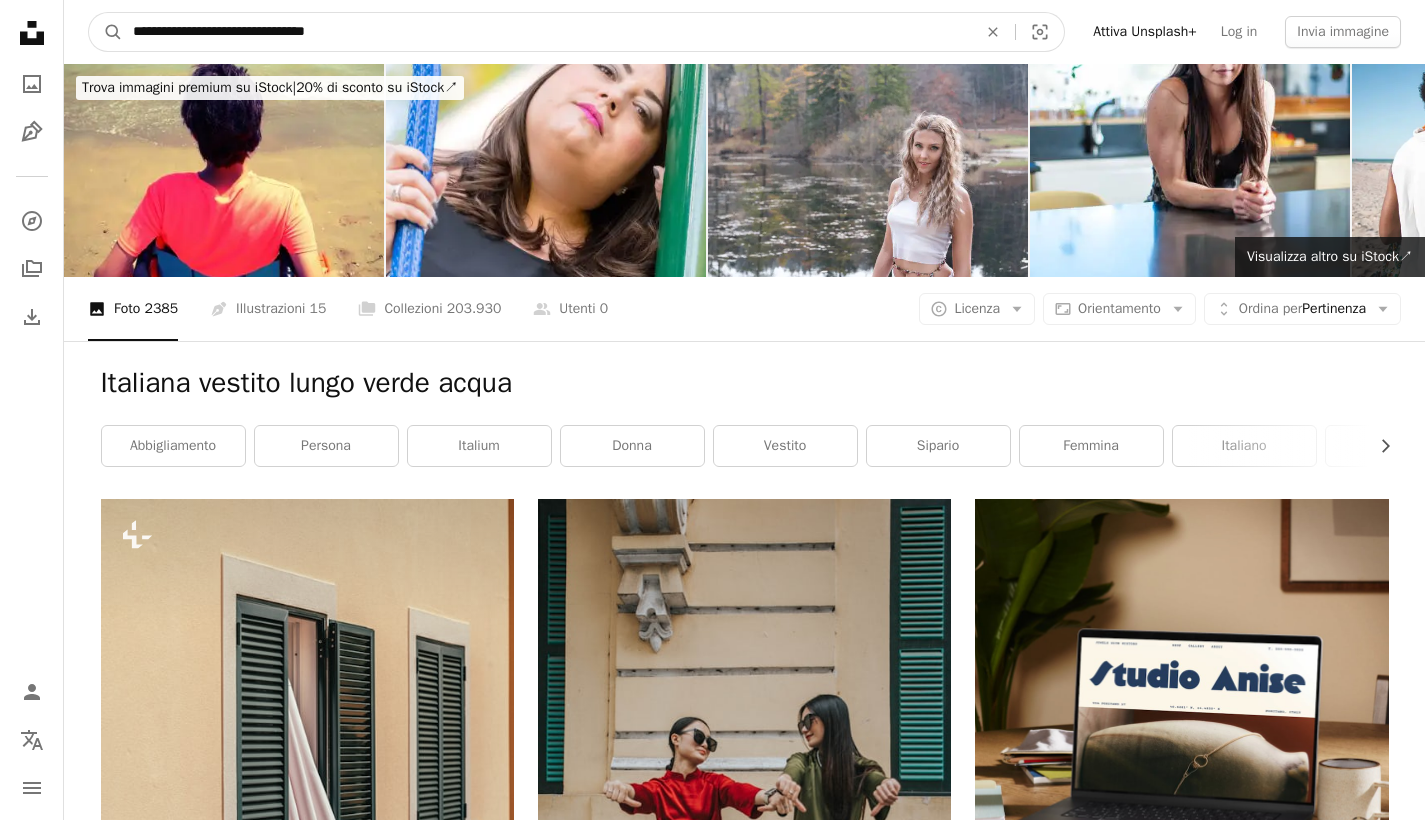 click on "**********" at bounding box center (547, 32) 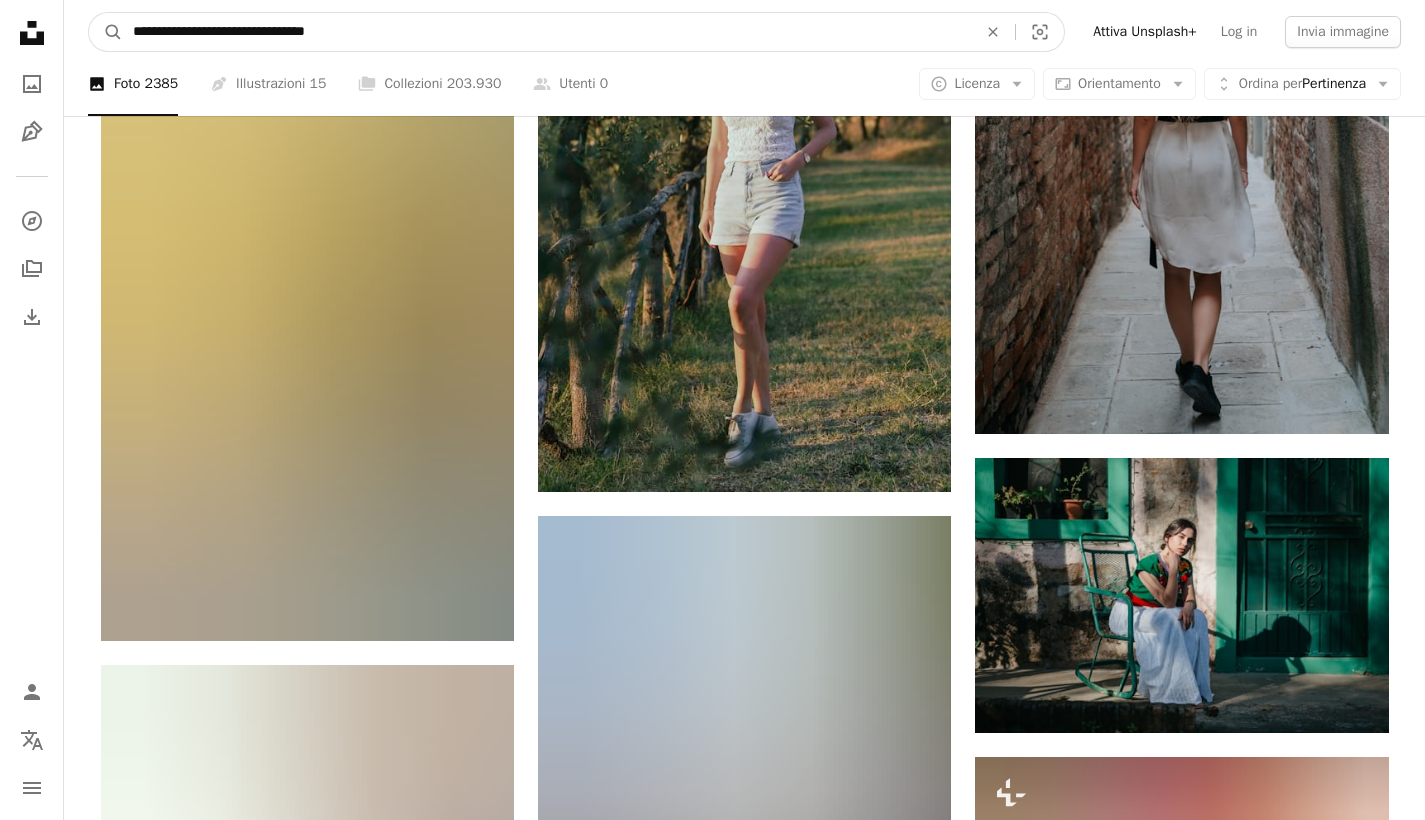 scroll, scrollTop: 3181, scrollLeft: 0, axis: vertical 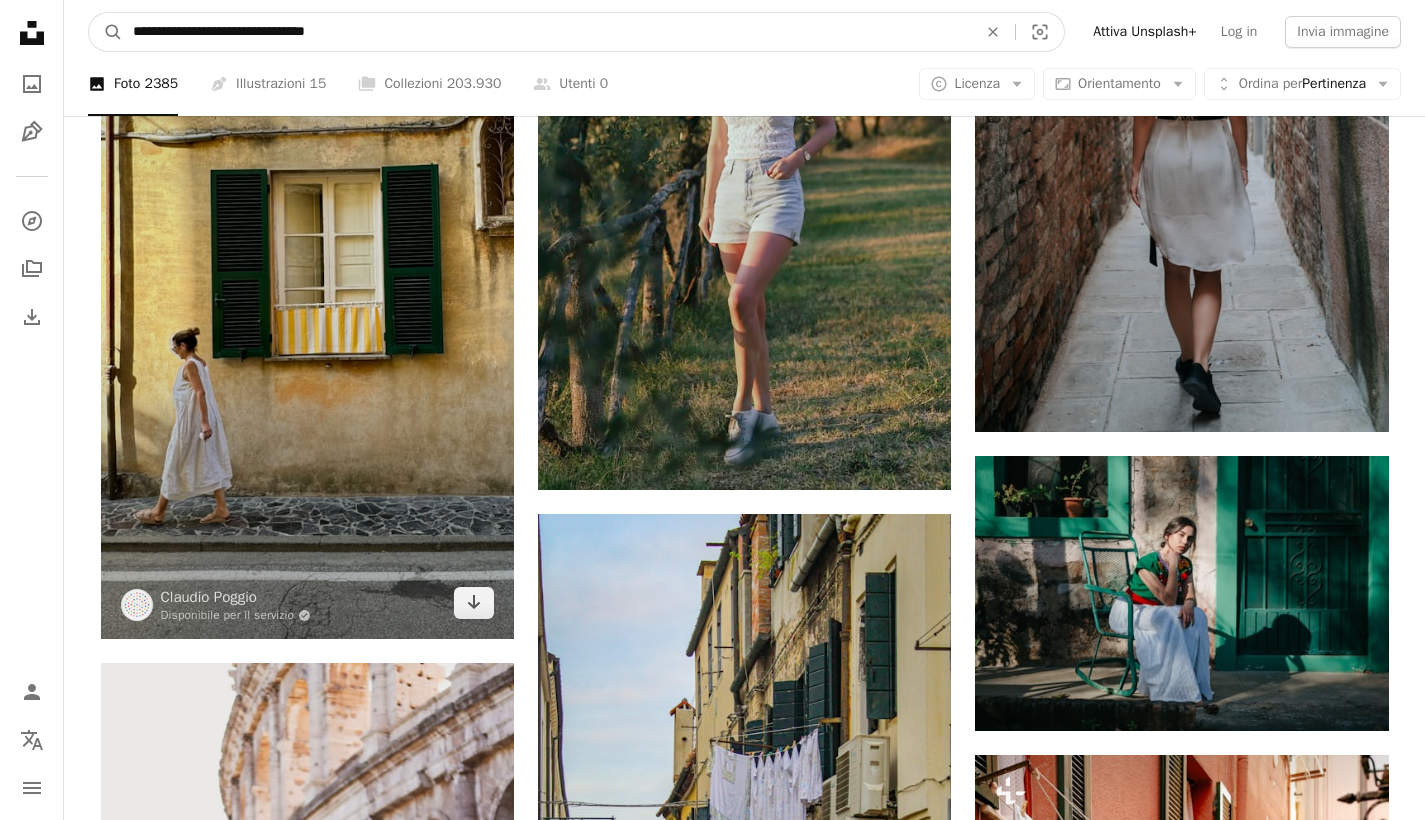 click on "A magnifying glass" at bounding box center [106, 32] 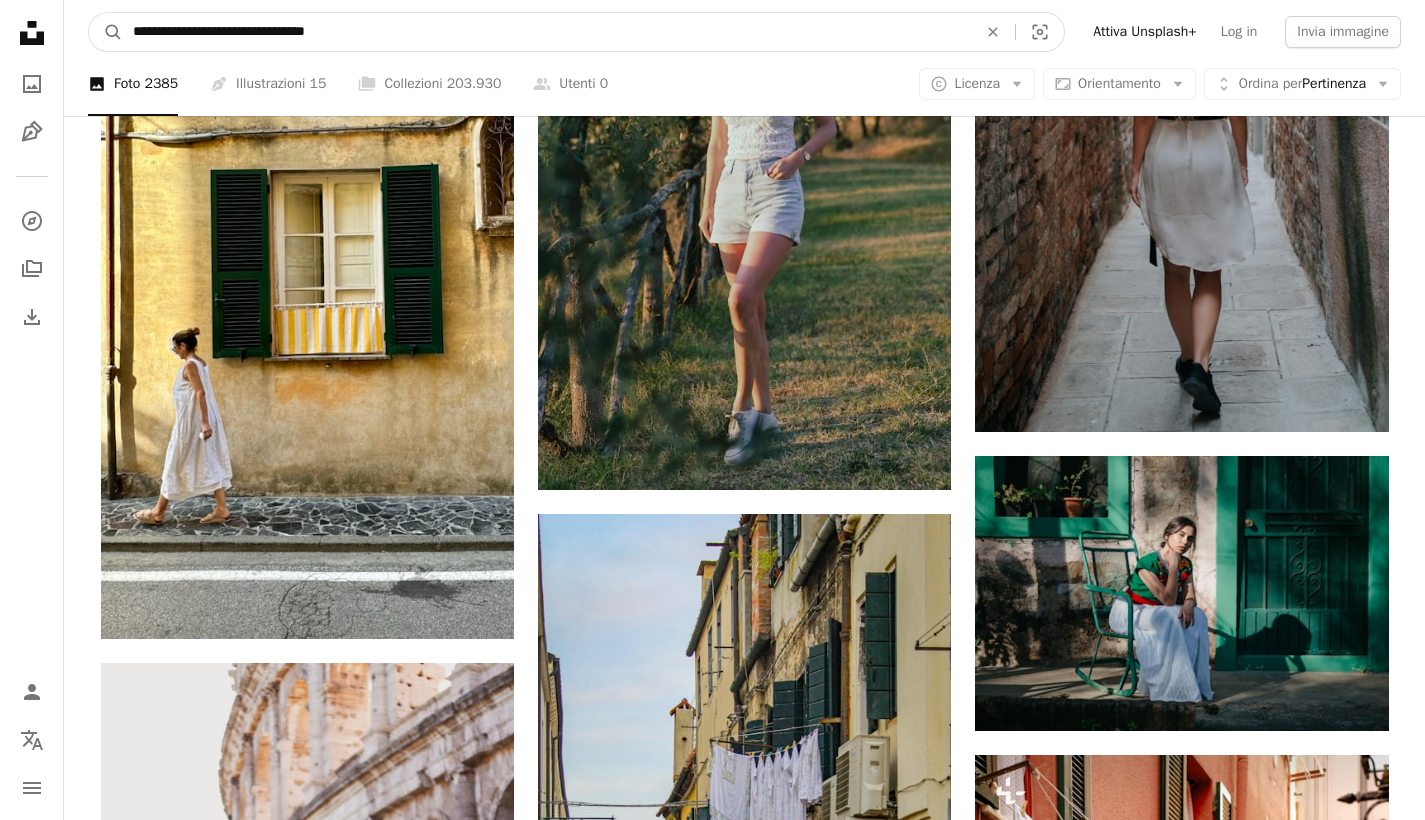 click on "**********" at bounding box center (547, 32) 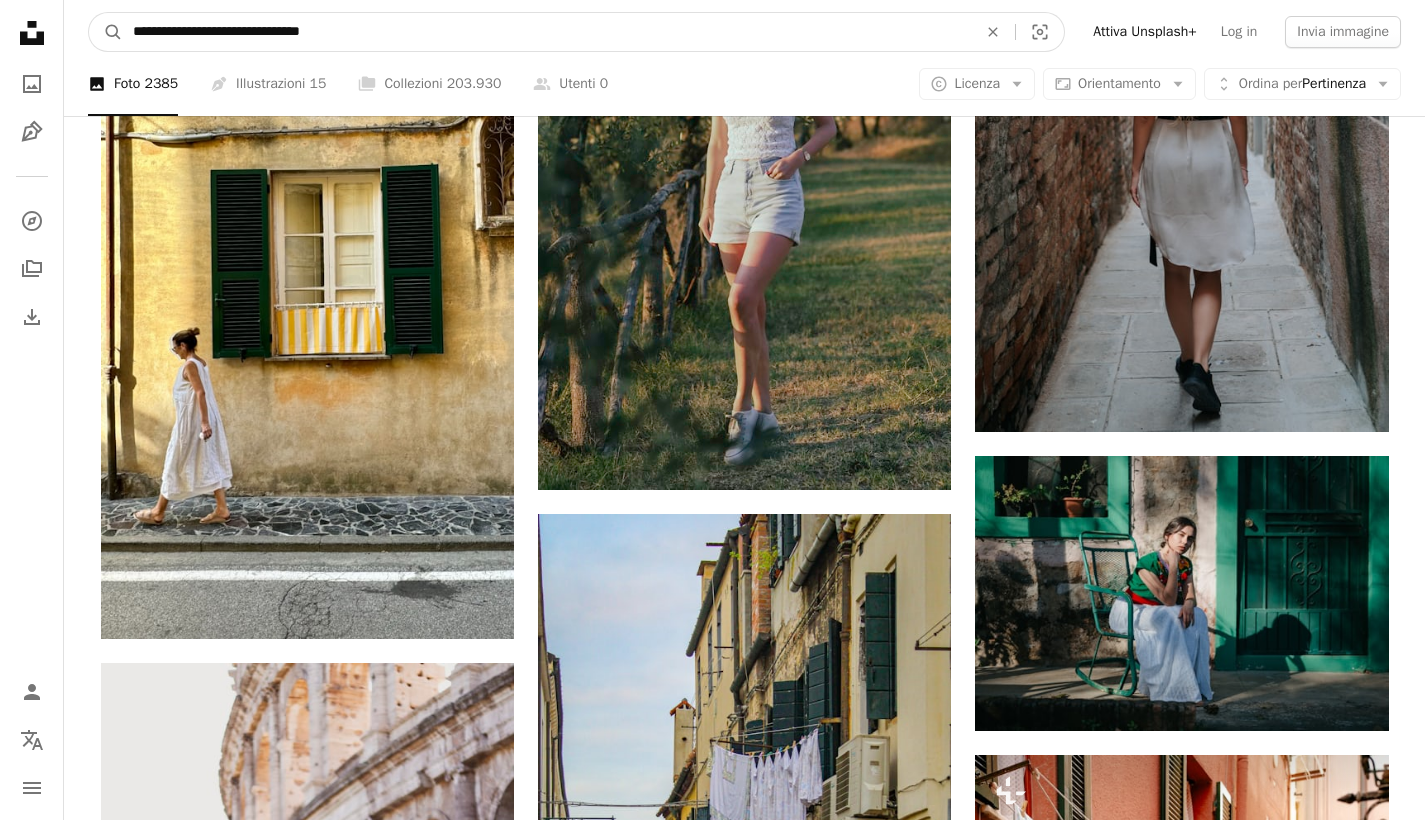 type on "**********" 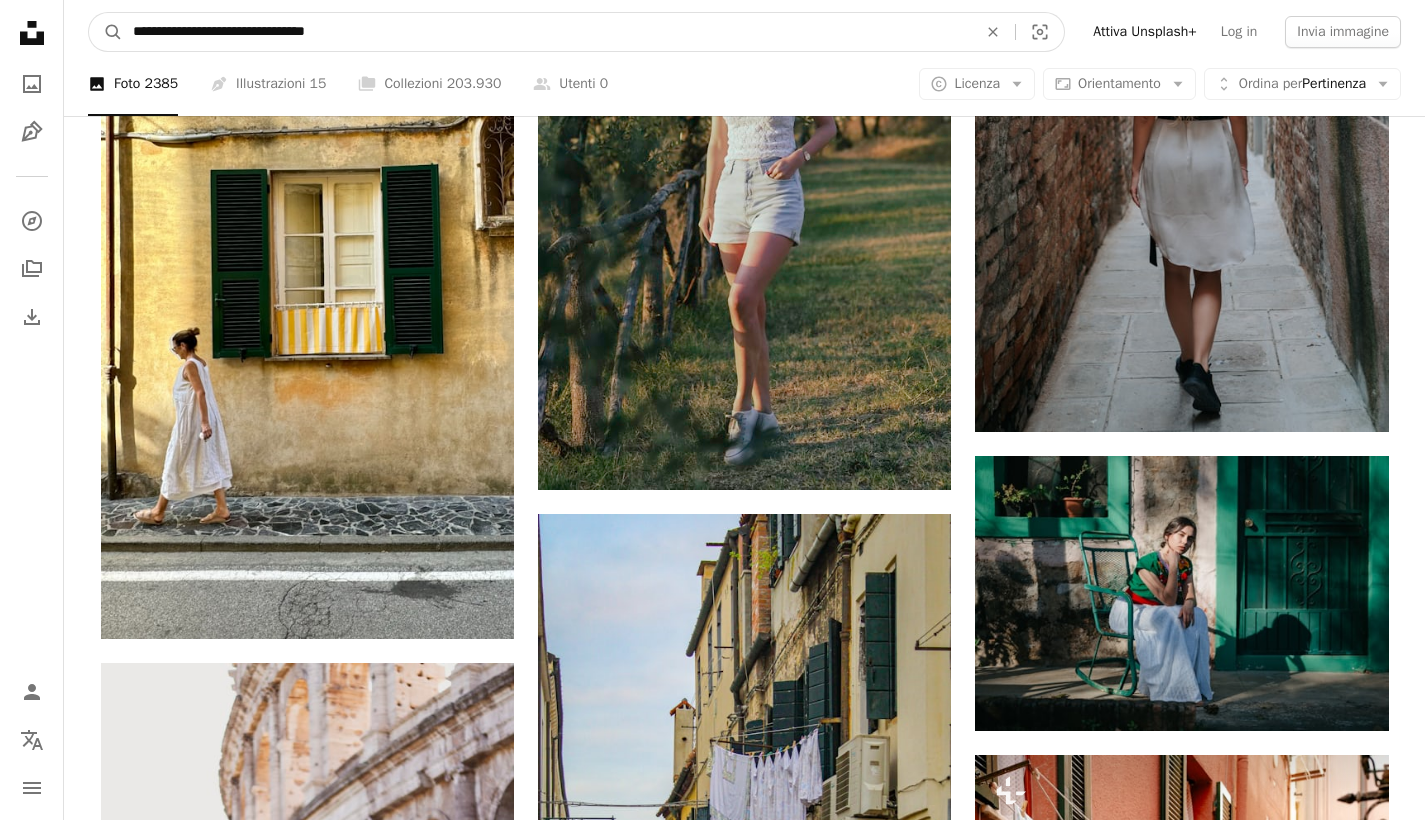 click on "A magnifying glass" at bounding box center (106, 32) 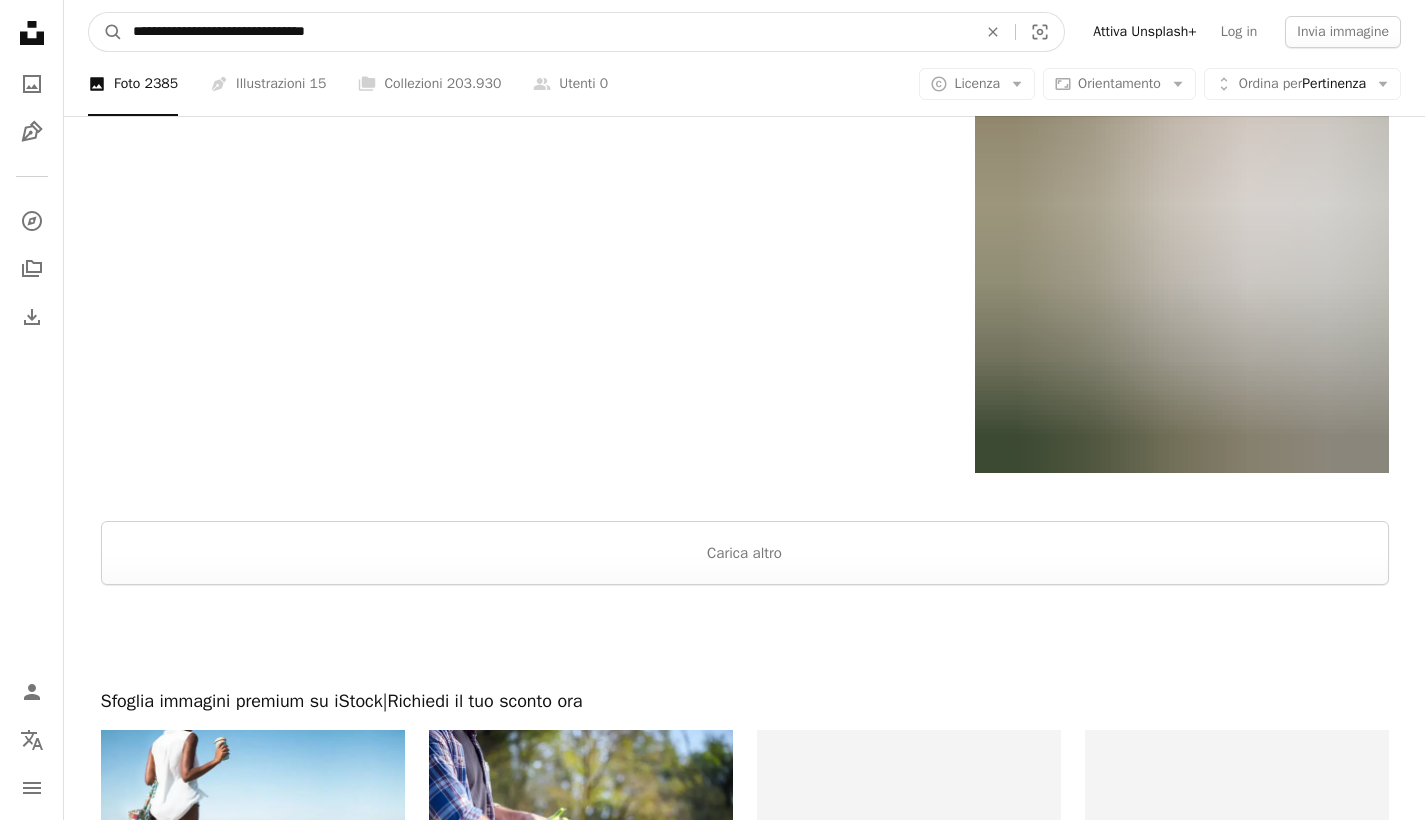 scroll, scrollTop: 4401, scrollLeft: 0, axis: vertical 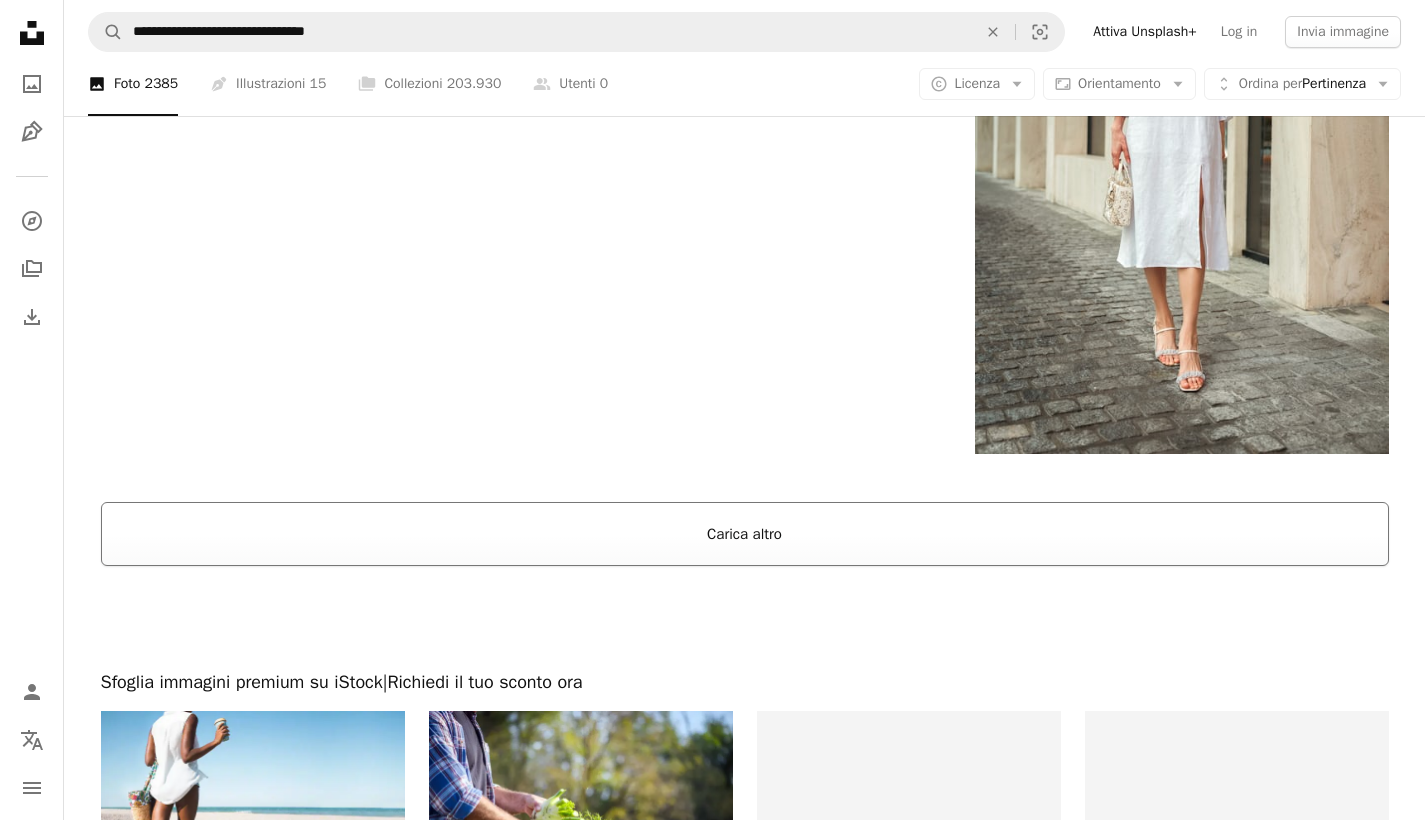 click on "Carica altro" at bounding box center (745, 534) 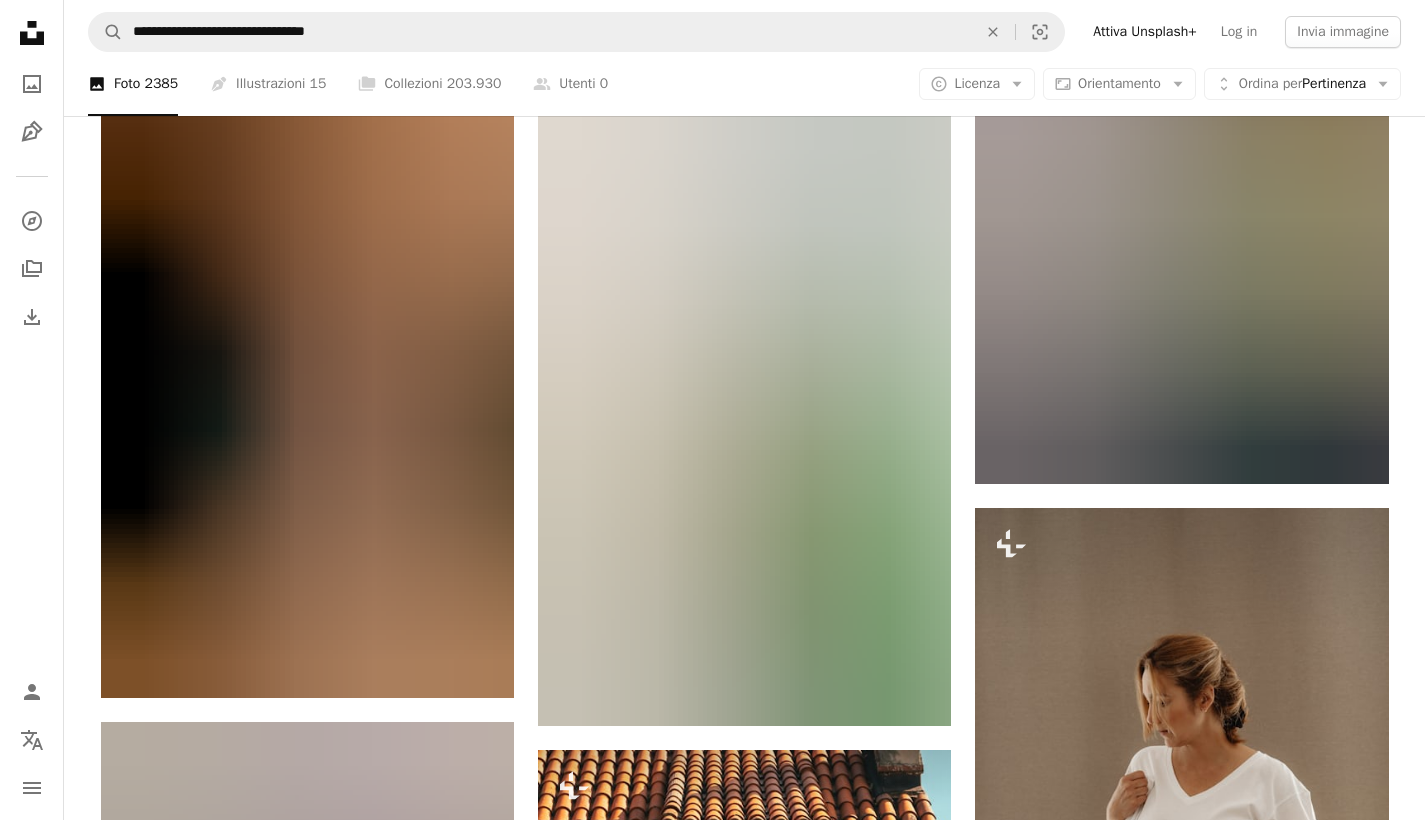 scroll, scrollTop: 9003, scrollLeft: 0, axis: vertical 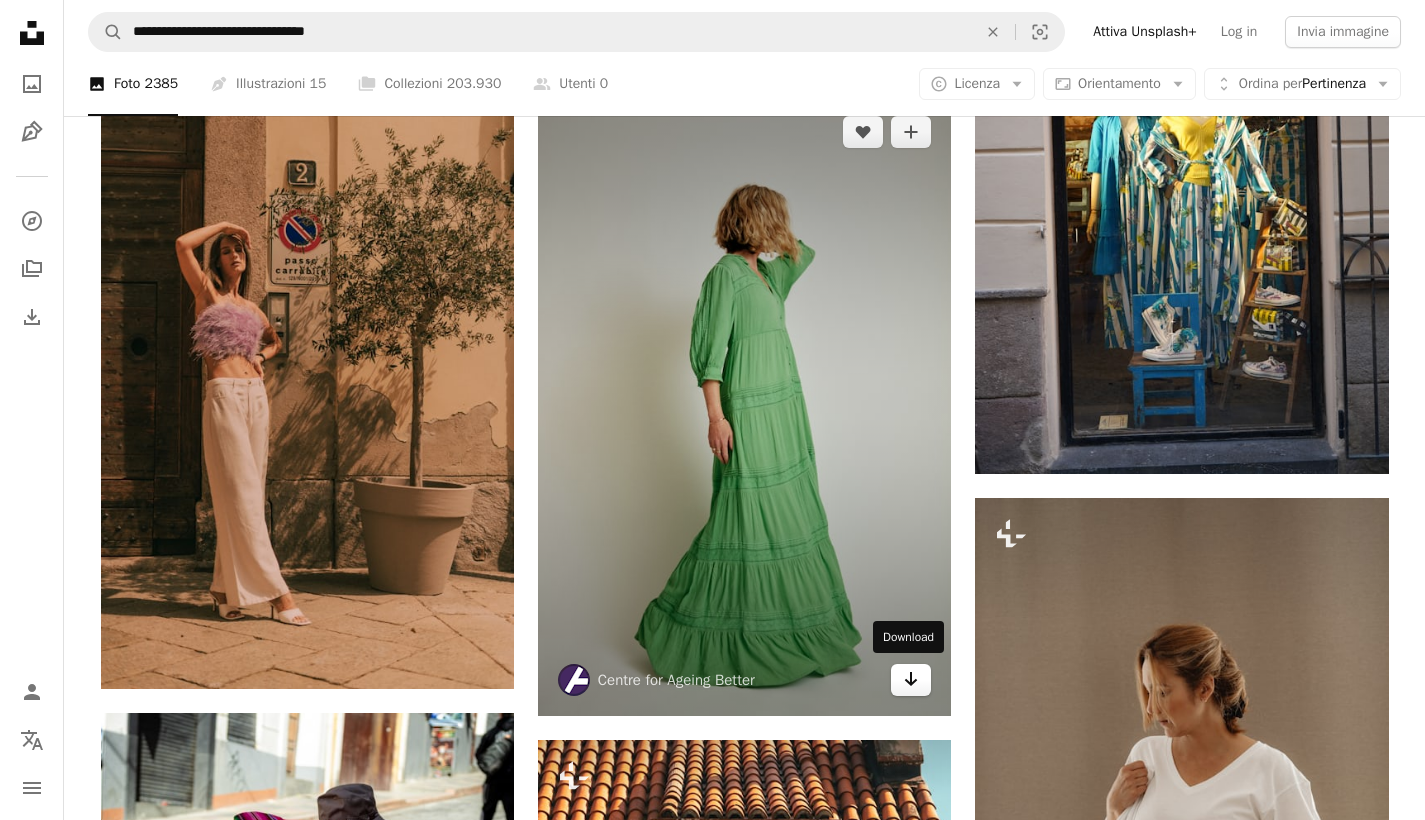 click 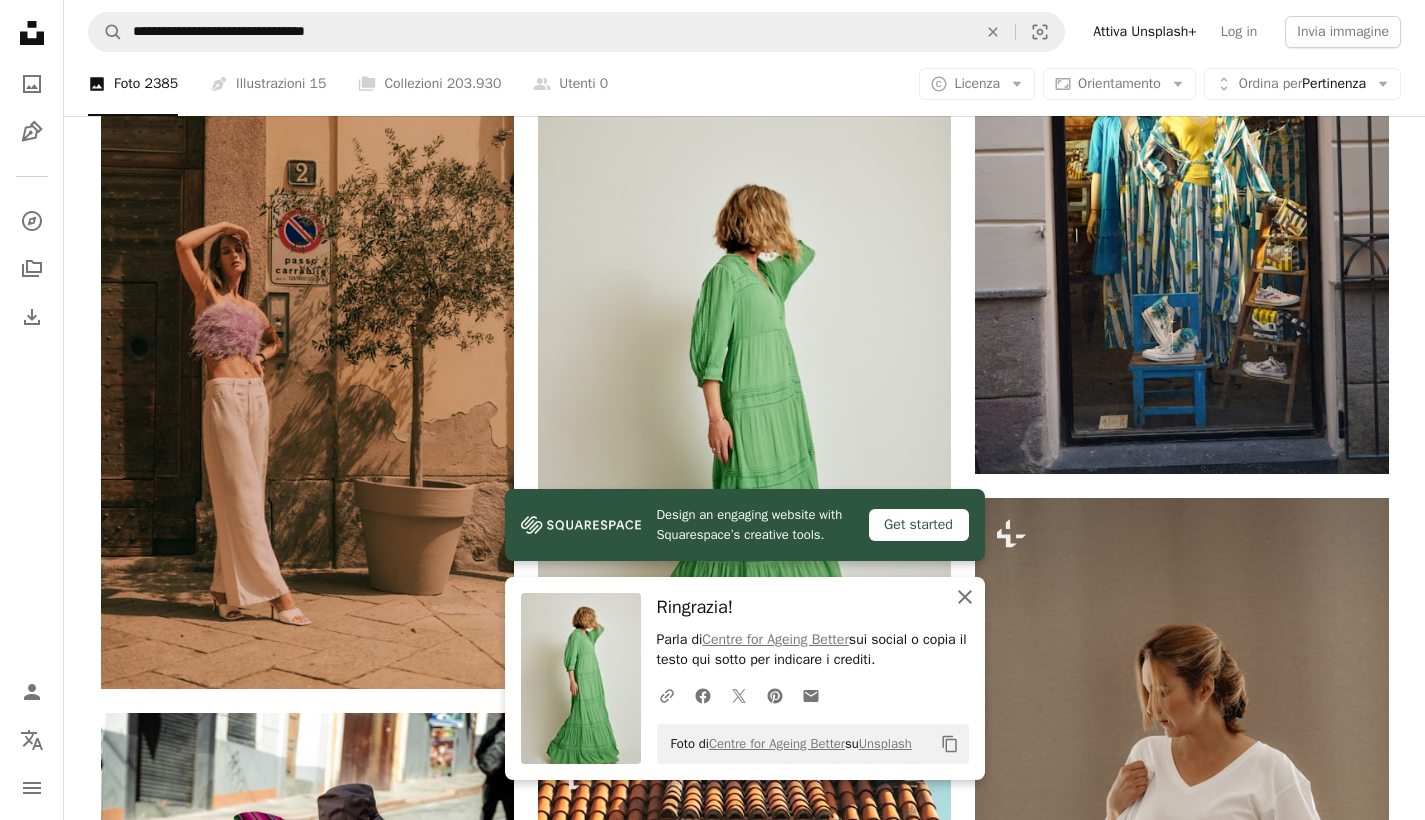 click on "An X shape" 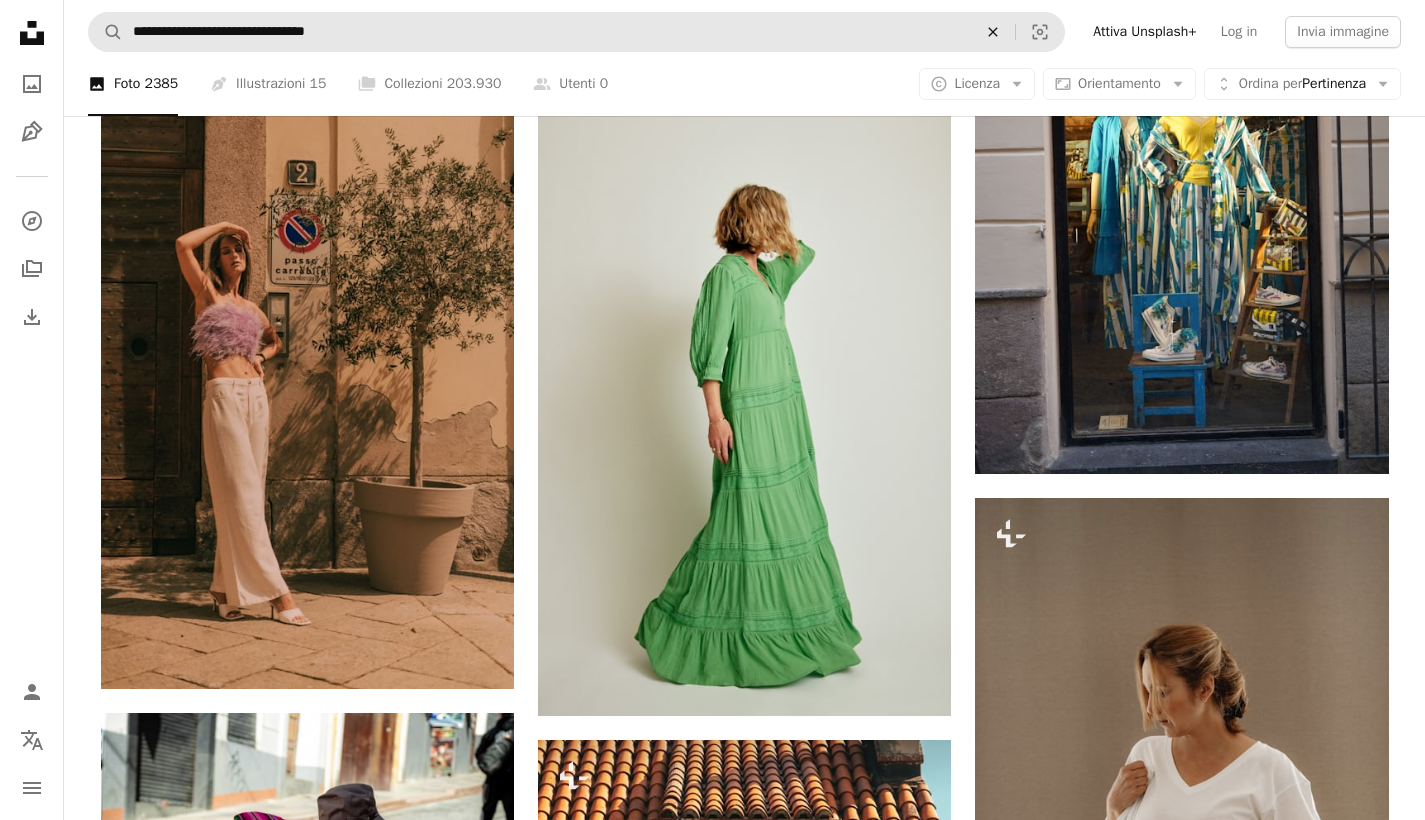 click 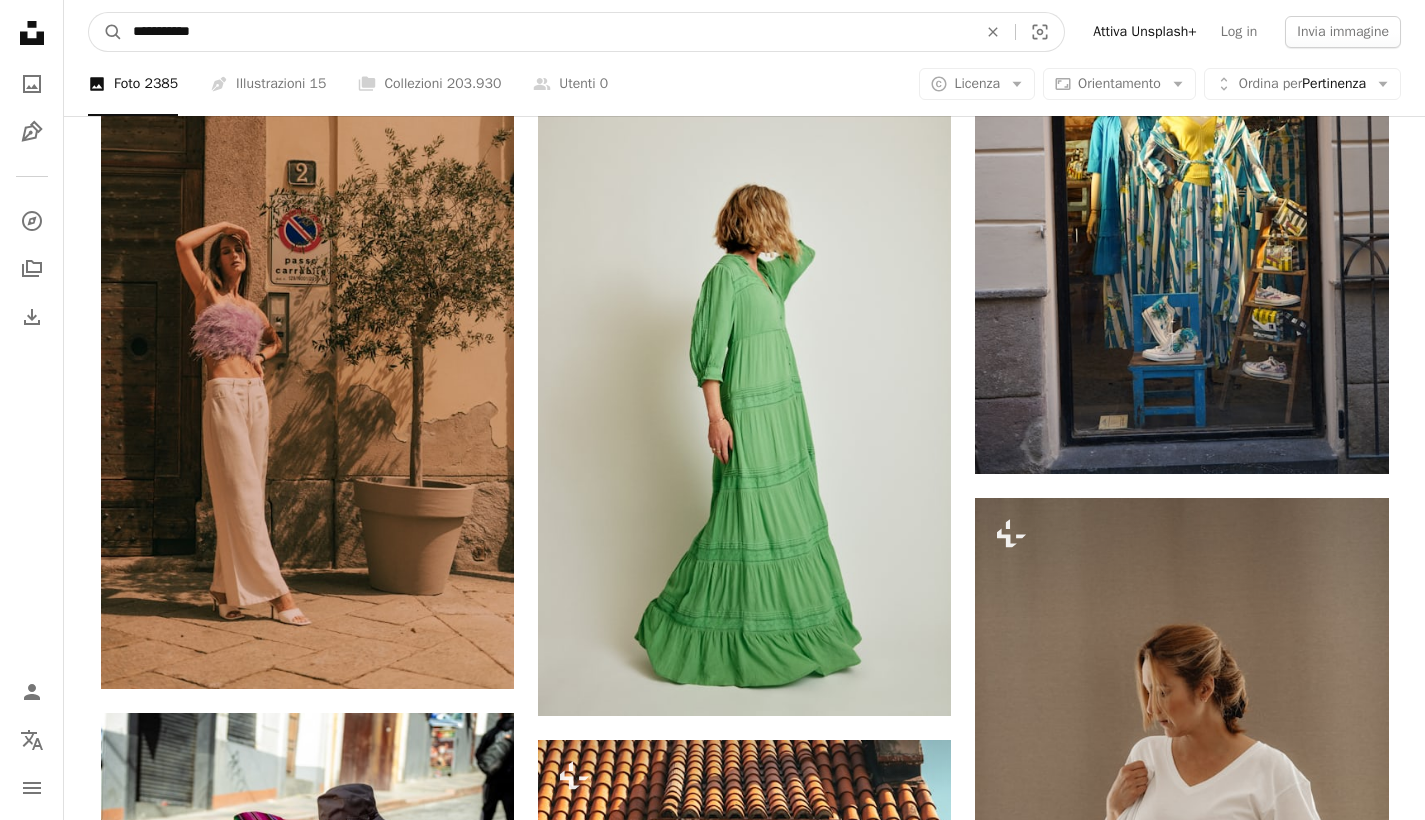 type on "**********" 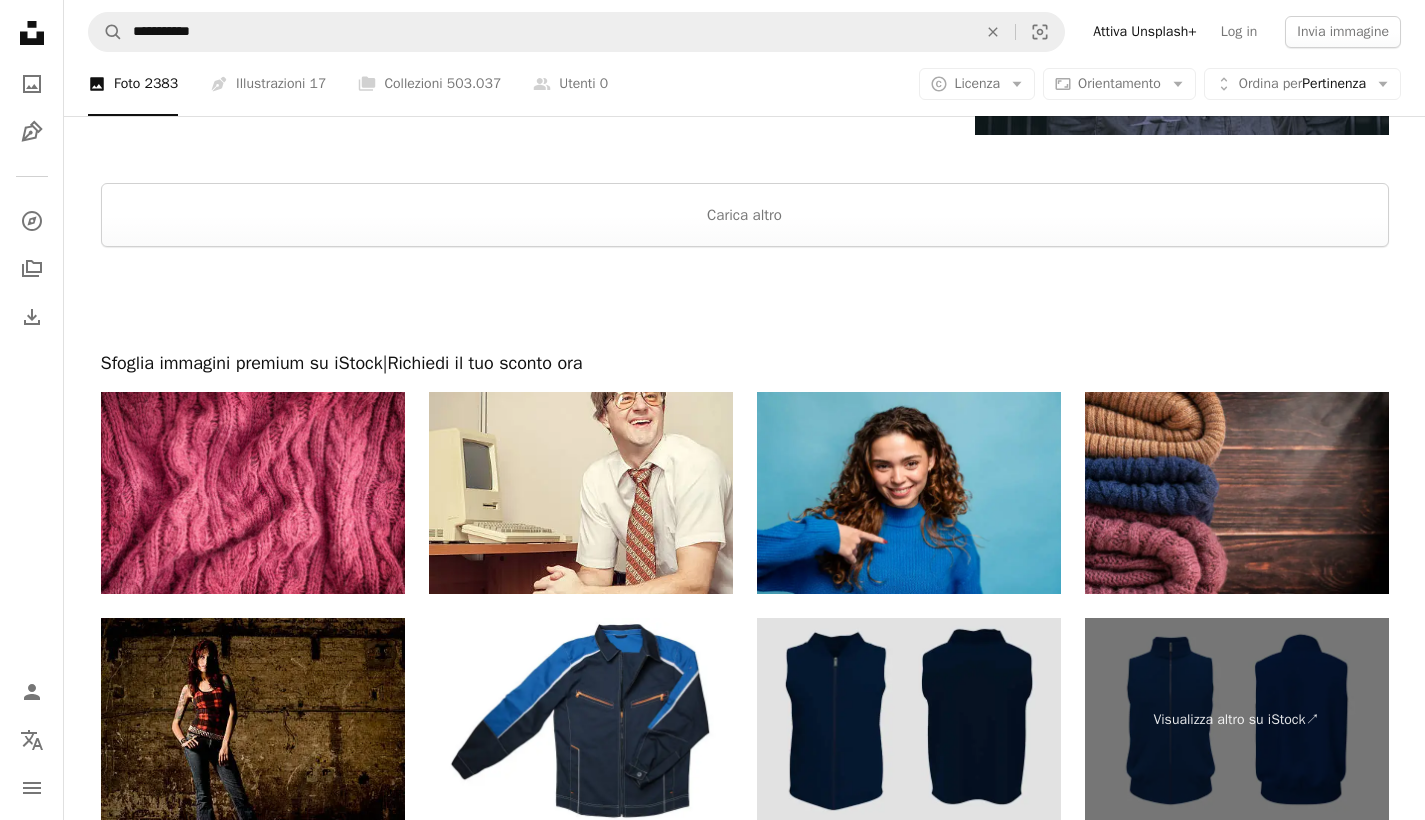 scroll, scrollTop: 4435, scrollLeft: 0, axis: vertical 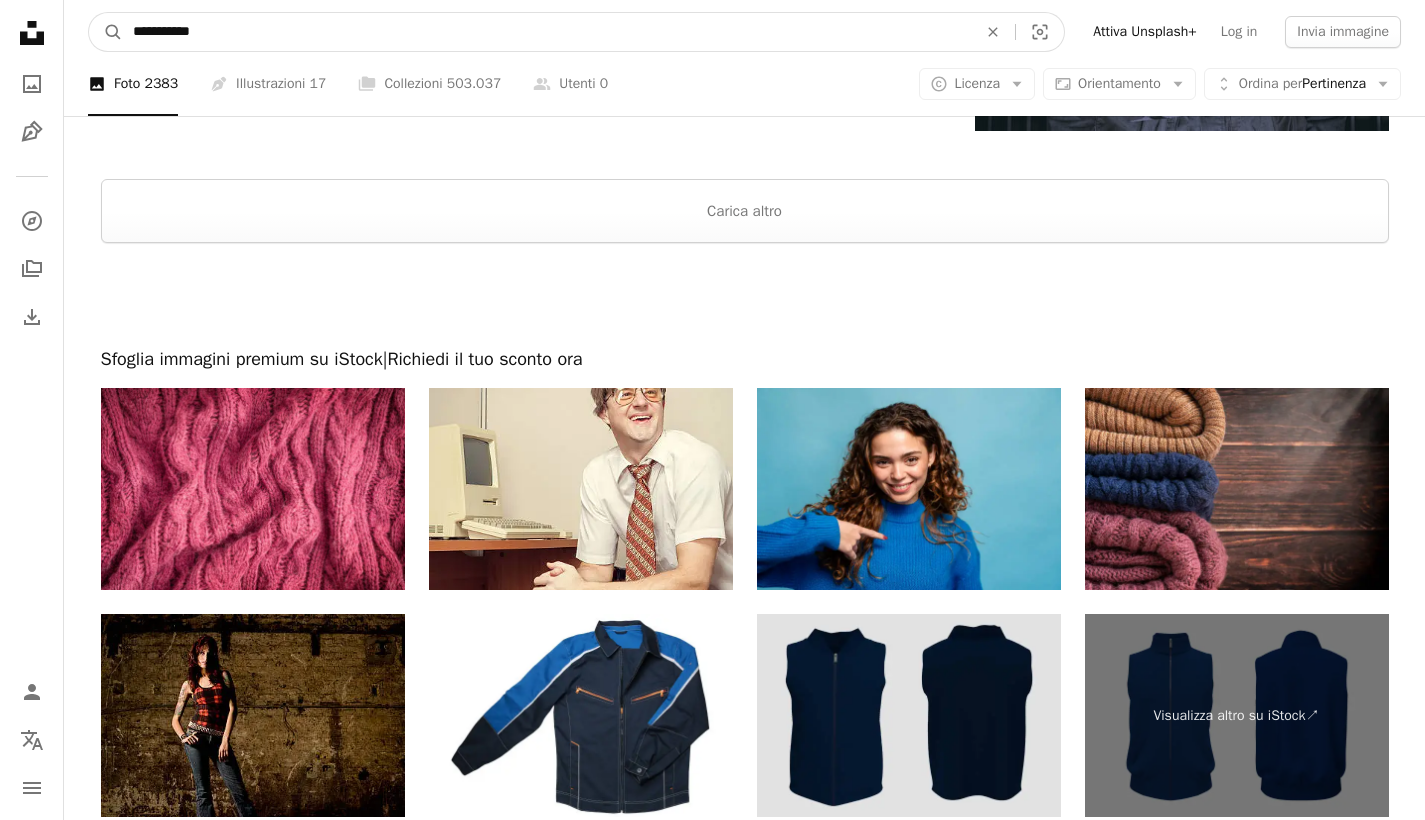click on "**********" at bounding box center [547, 32] 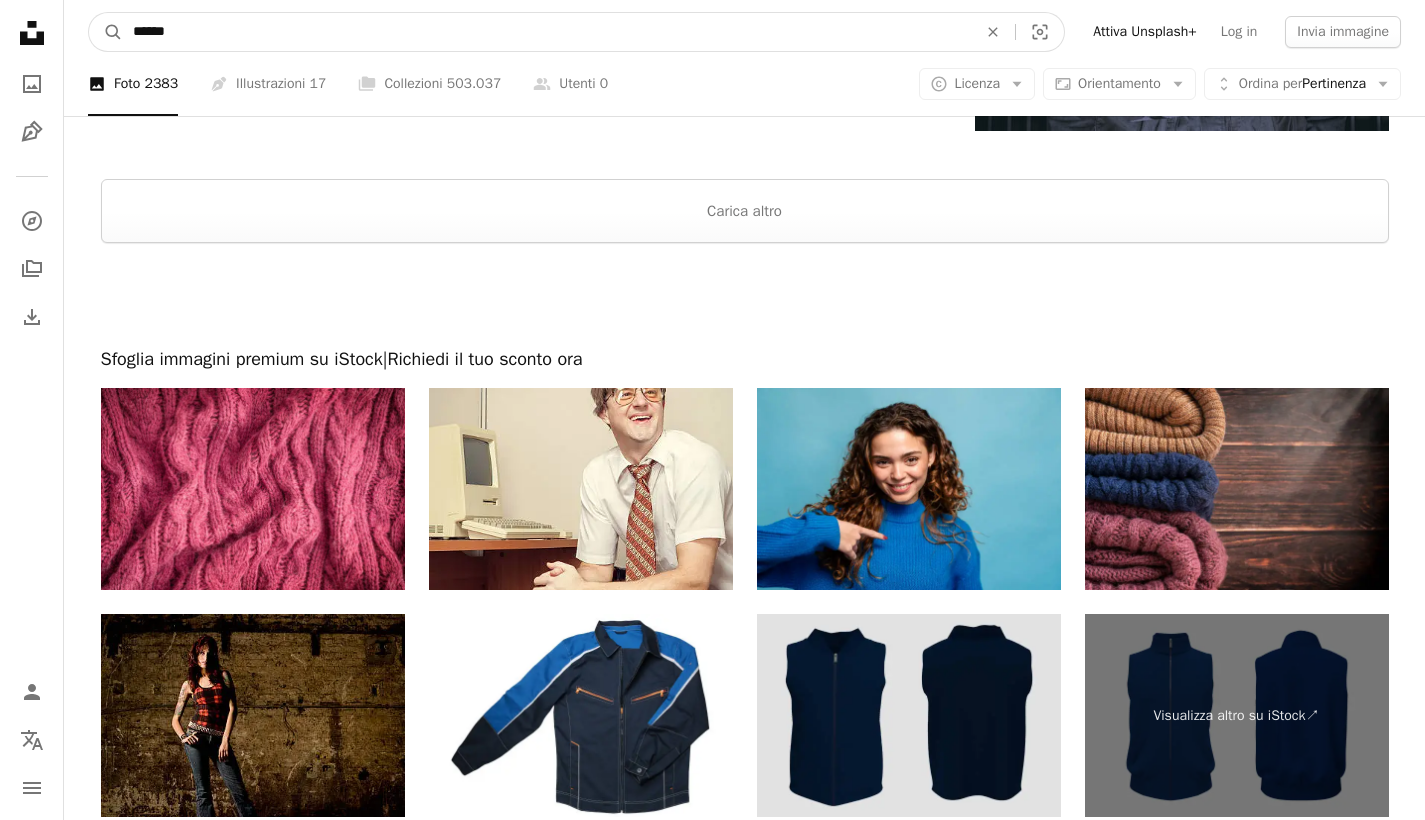 type on "*****" 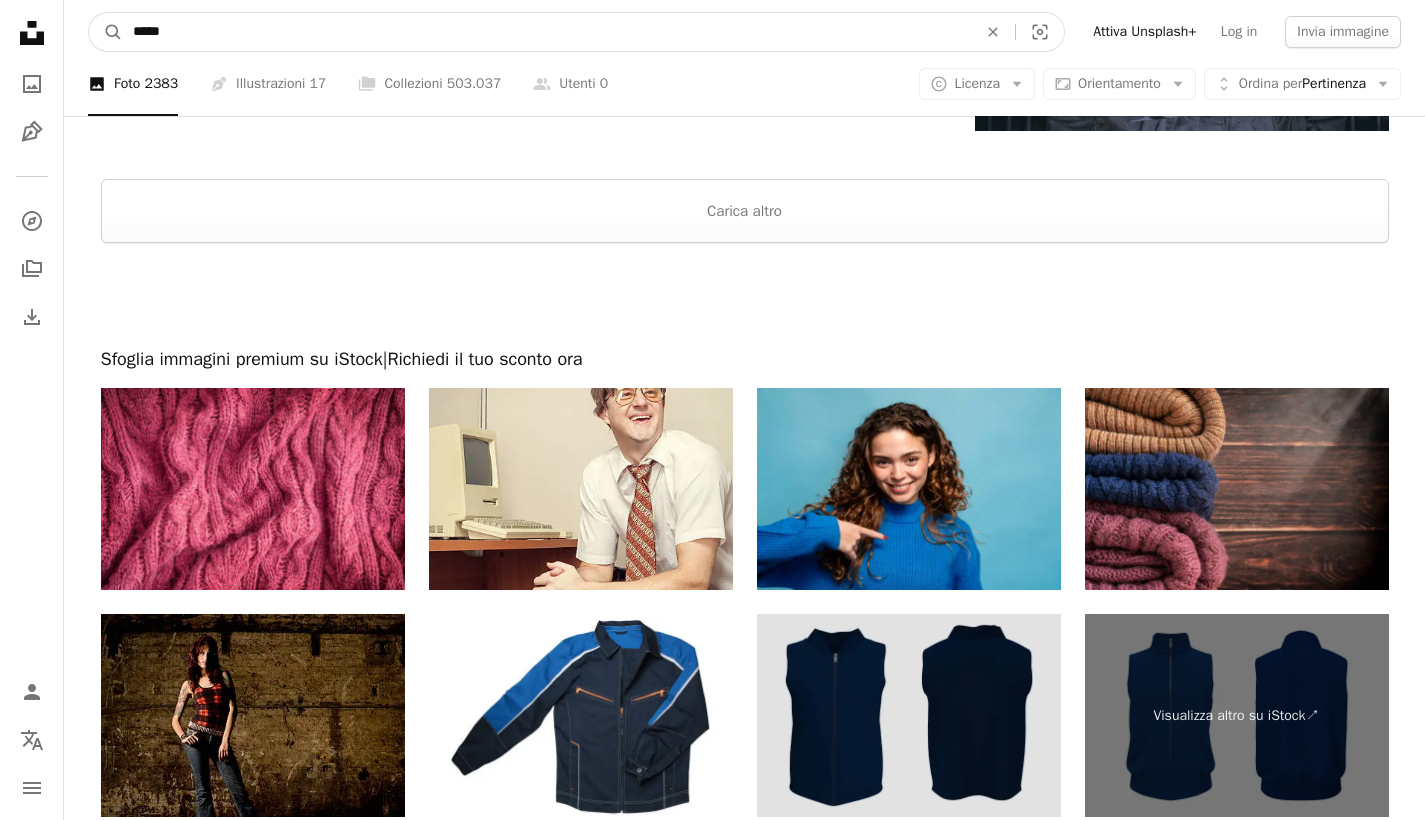 click on "A magnifying glass" at bounding box center [106, 32] 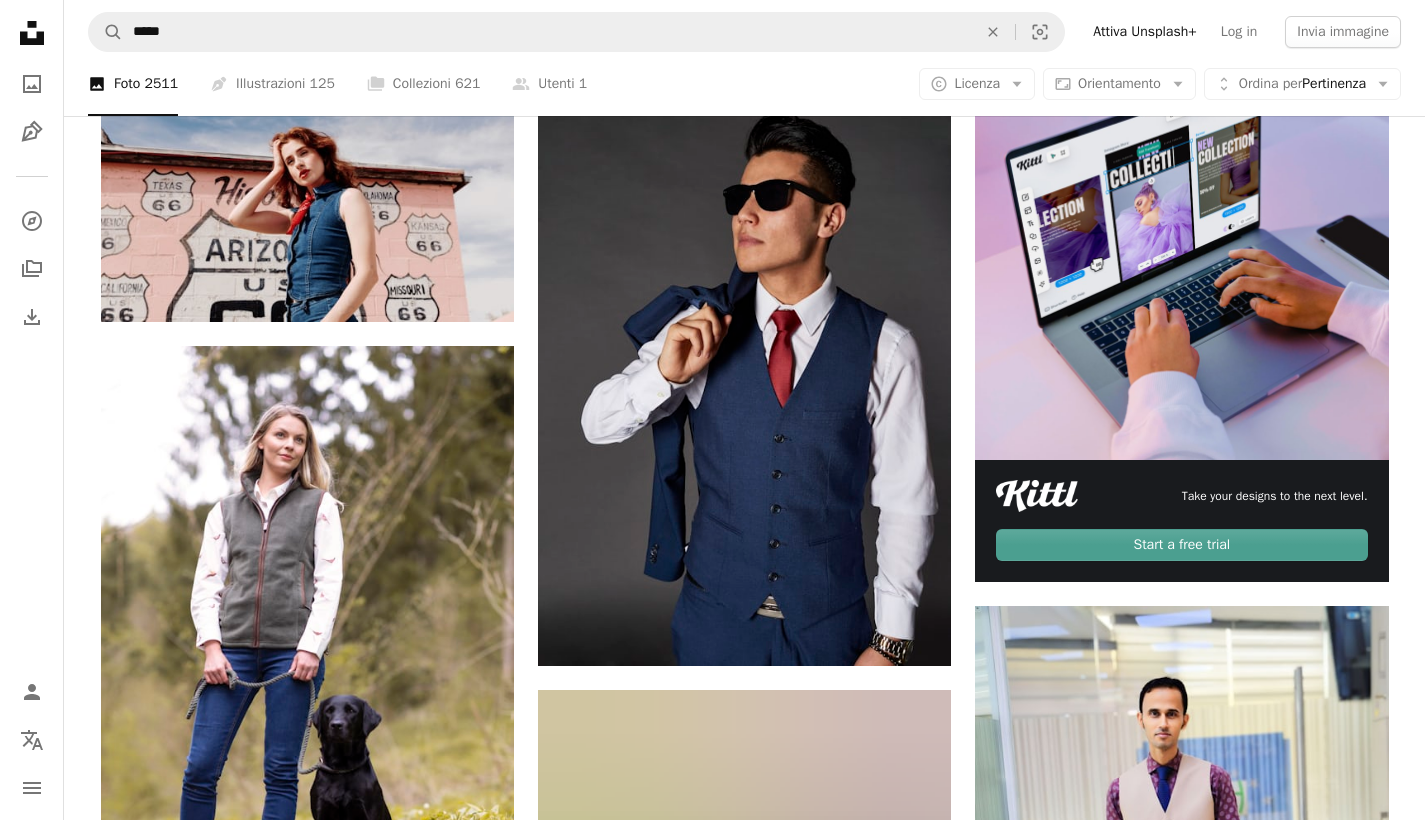 scroll, scrollTop: 465, scrollLeft: 0, axis: vertical 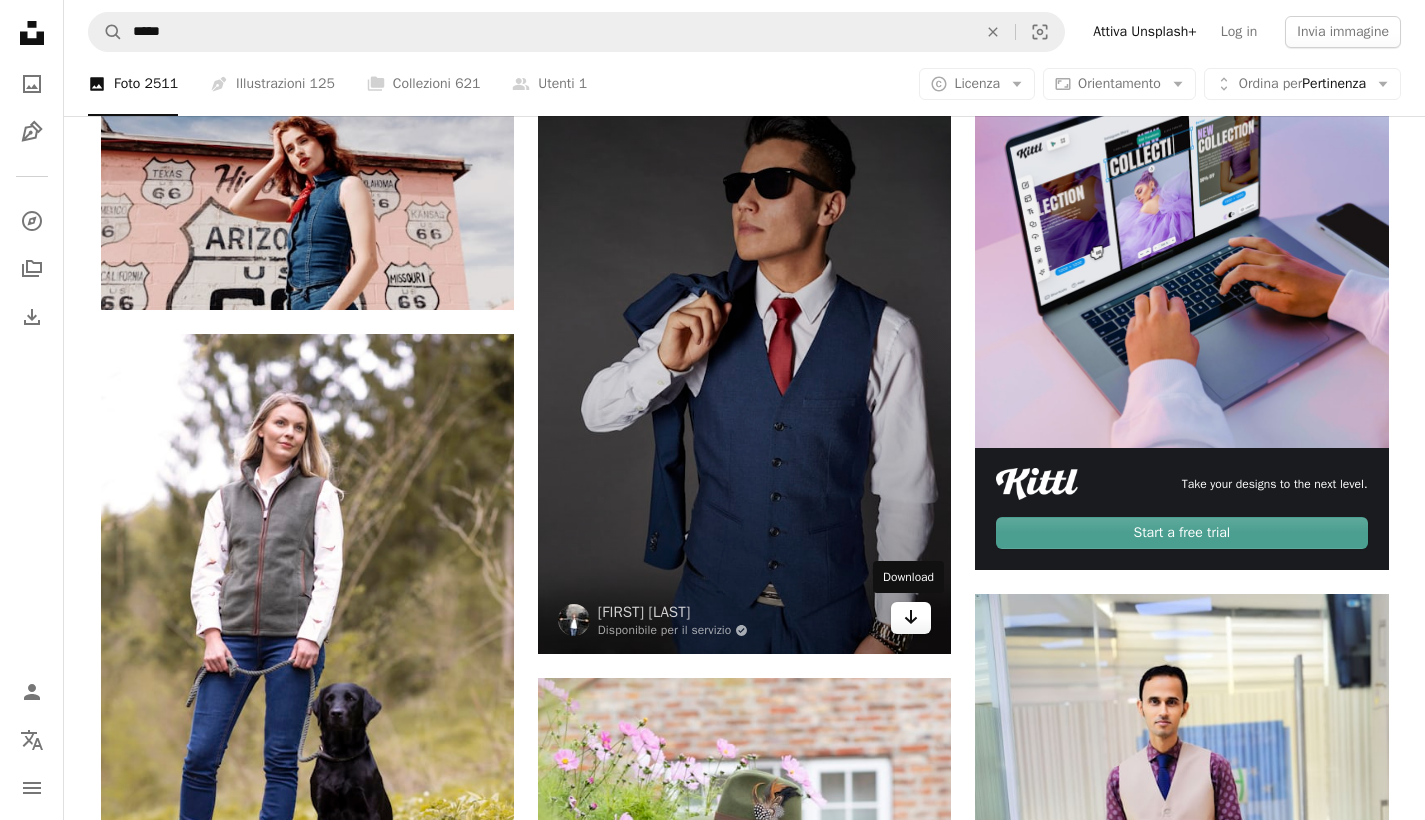 click 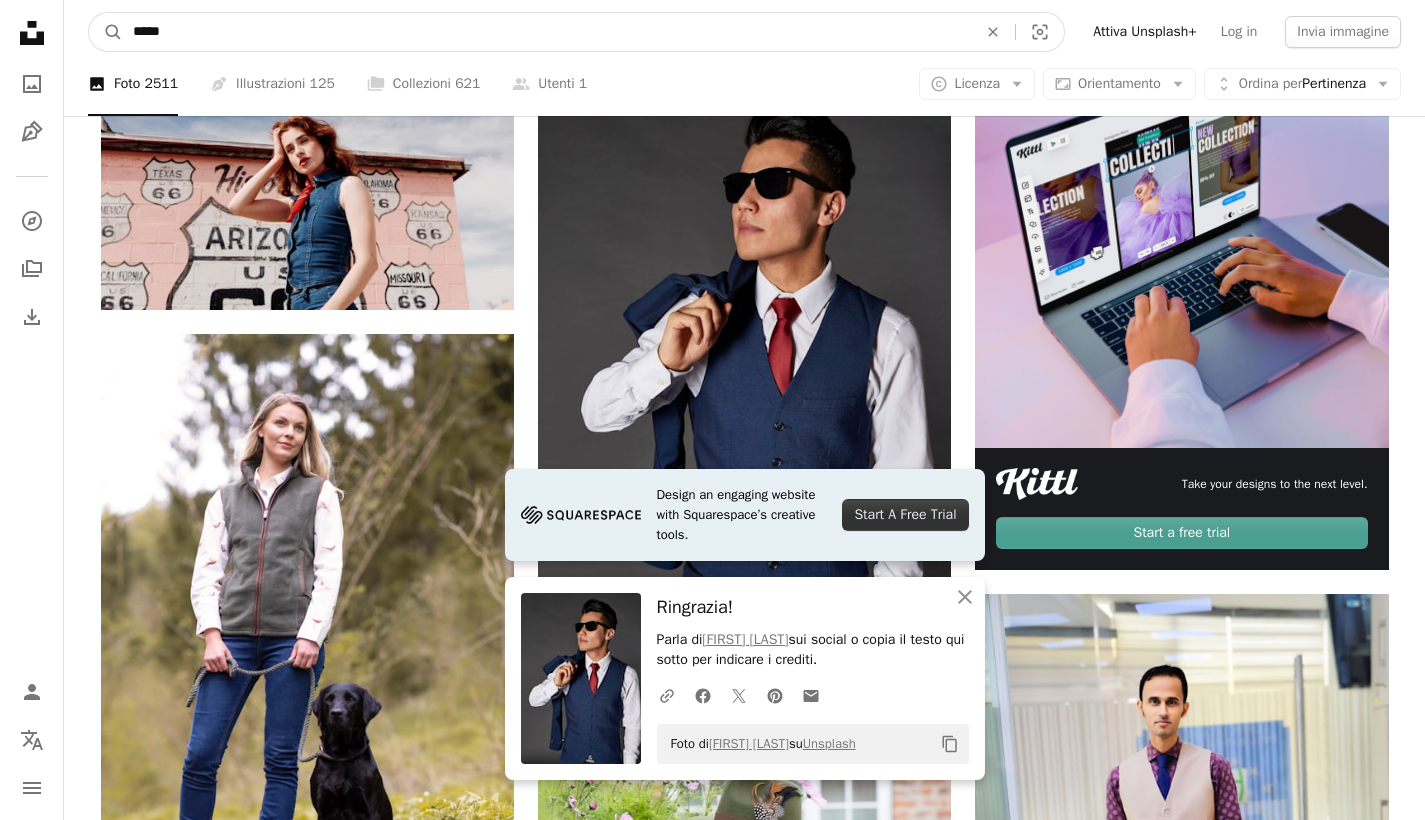 click on "*****" at bounding box center [547, 32] 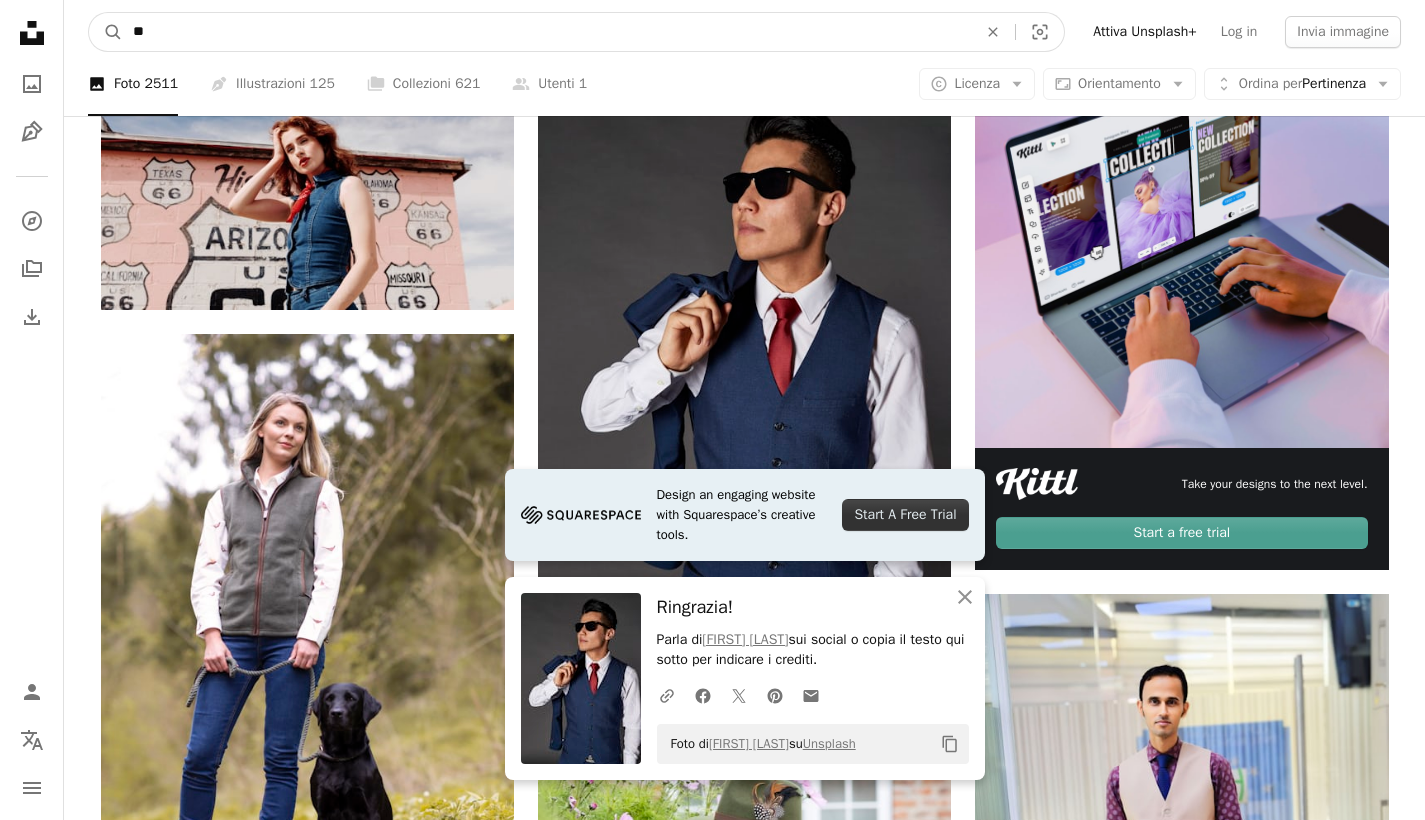type on "*" 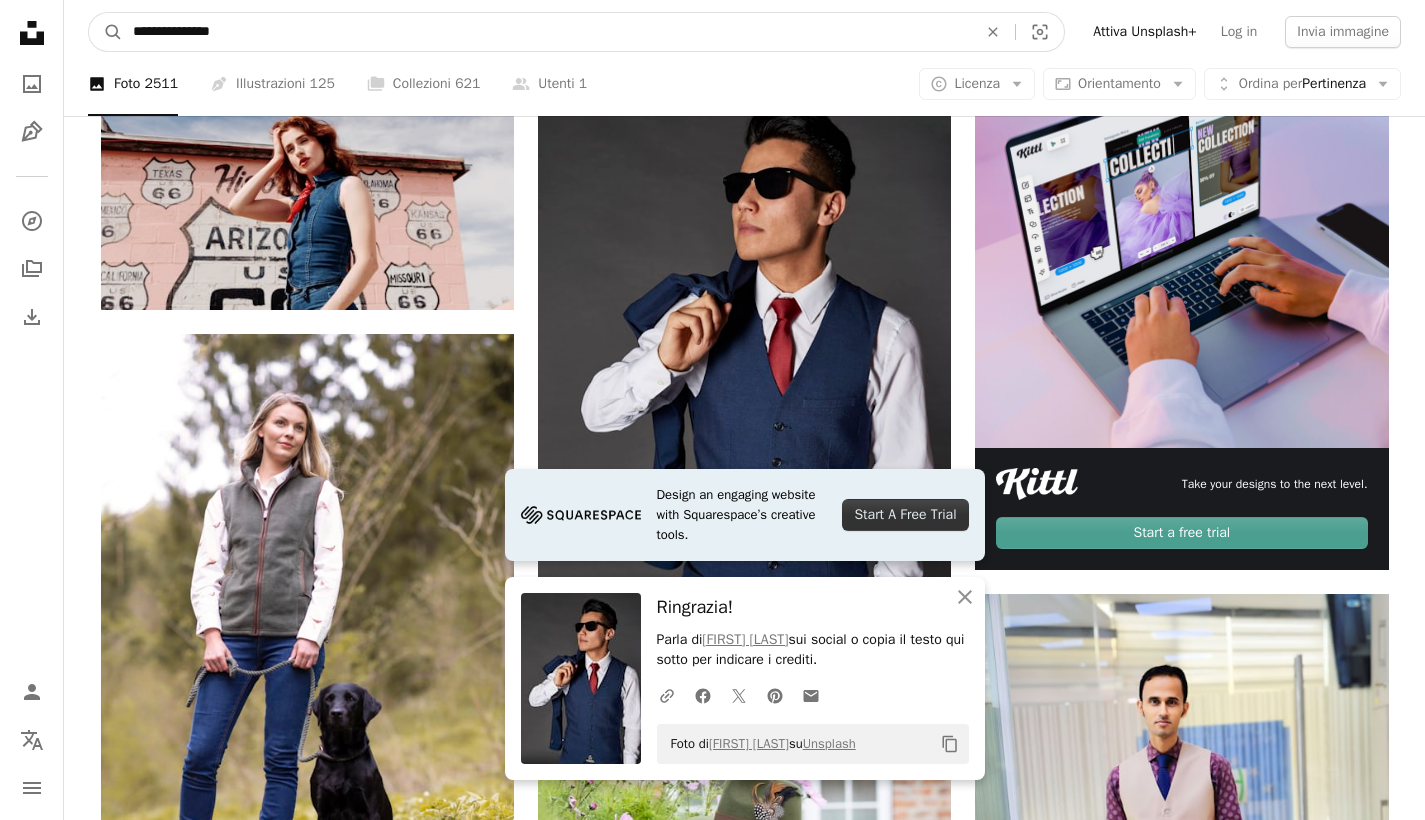 type on "**********" 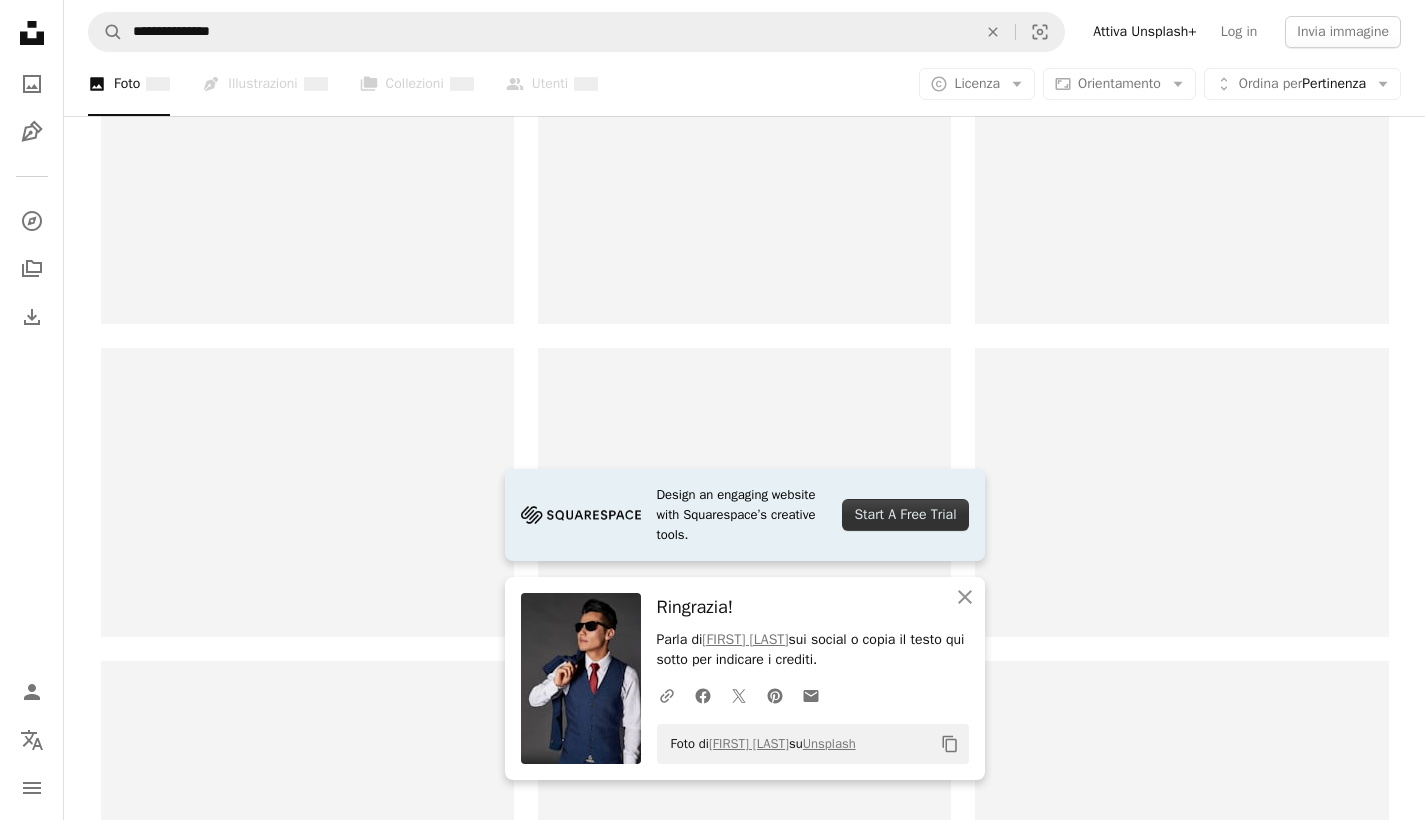 scroll, scrollTop: 0, scrollLeft: 0, axis: both 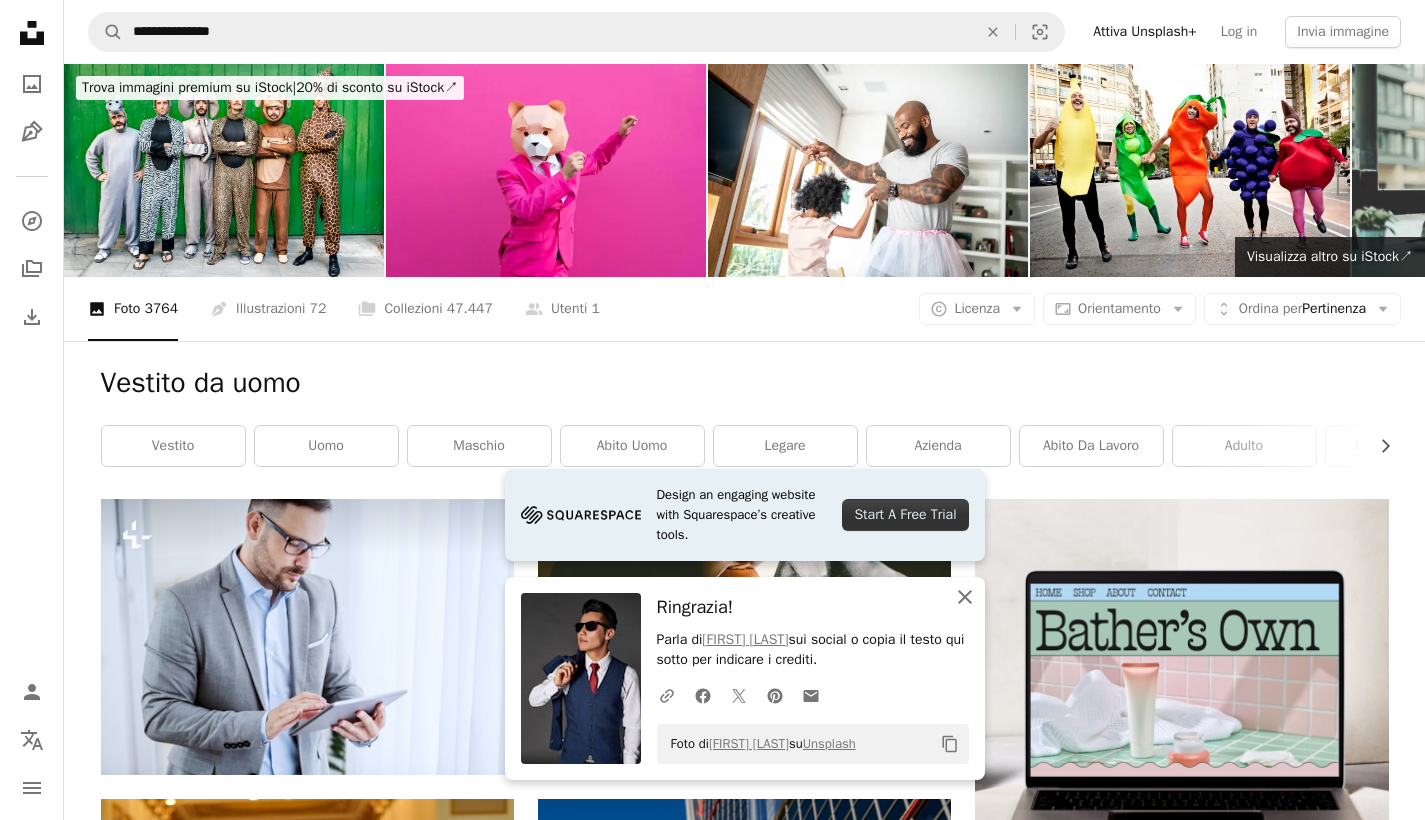 click on "An X shape" 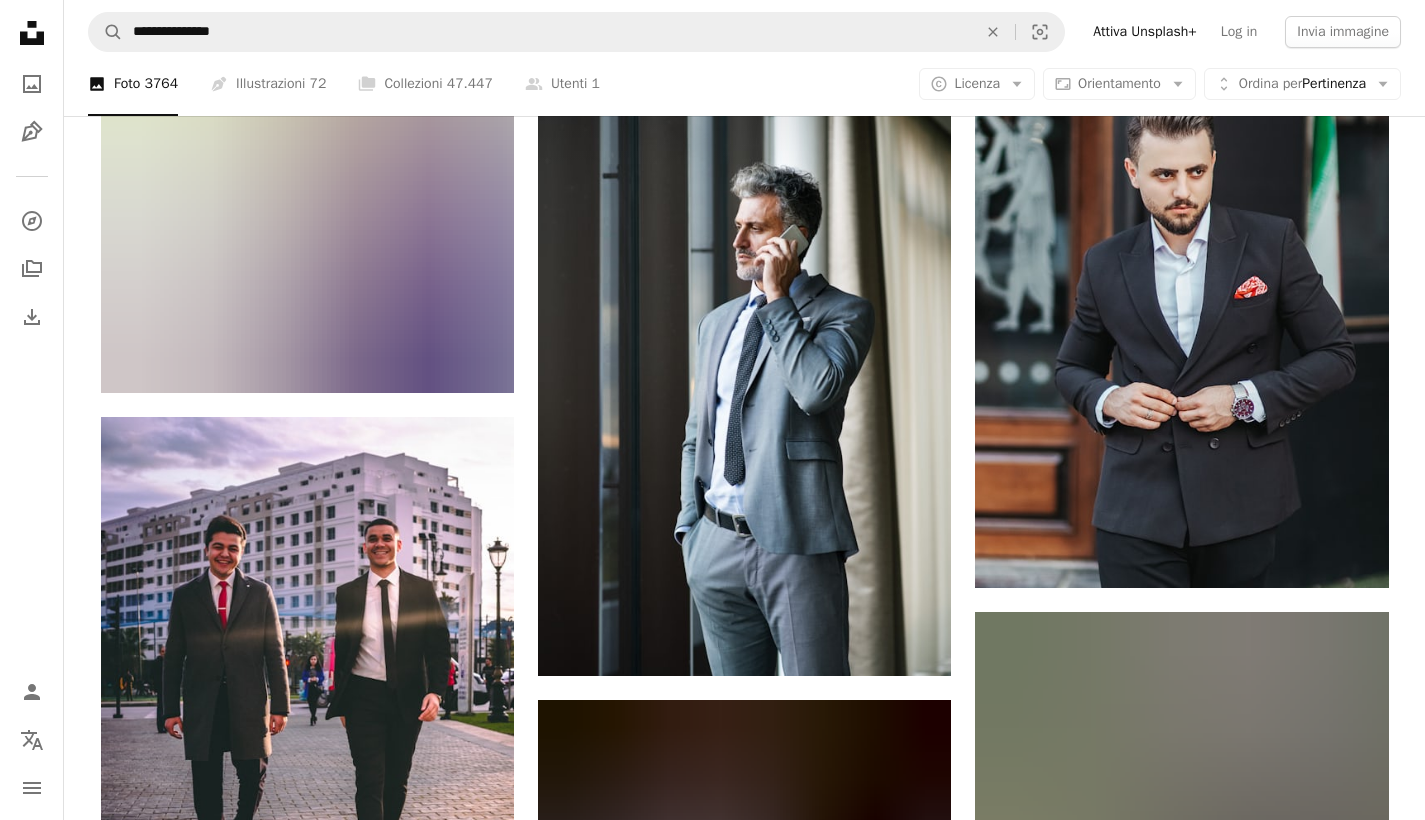 scroll, scrollTop: 1634, scrollLeft: 0, axis: vertical 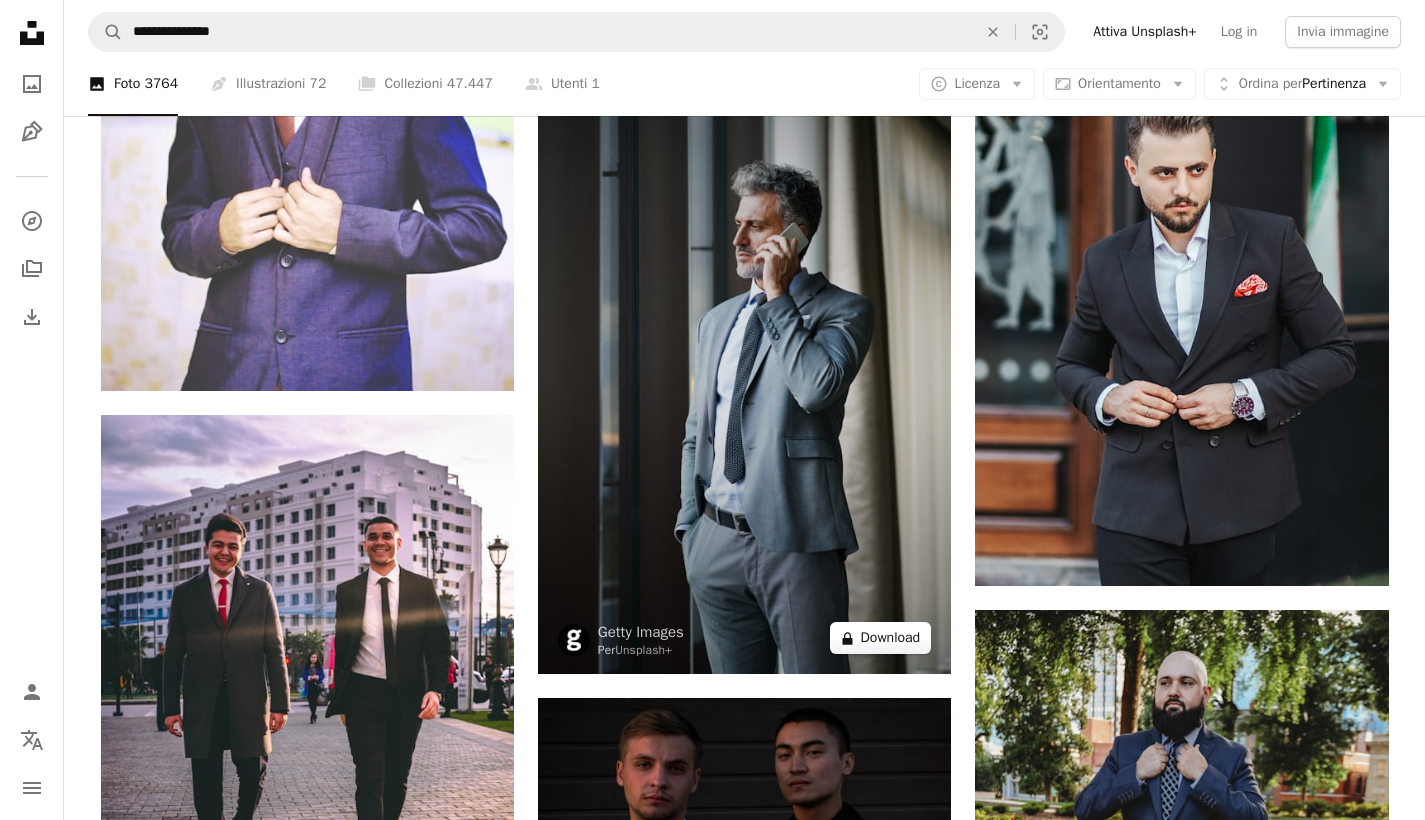 click on "A lock Download" at bounding box center [881, 638] 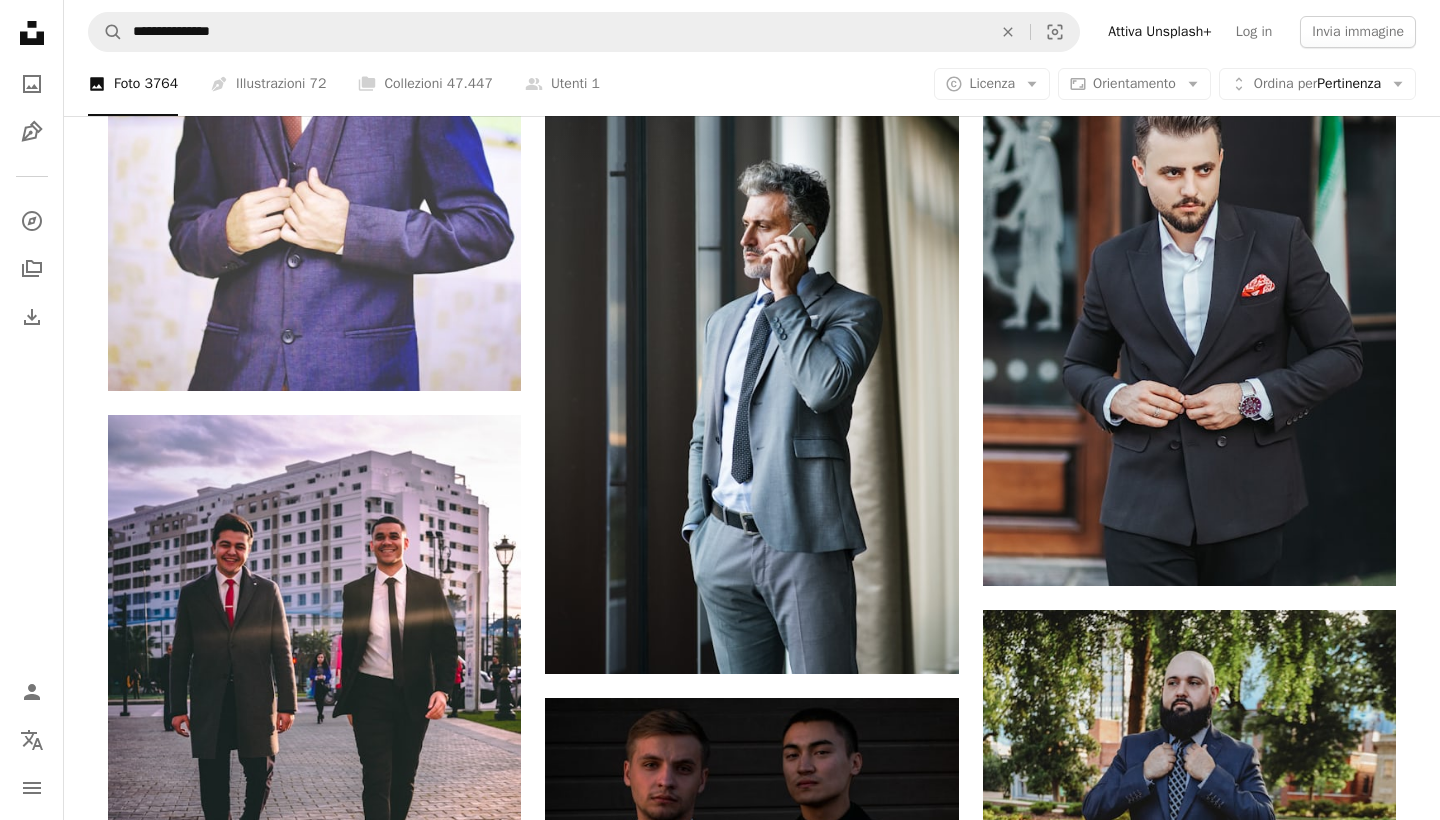 click on "An X shape Premium, ready to use images. Ottieni l’accesso illimitato. A plus sign Contenuti aggiunti mensilmente solo per gli utenti A plus sign Download royalty-free illimitati A plus sign Illustrazioni  Nuovo A plus sign Protezione legale migliorata annuale 66%  di sconto mensile 12 $   4 $ USD al mese * Attiva  Unsplash+ *Con pagamento annuale, fatturato in anticipo  48 $ Più tasse applicabili. Si rinnova automaticamente. Cancella quando vuoi." at bounding box center (720, 4355) 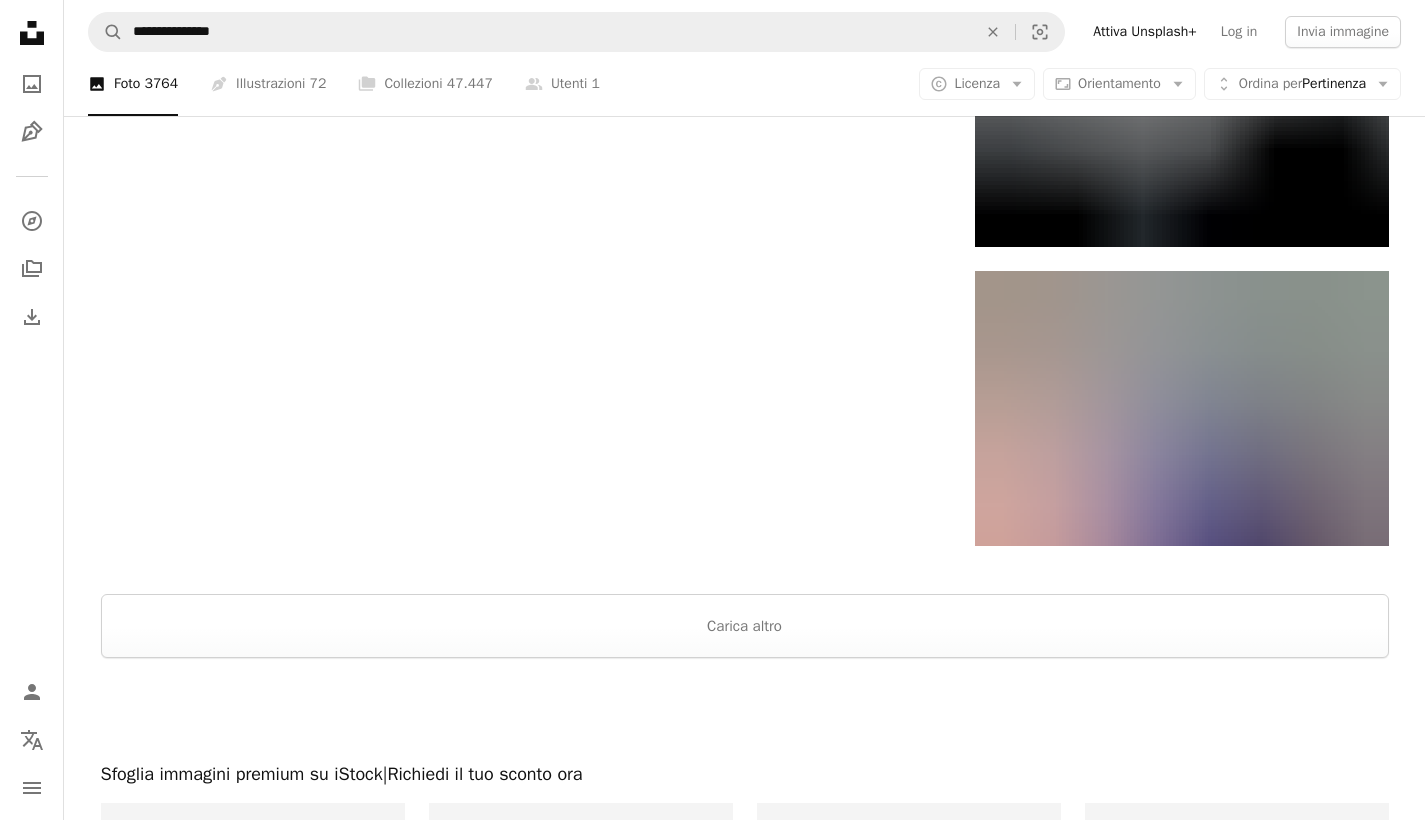 scroll, scrollTop: 4123, scrollLeft: 0, axis: vertical 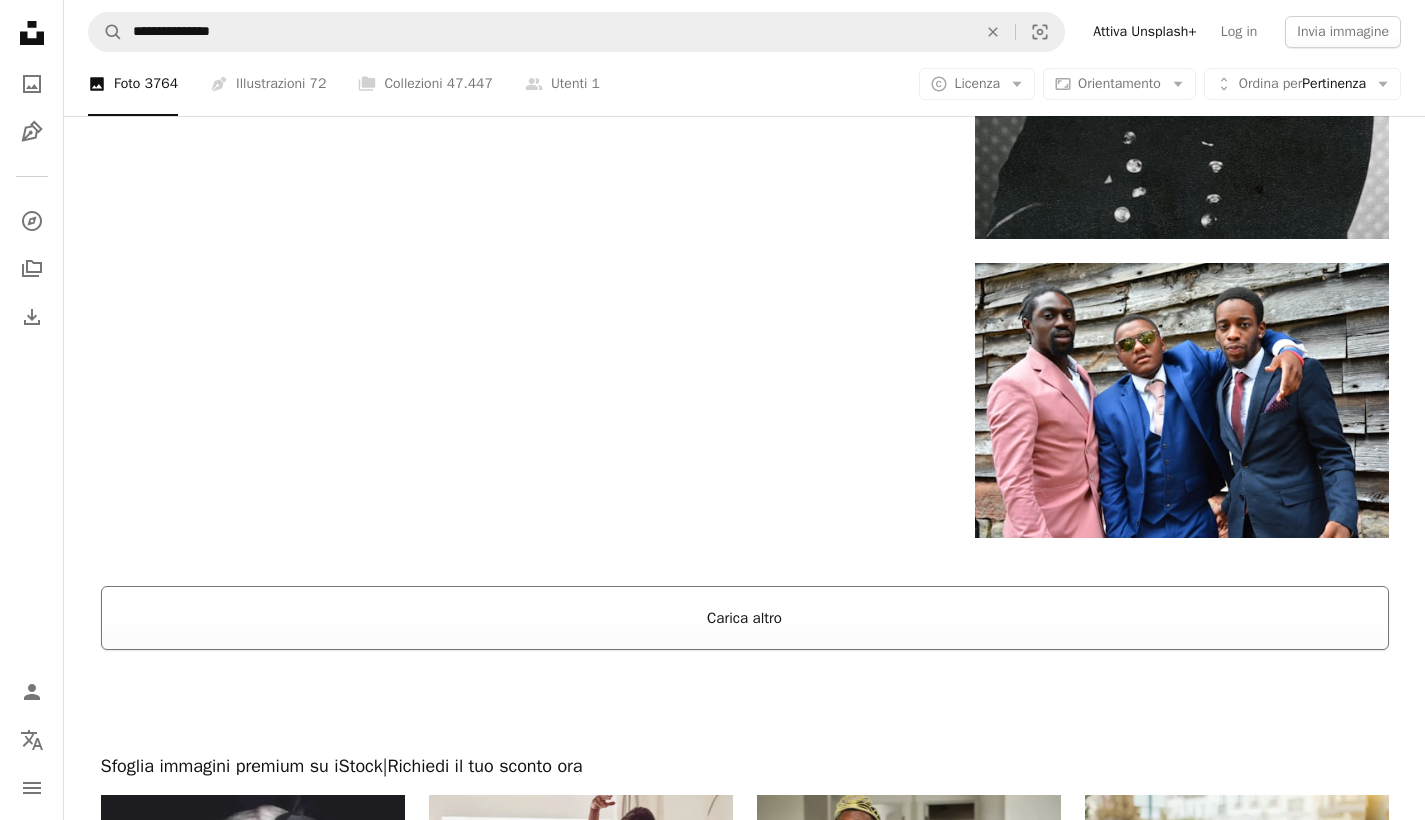 click on "Carica altro" at bounding box center [745, 618] 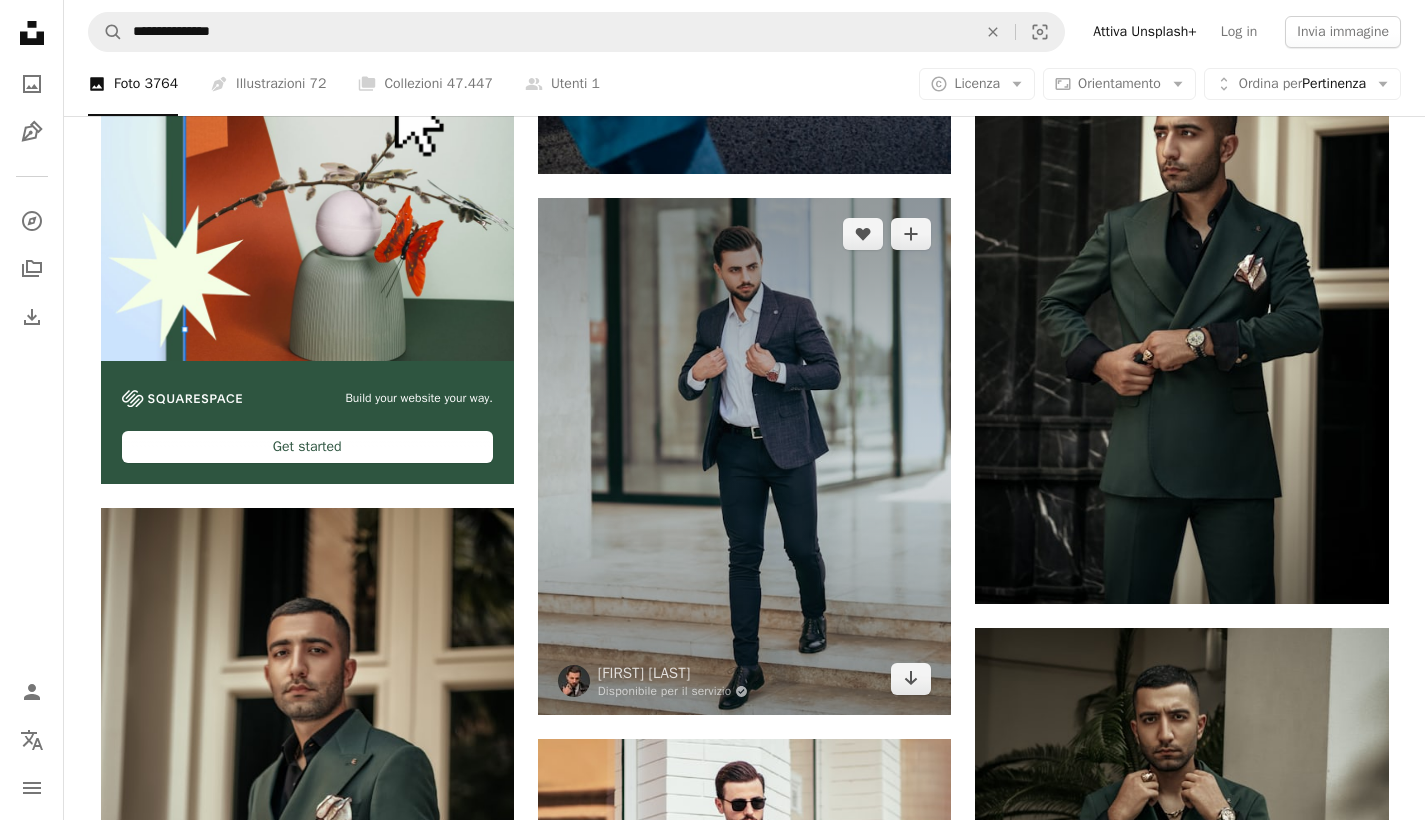 scroll, scrollTop: 6566, scrollLeft: 0, axis: vertical 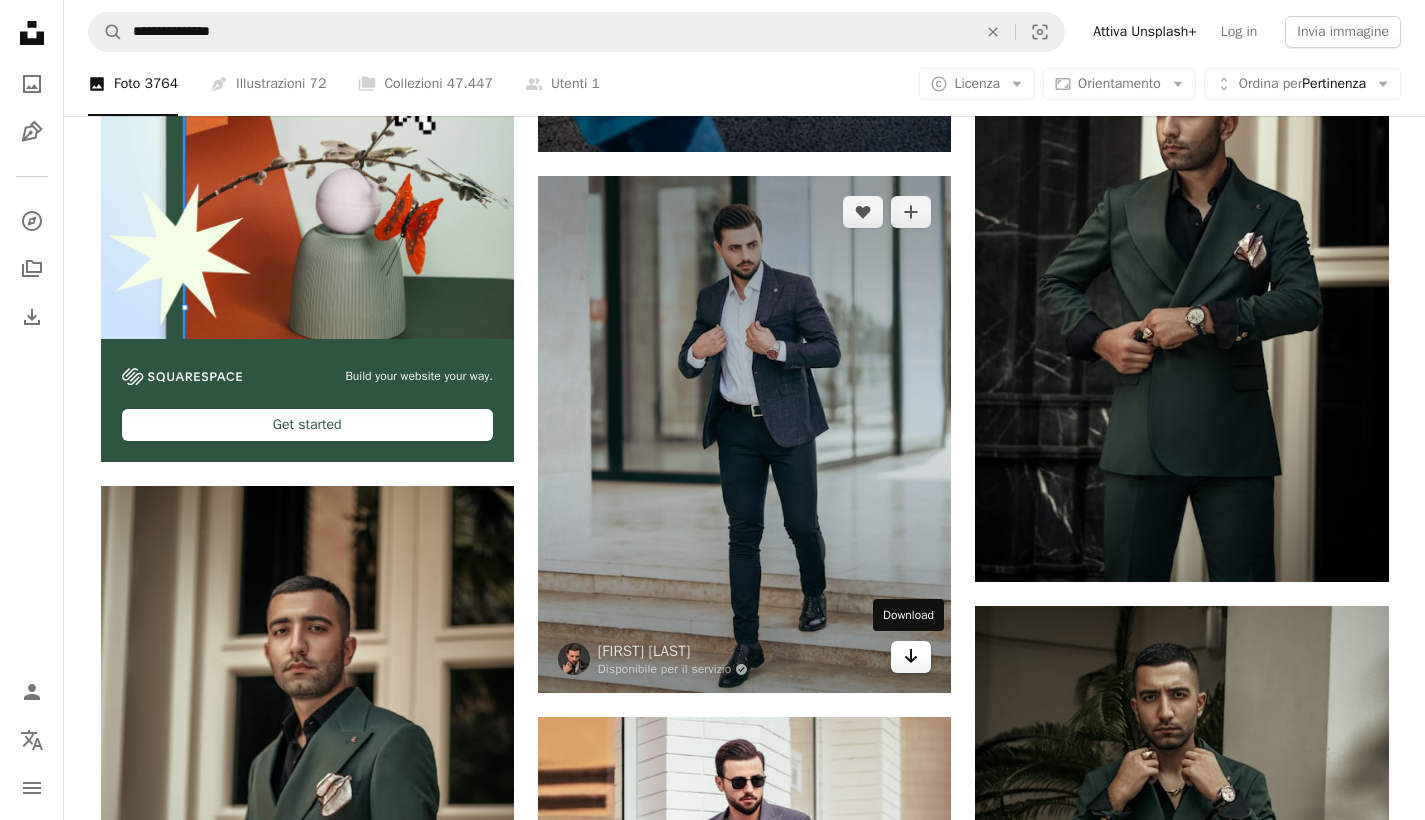 click on "Arrow pointing down" 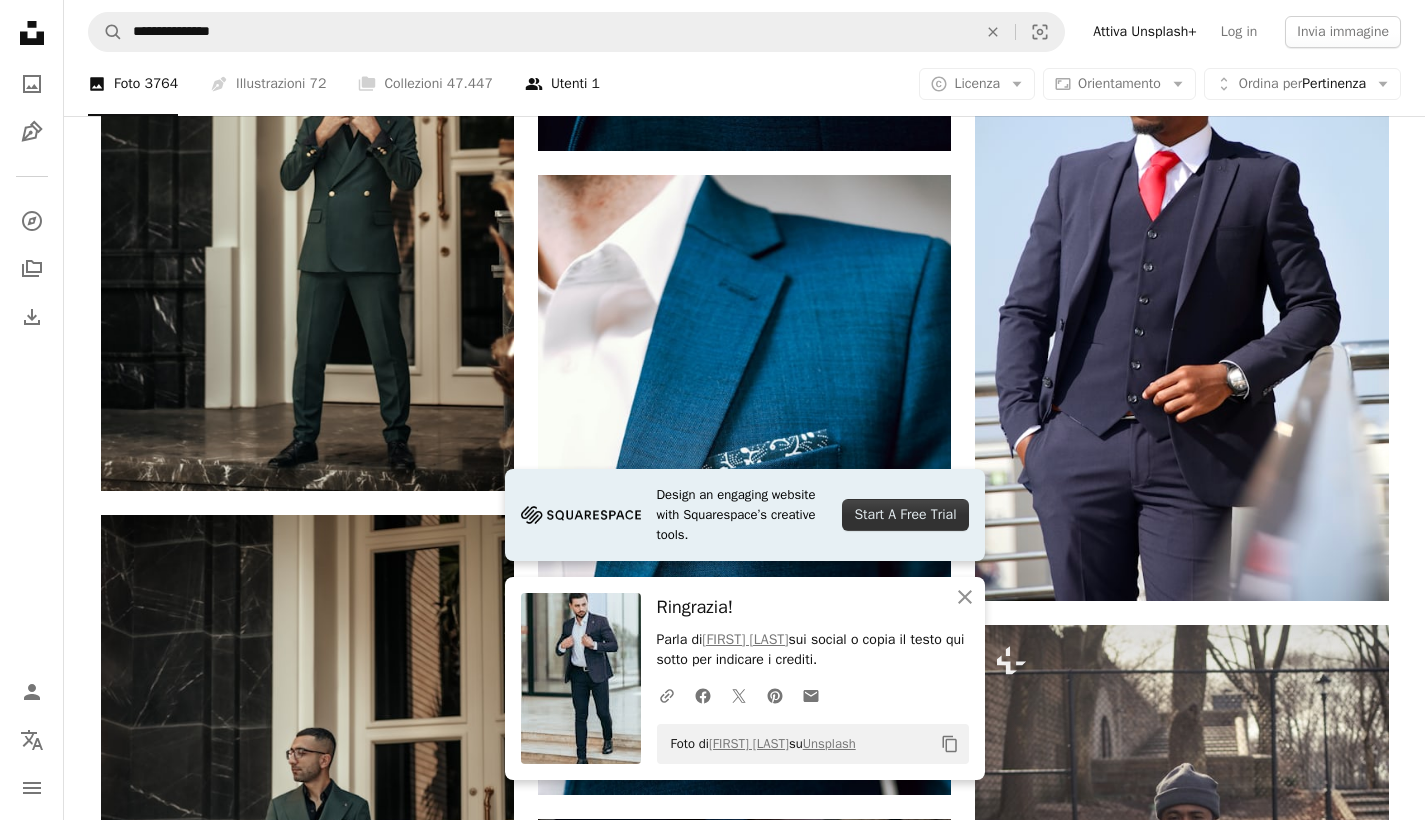 scroll, scrollTop: 5344, scrollLeft: 0, axis: vertical 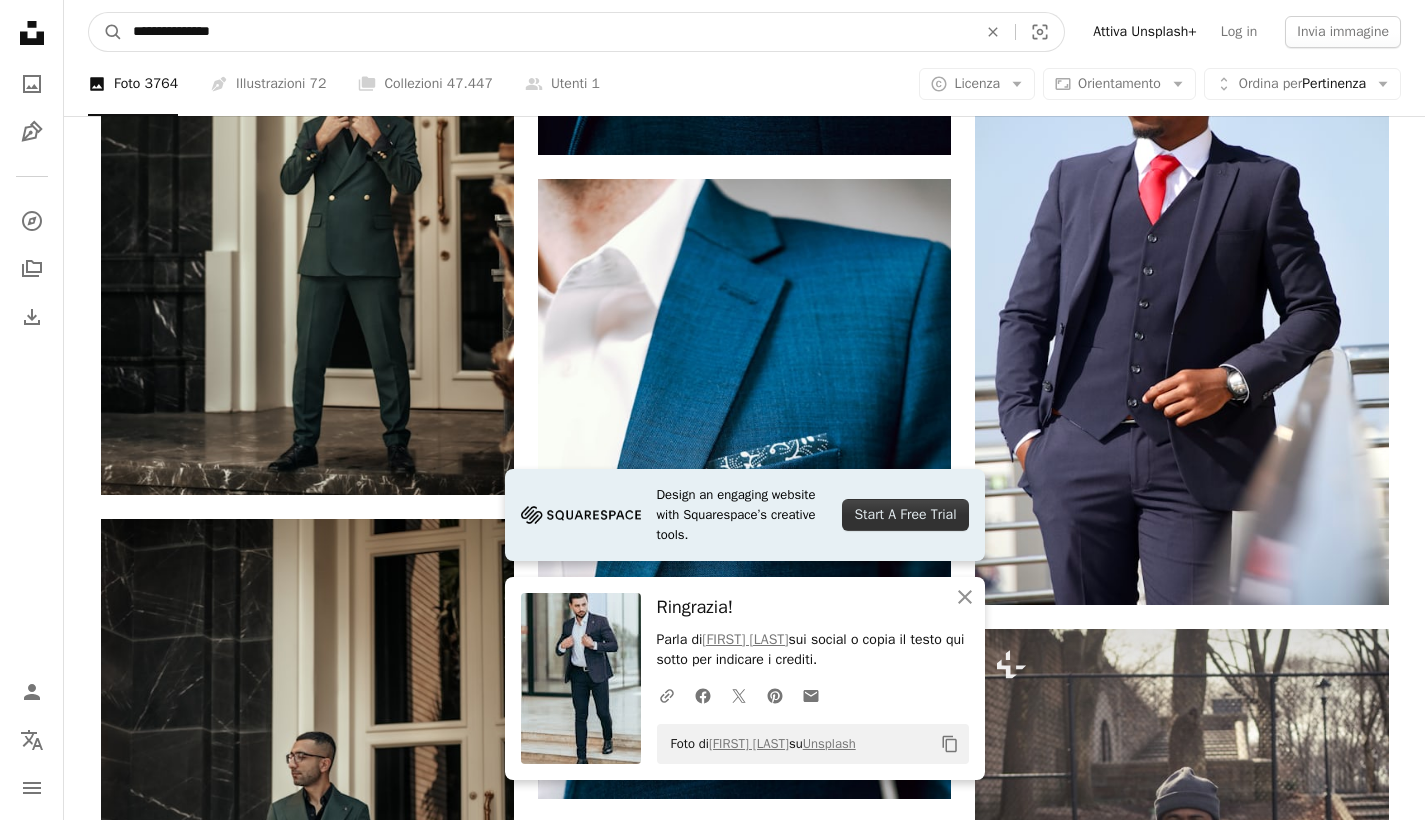 click on "**********" at bounding box center (547, 32) 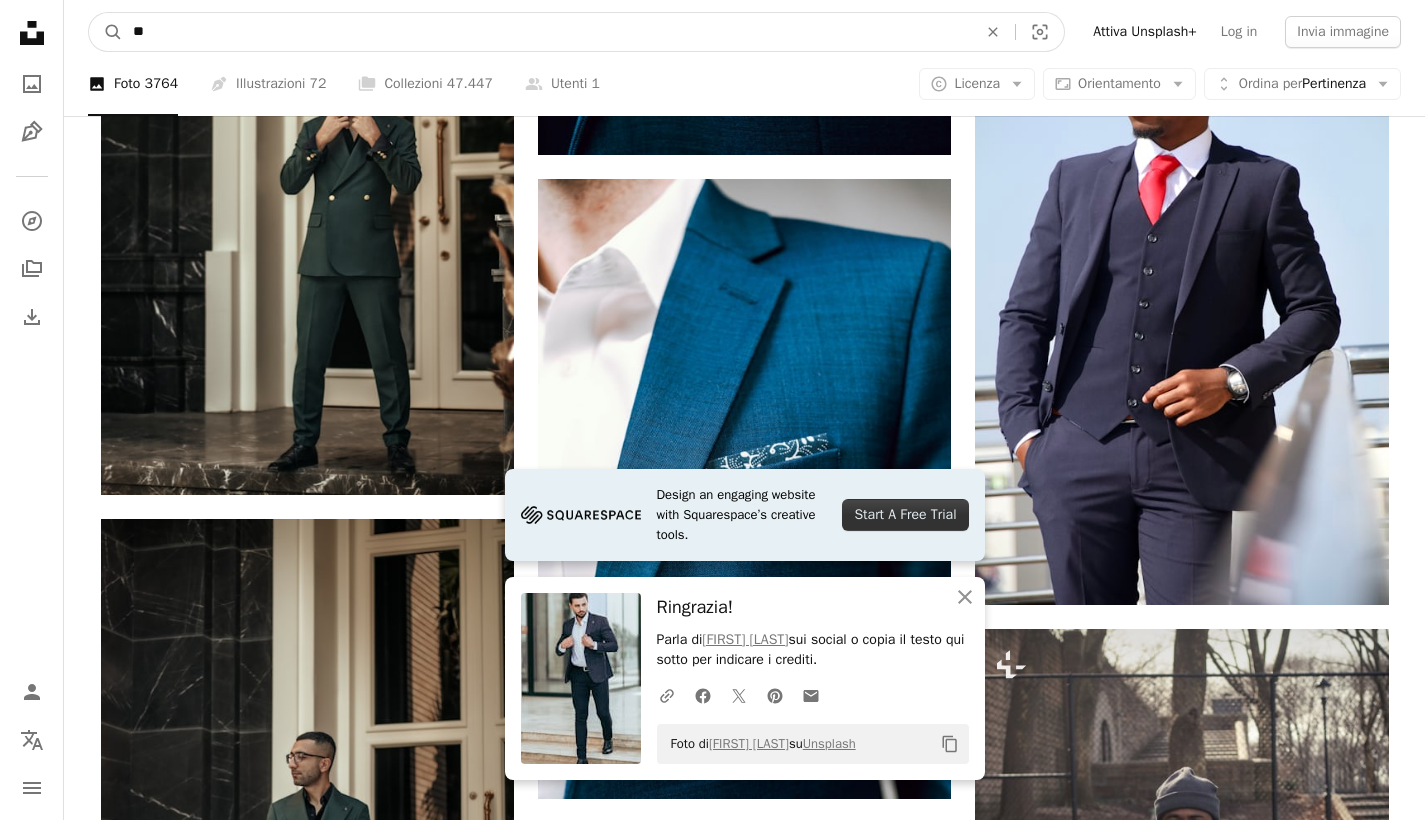type on "*" 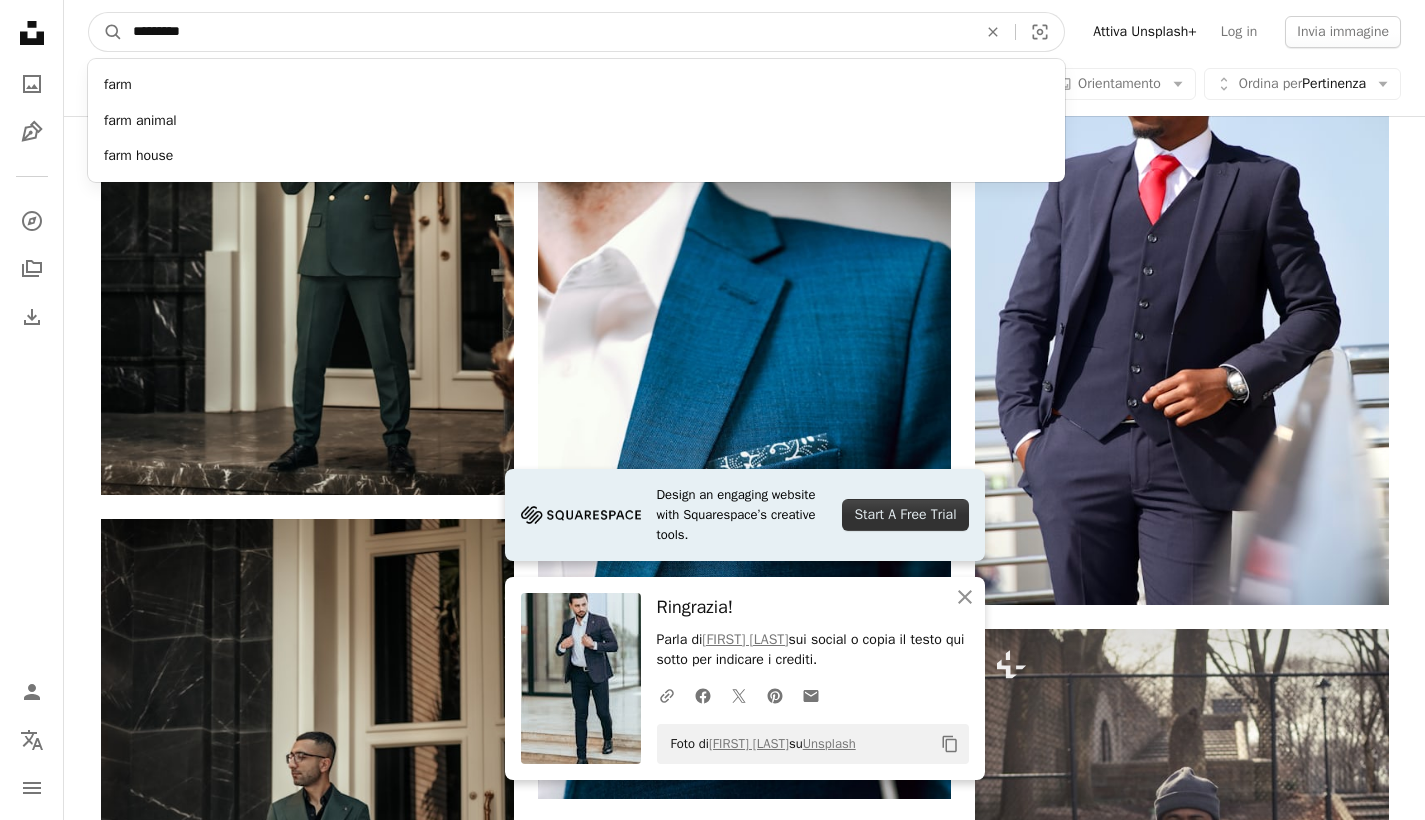 type on "**********" 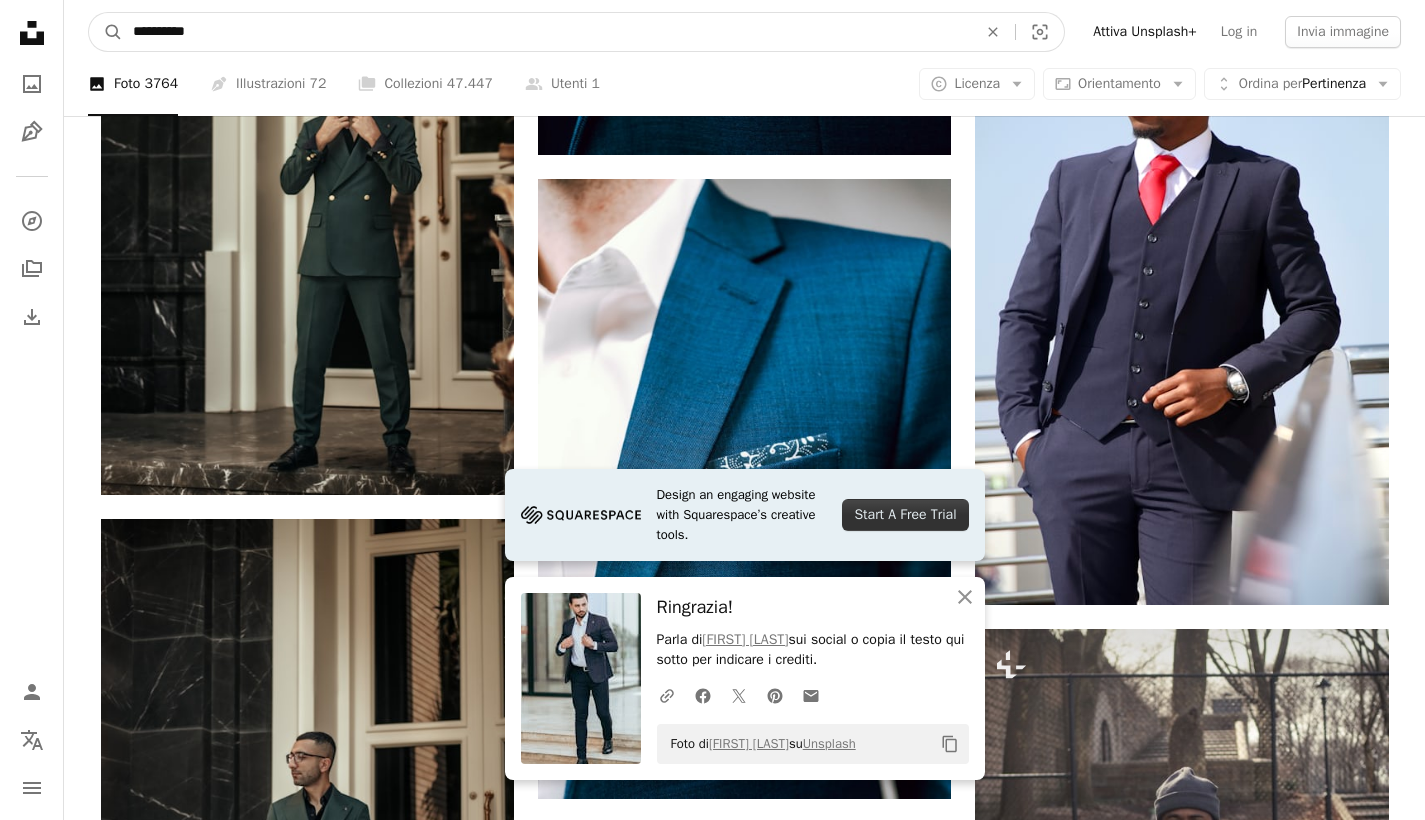click on "A magnifying glass" at bounding box center [106, 32] 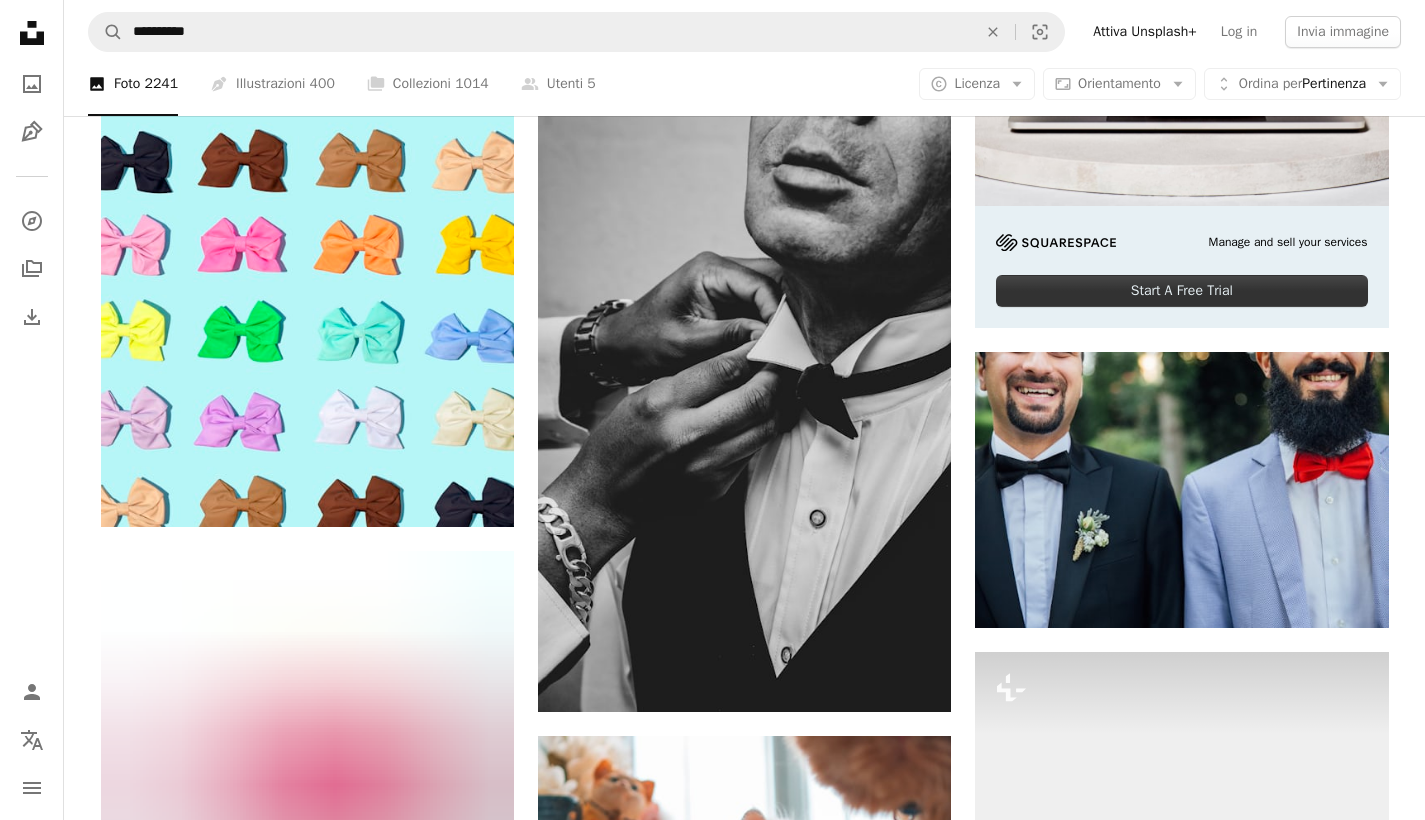 scroll, scrollTop: 708, scrollLeft: 0, axis: vertical 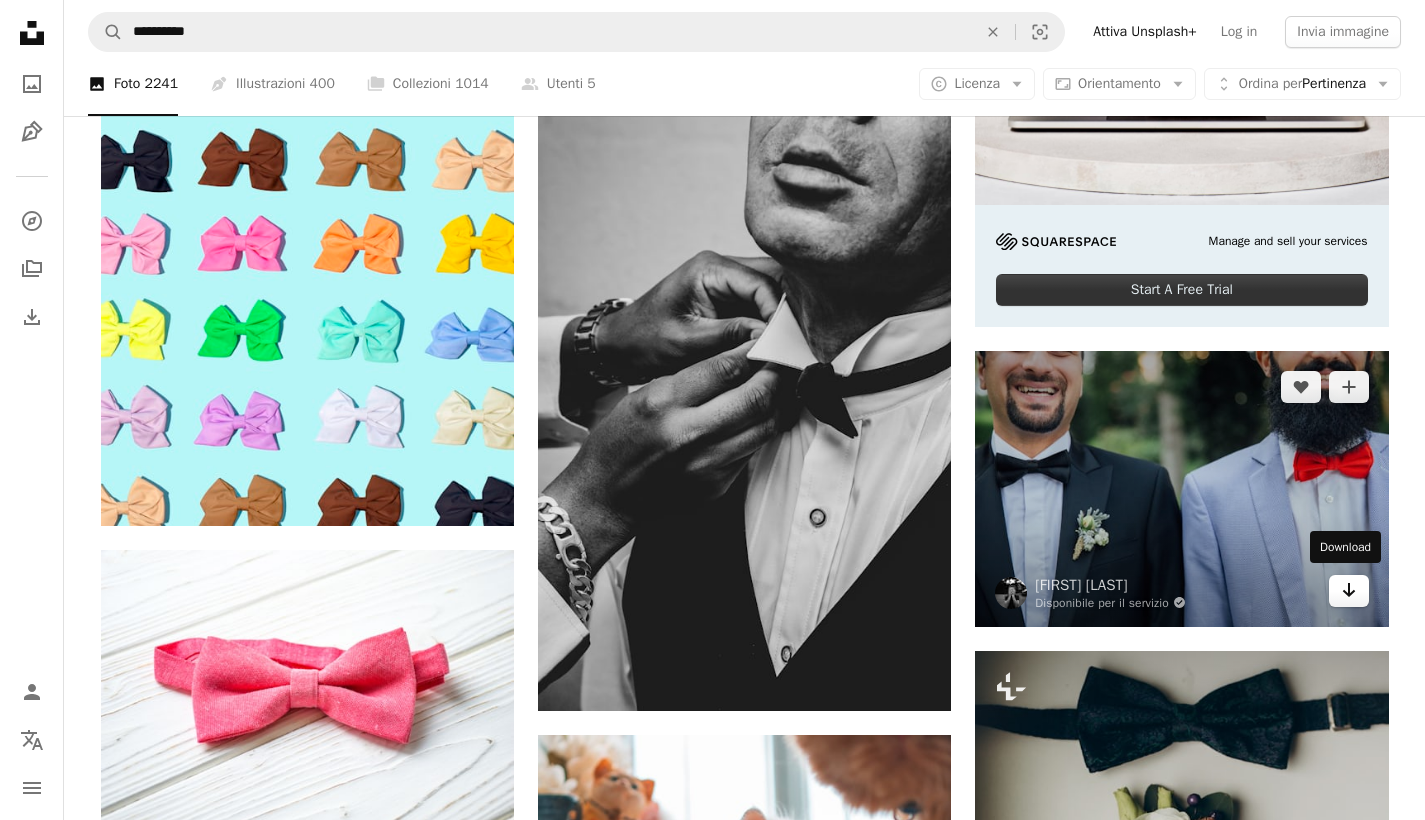 click 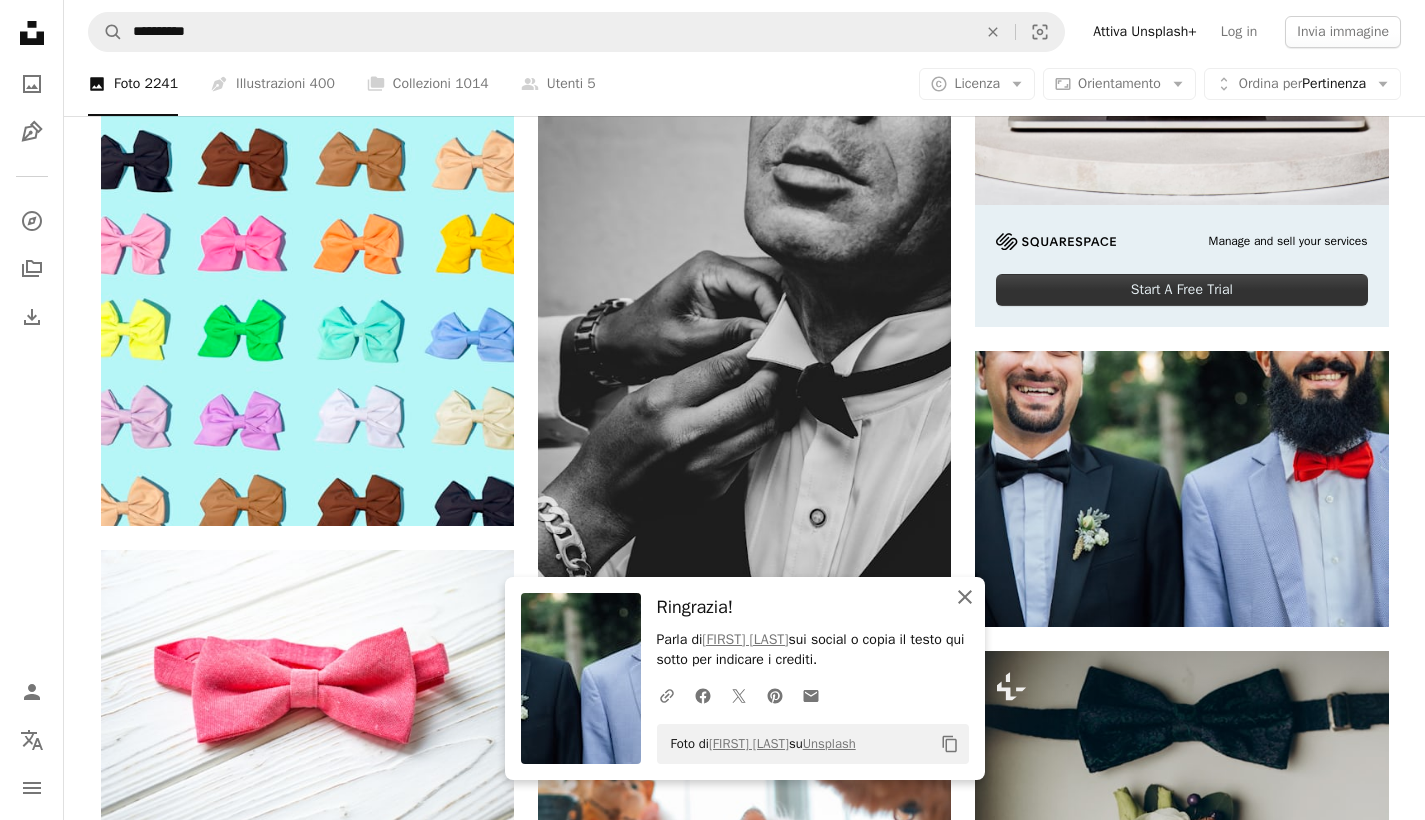 click on "An X shape" 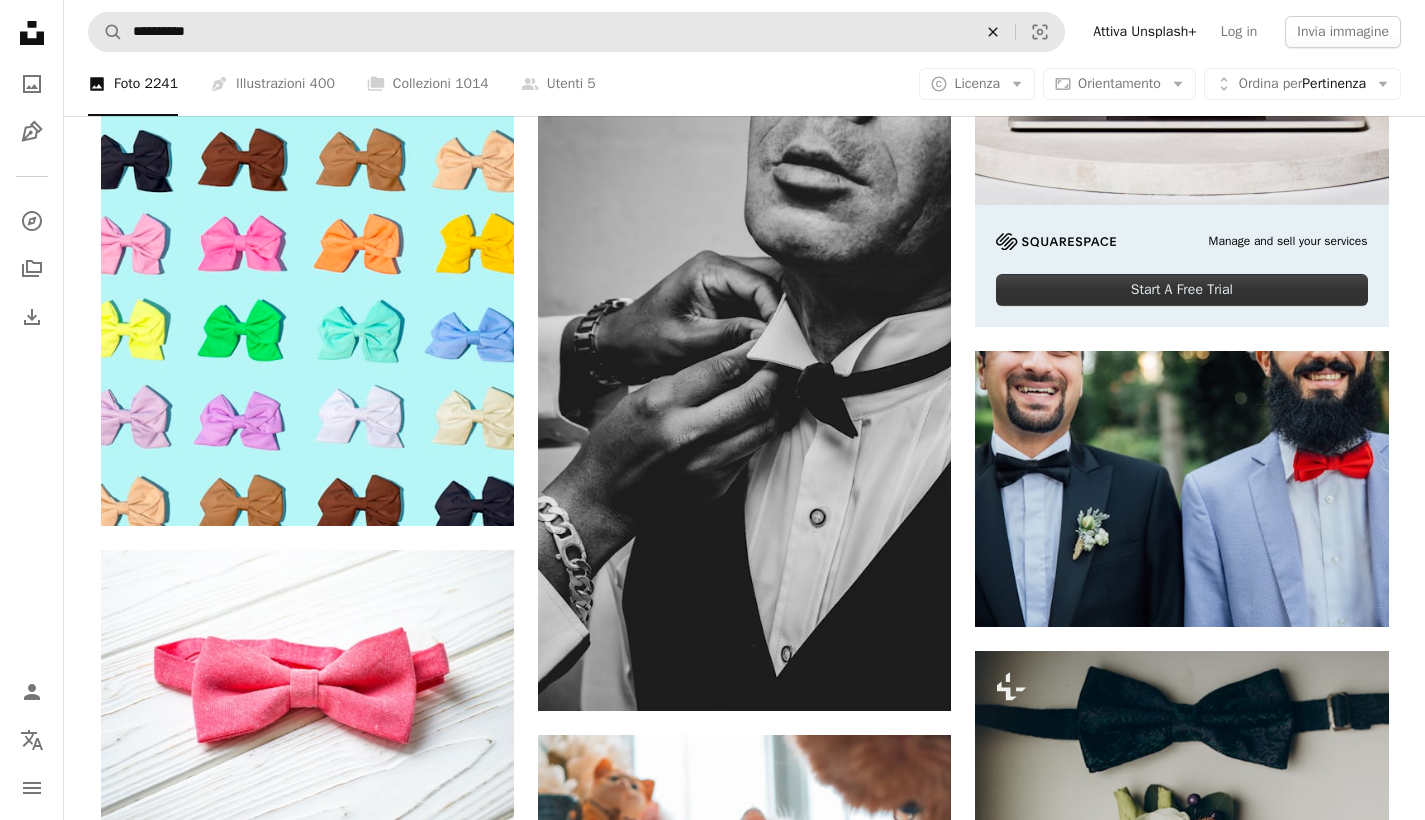 click on "An X shape" 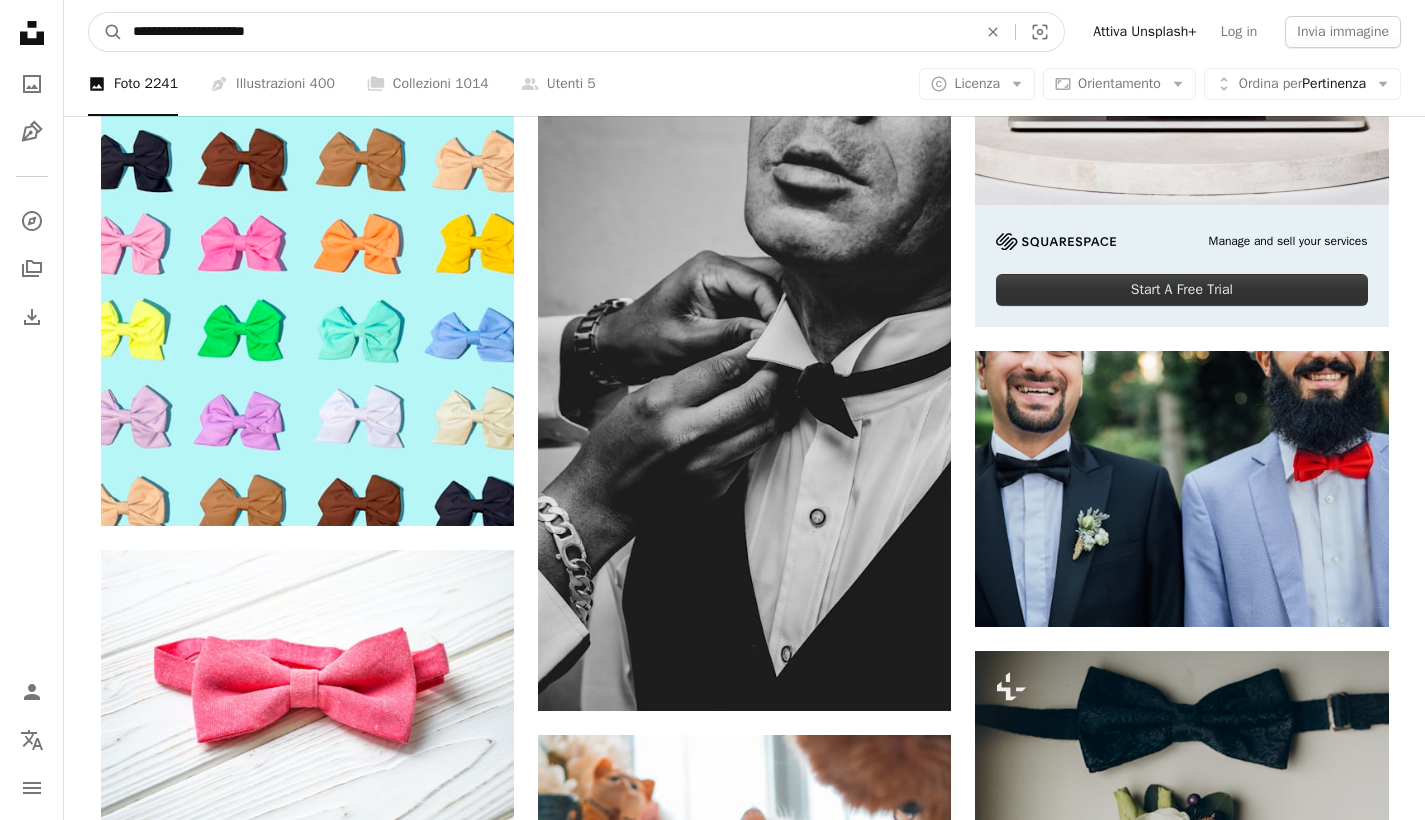 type on "**********" 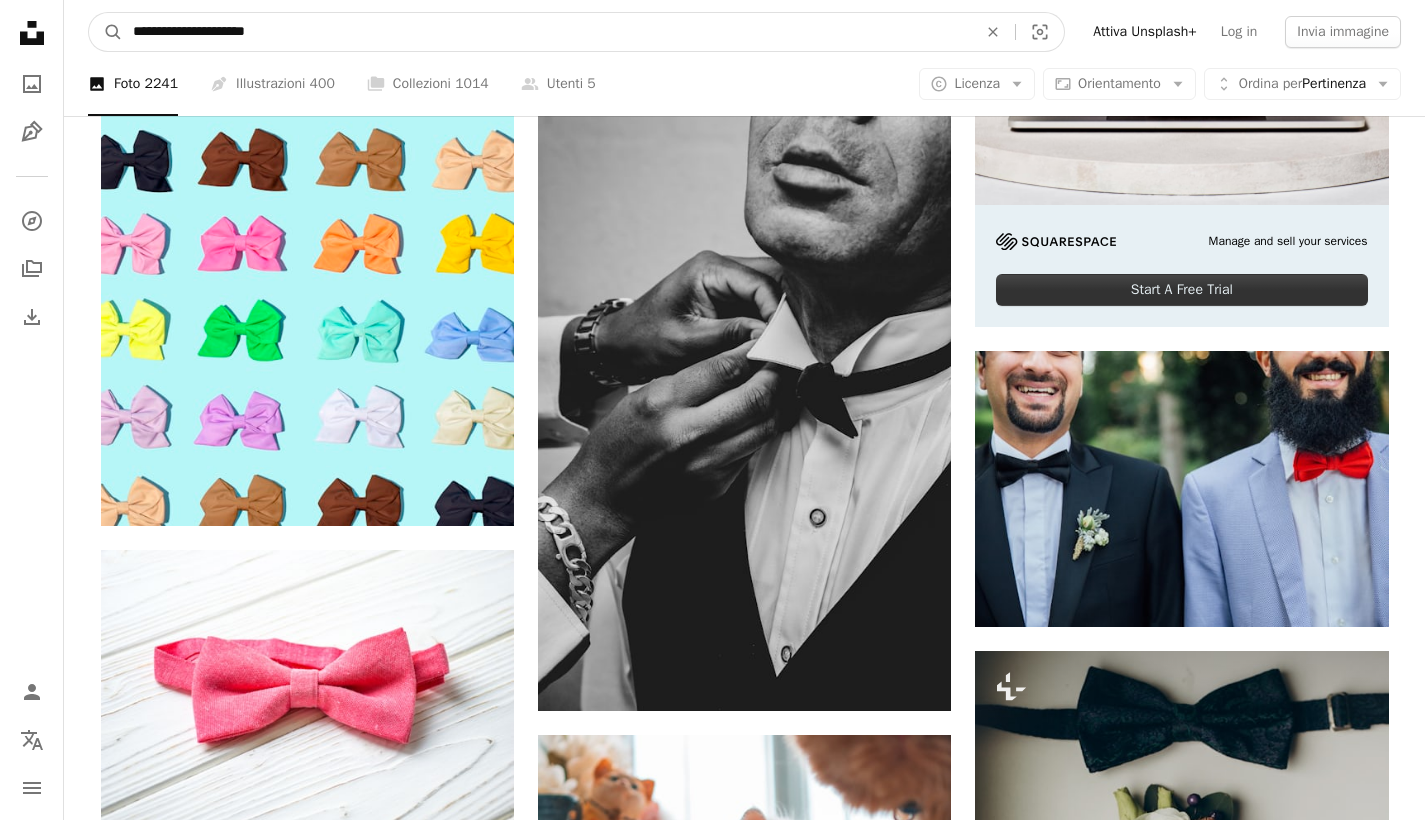 click on "A magnifying glass" at bounding box center [106, 32] 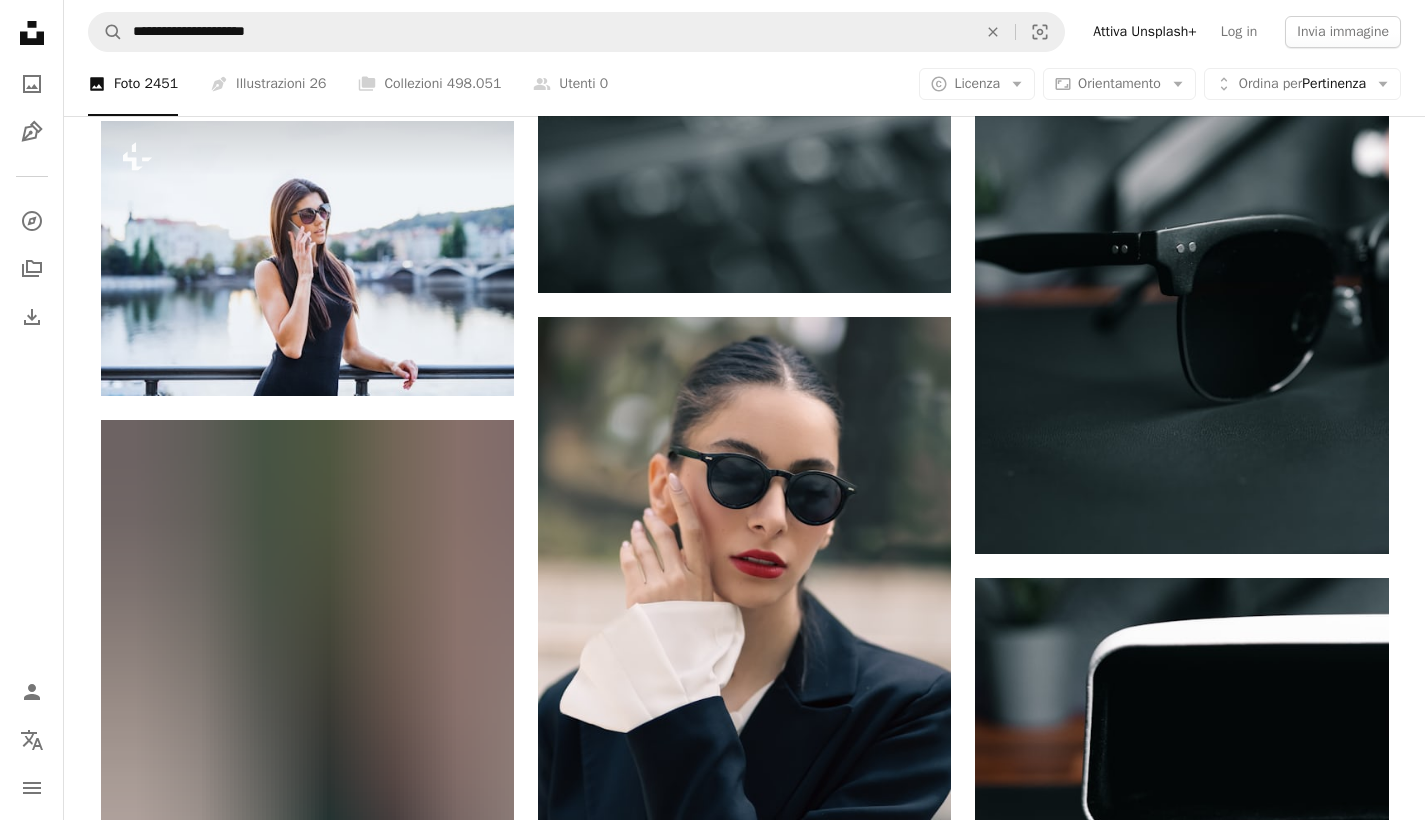 scroll, scrollTop: 1568, scrollLeft: 0, axis: vertical 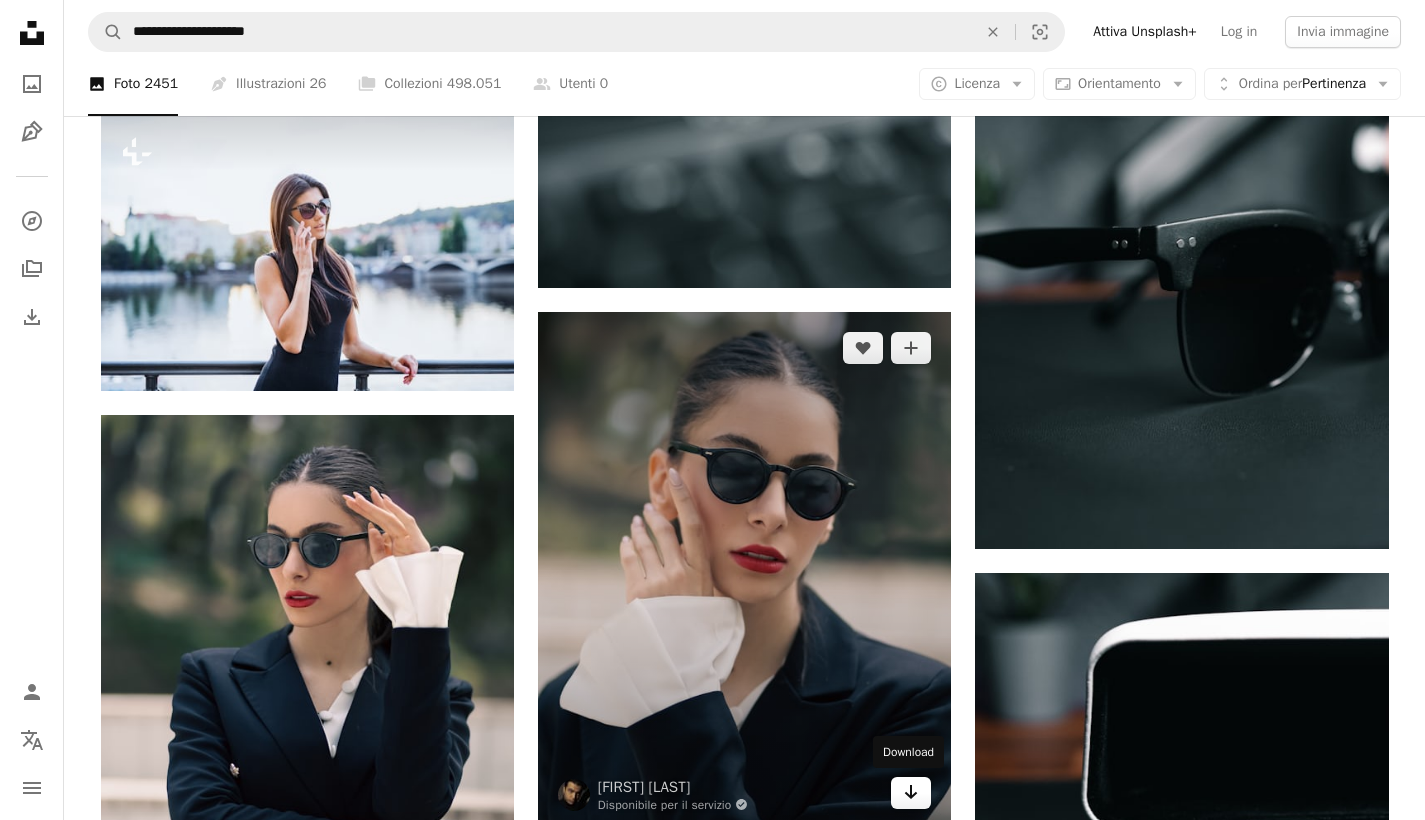 click on "Arrow pointing down" 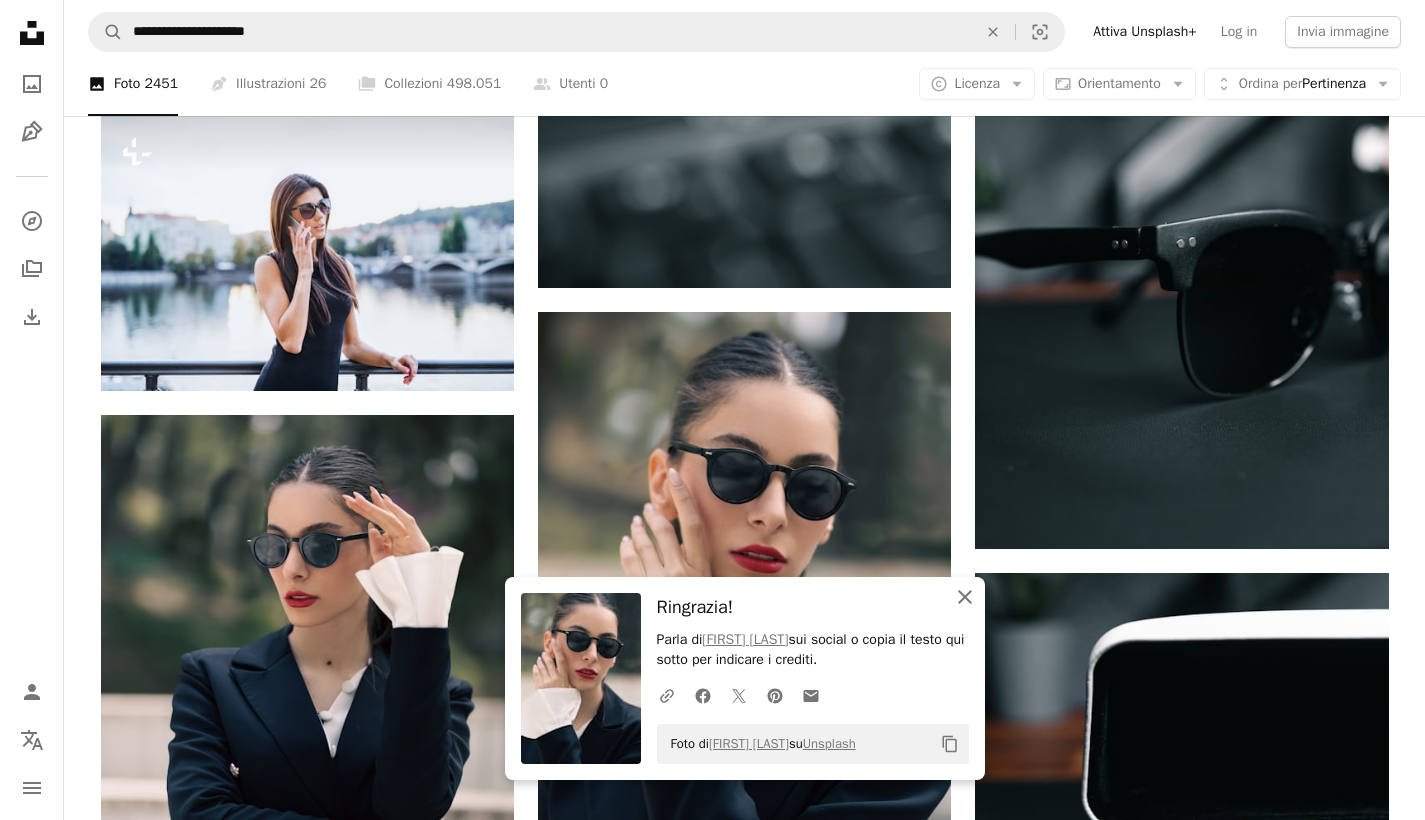 click on "An X shape" 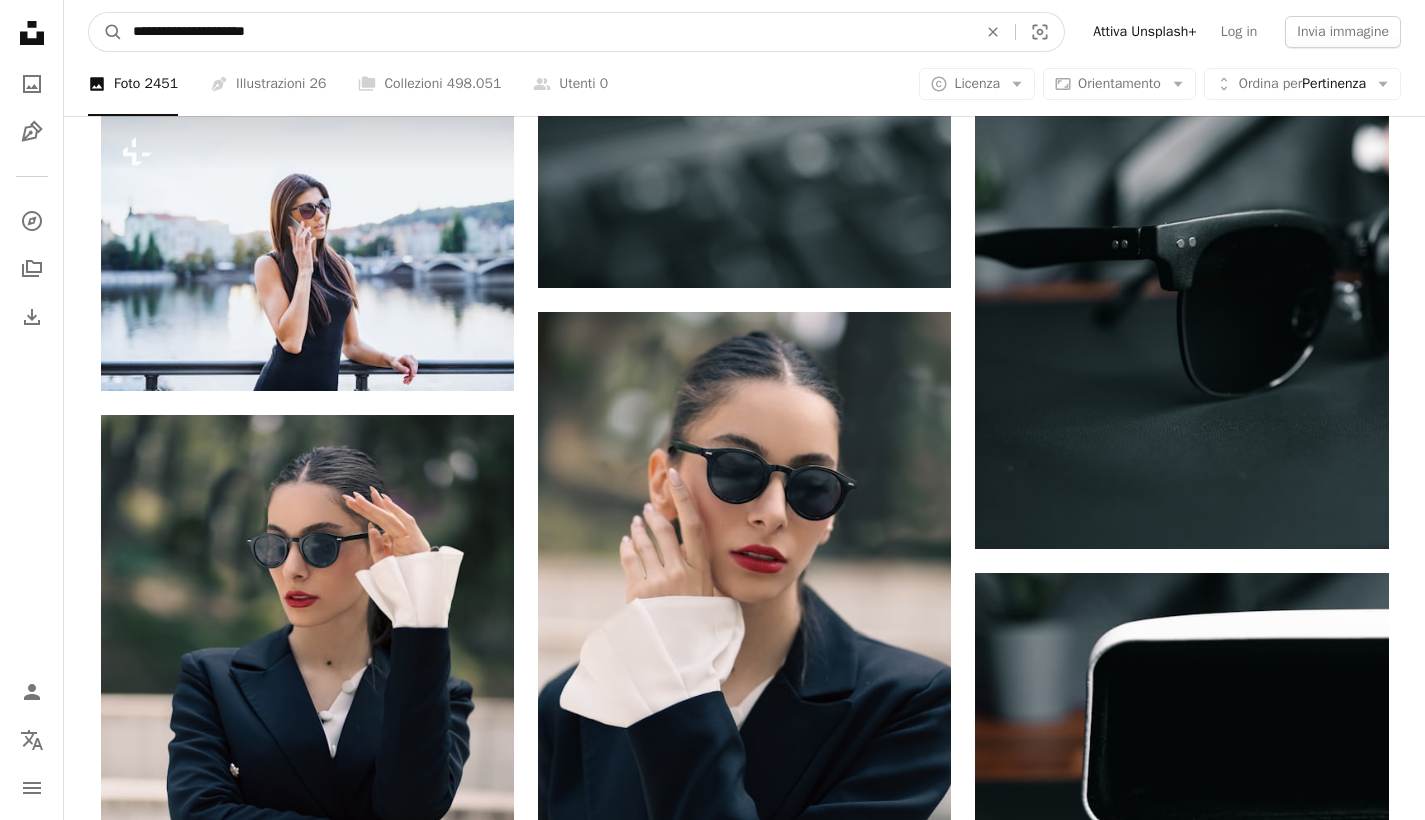 click on "**********" at bounding box center [547, 32] 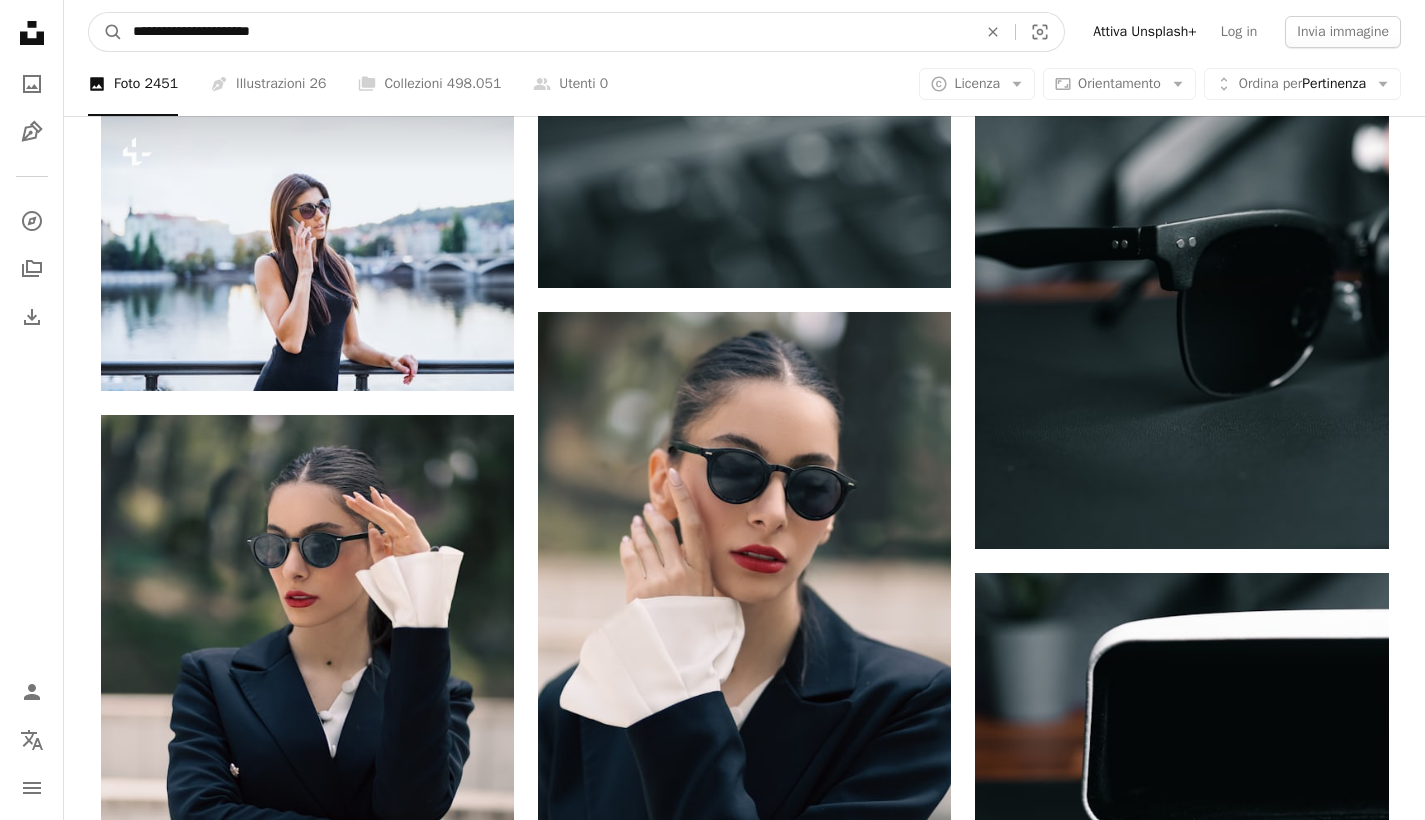 type on "**********" 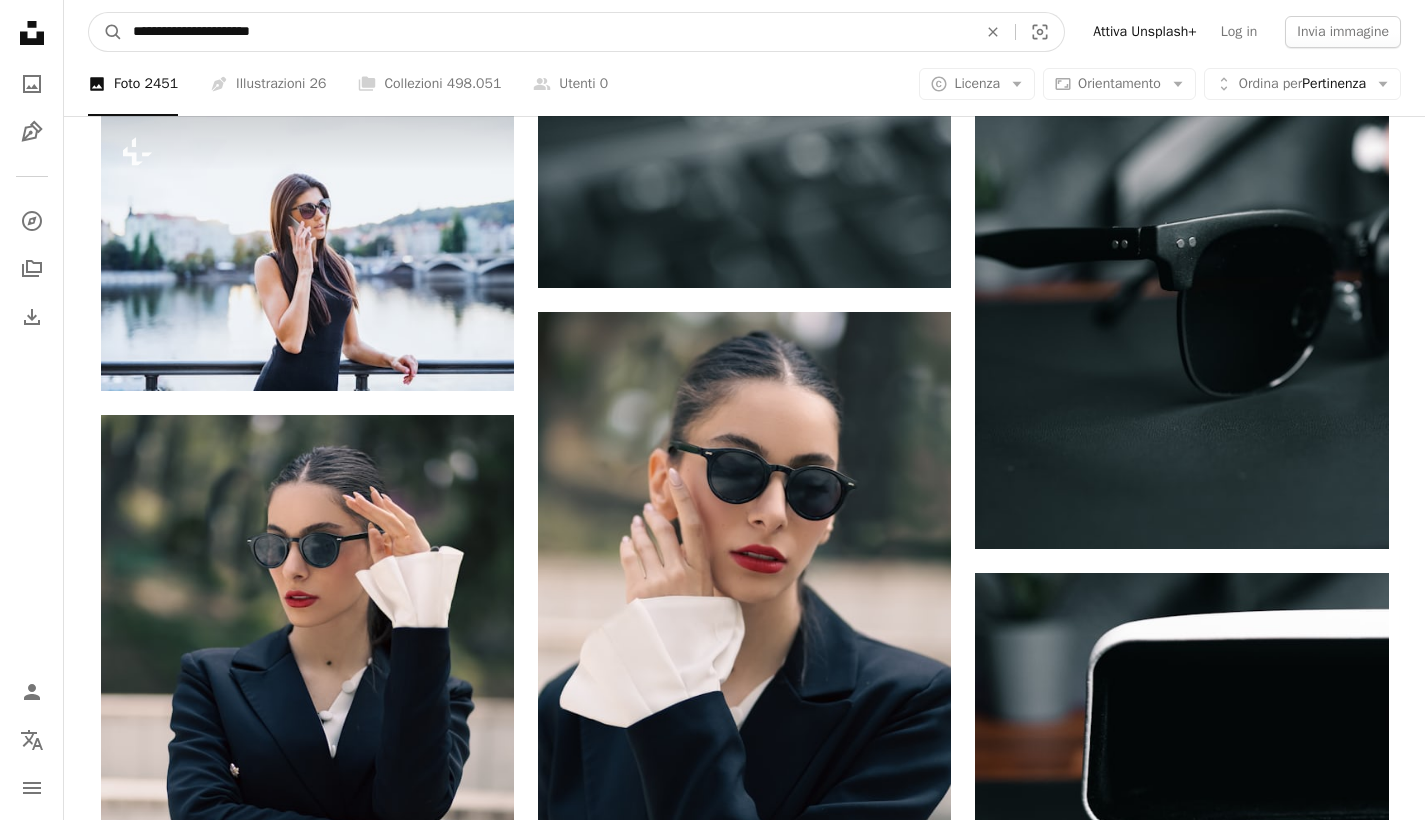 click on "A magnifying glass" at bounding box center (106, 32) 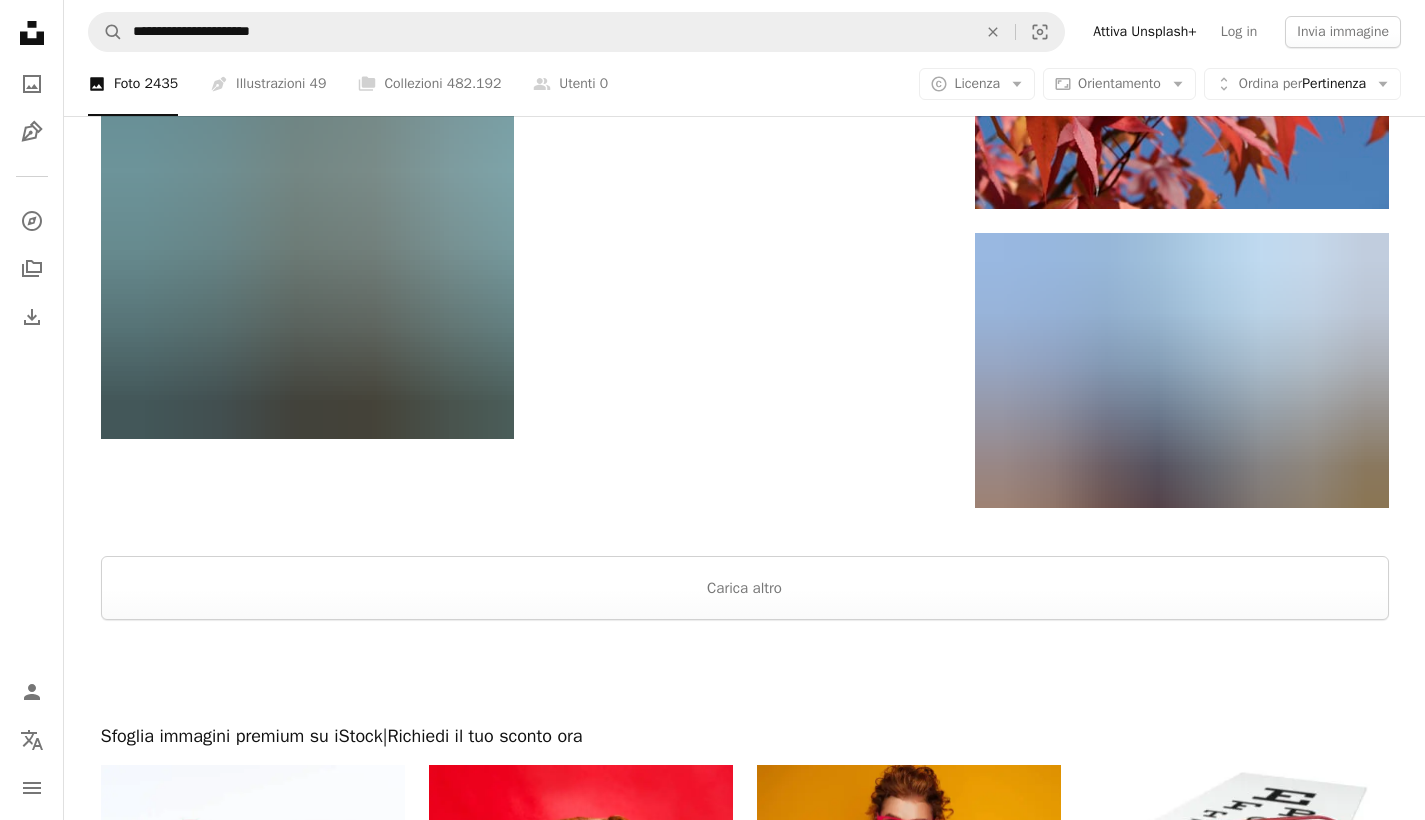 scroll, scrollTop: 3890, scrollLeft: 0, axis: vertical 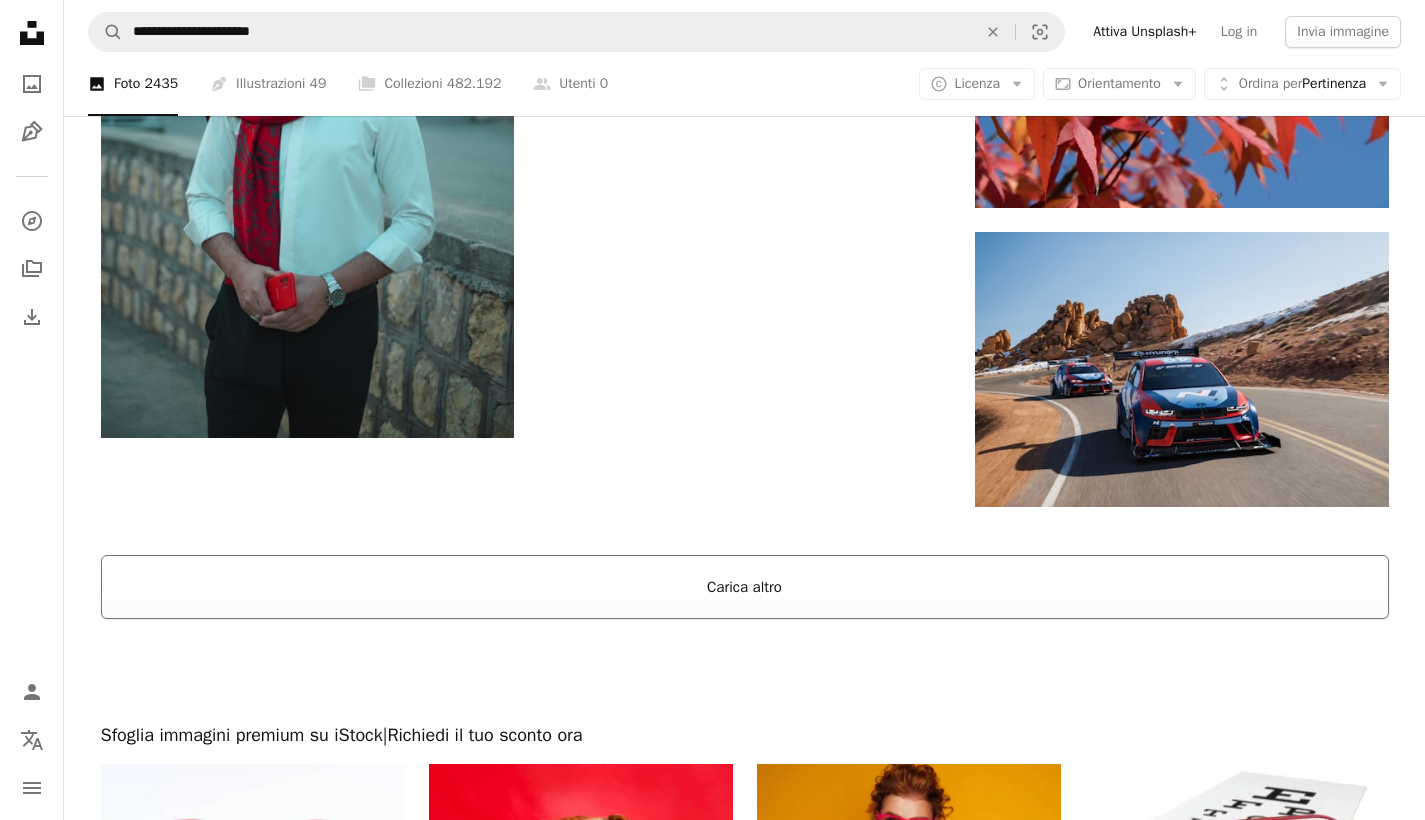 click on "Carica altro" at bounding box center (745, 587) 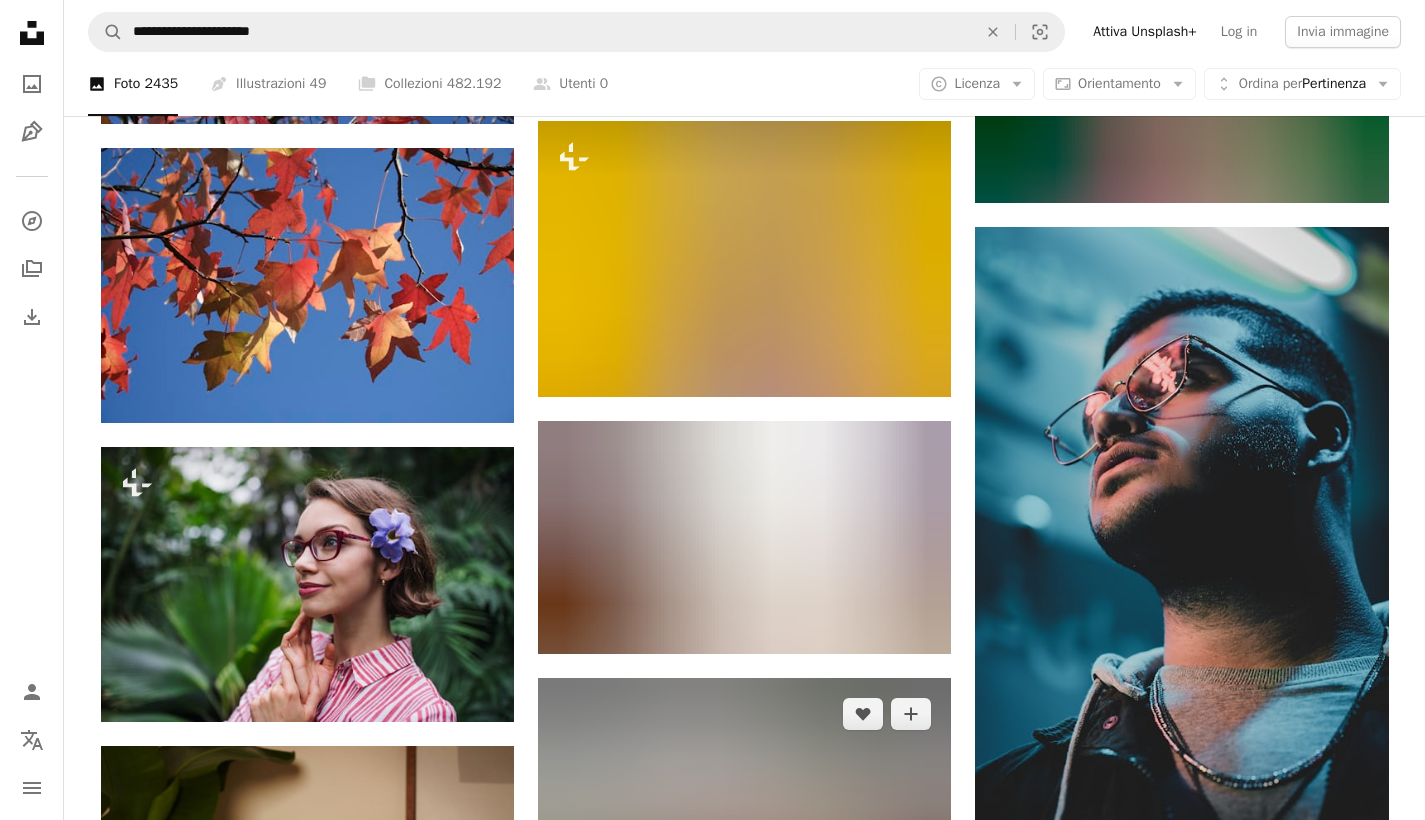 scroll, scrollTop: 5146, scrollLeft: 0, axis: vertical 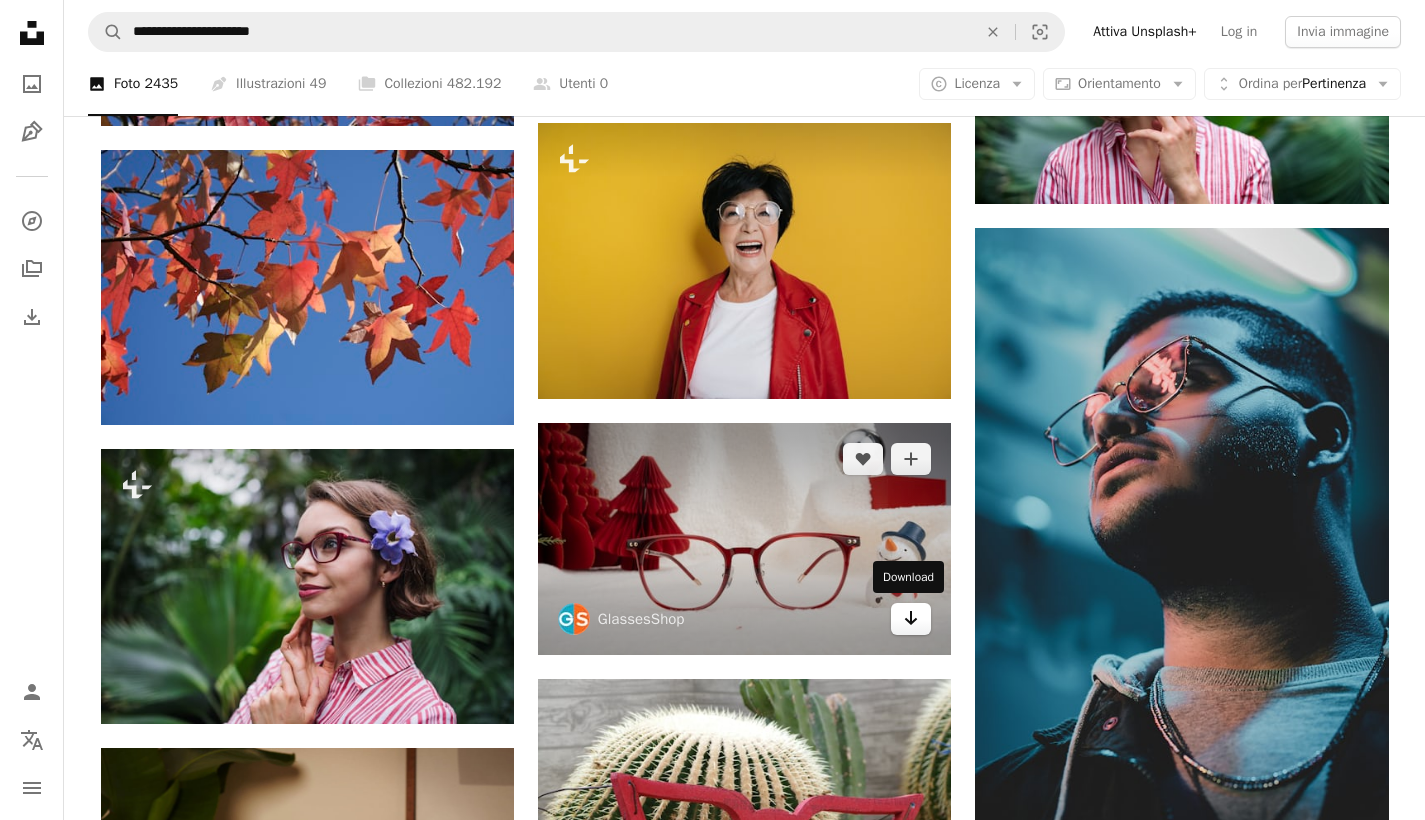 click on "Arrow pointing down" 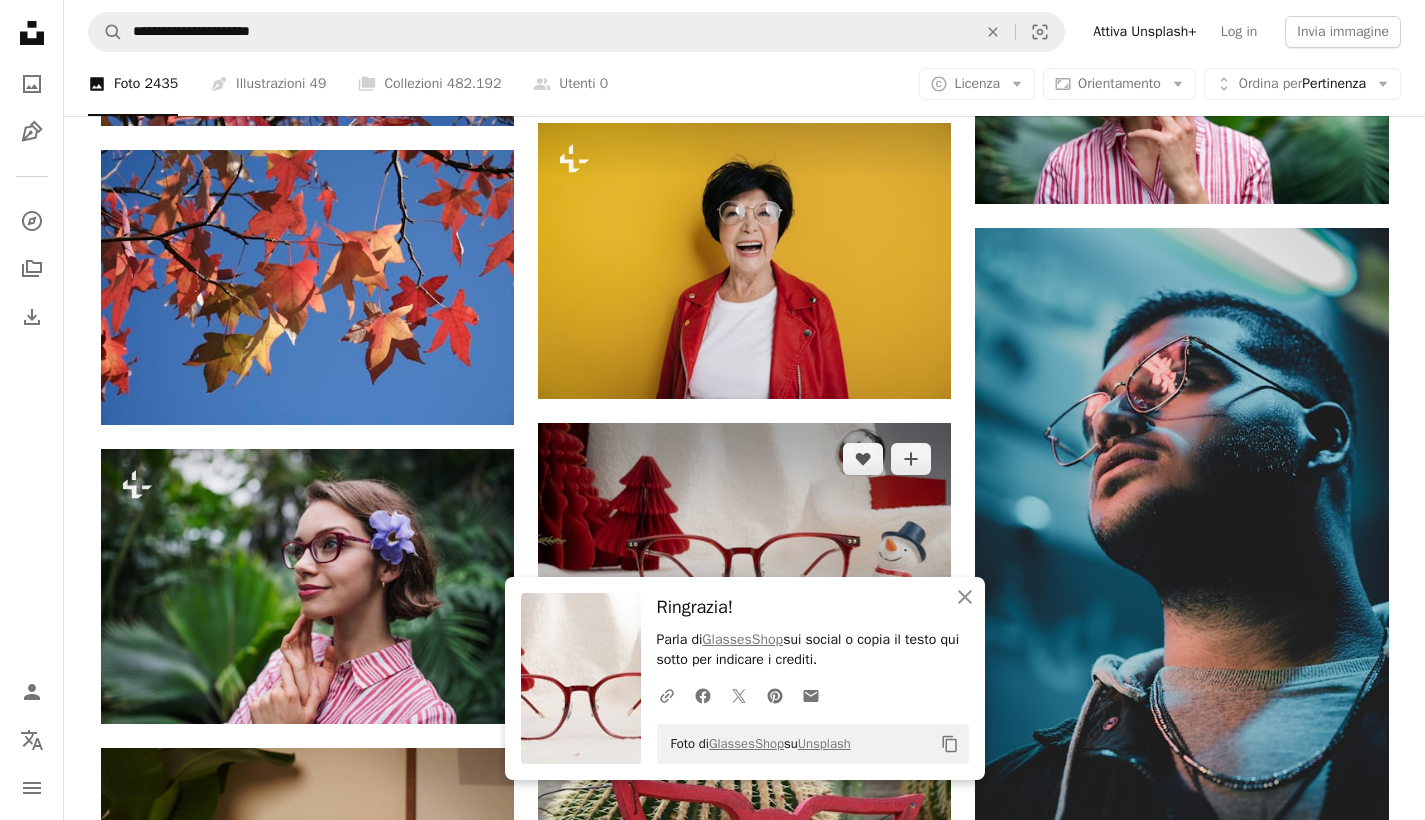 click on "Ringrazia!" at bounding box center [813, 607] 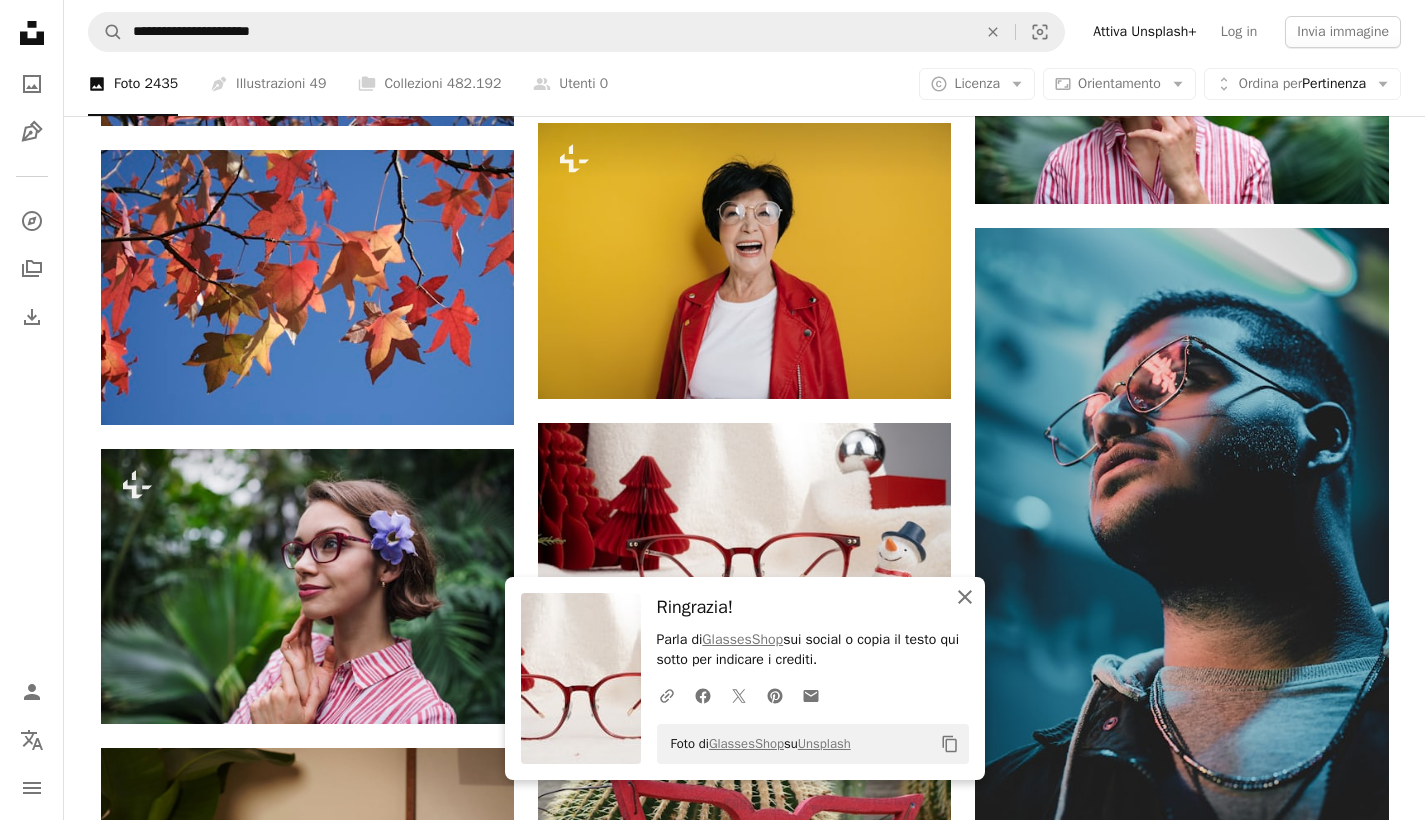 click 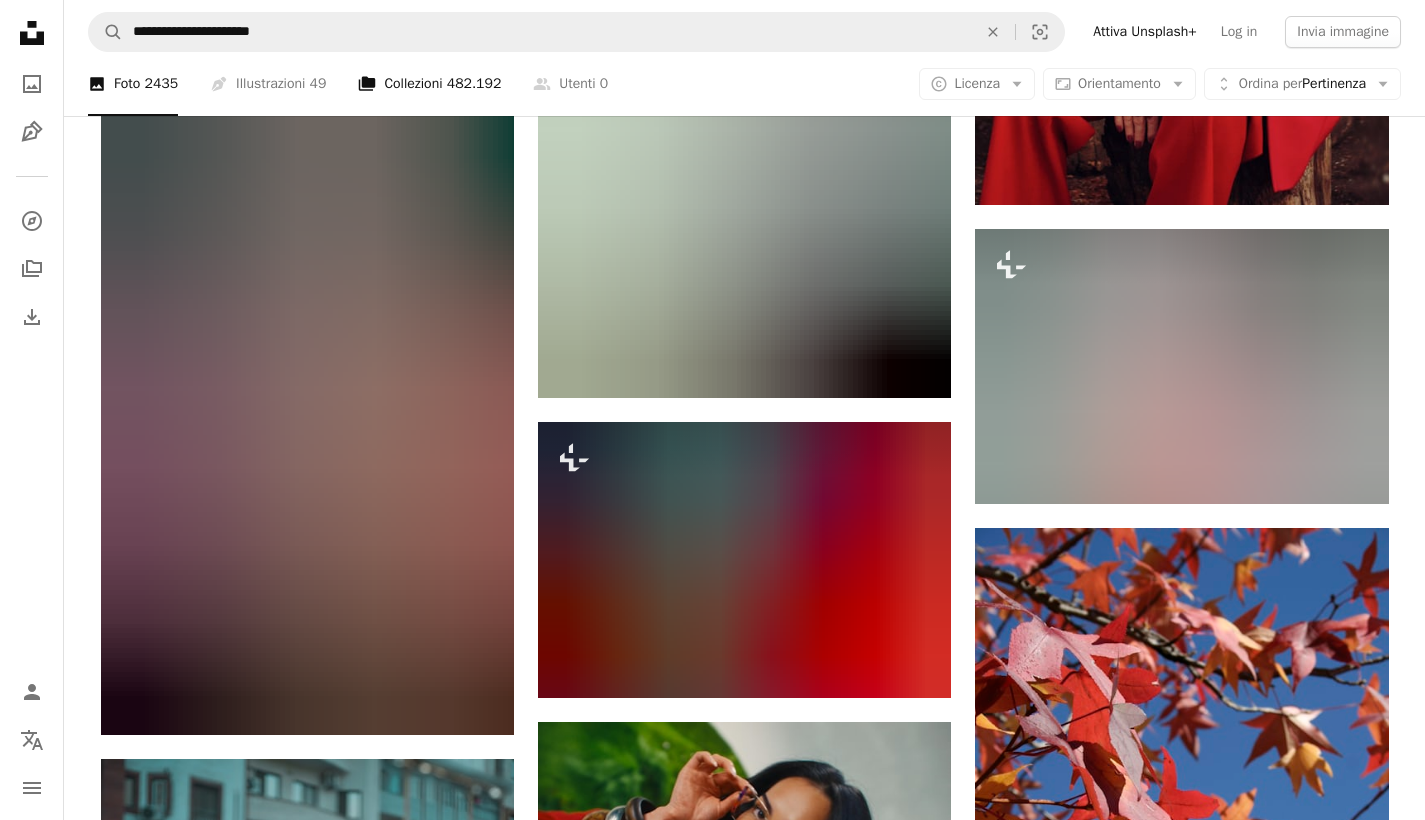 scroll, scrollTop: 2580, scrollLeft: 0, axis: vertical 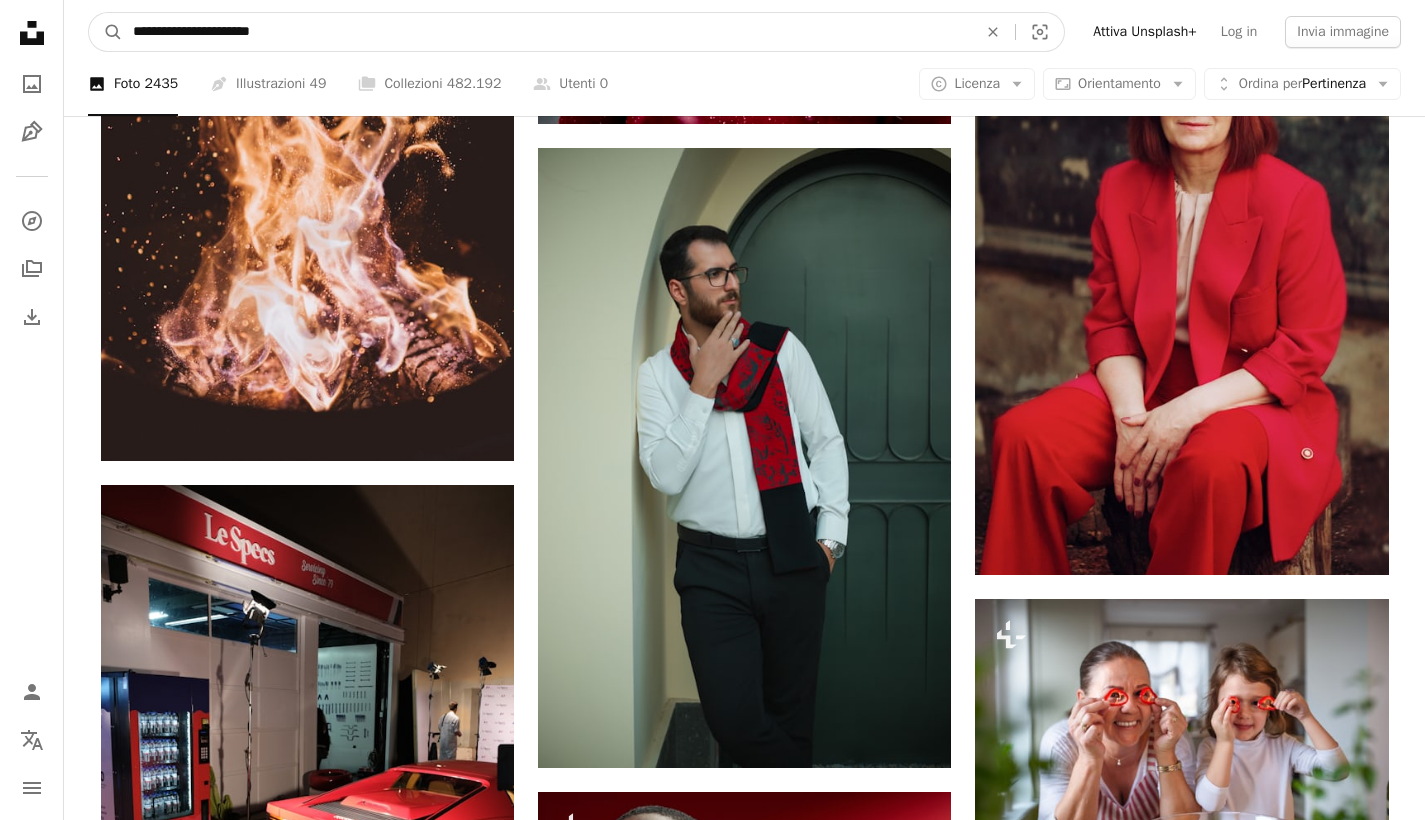 click on "**********" at bounding box center [547, 32] 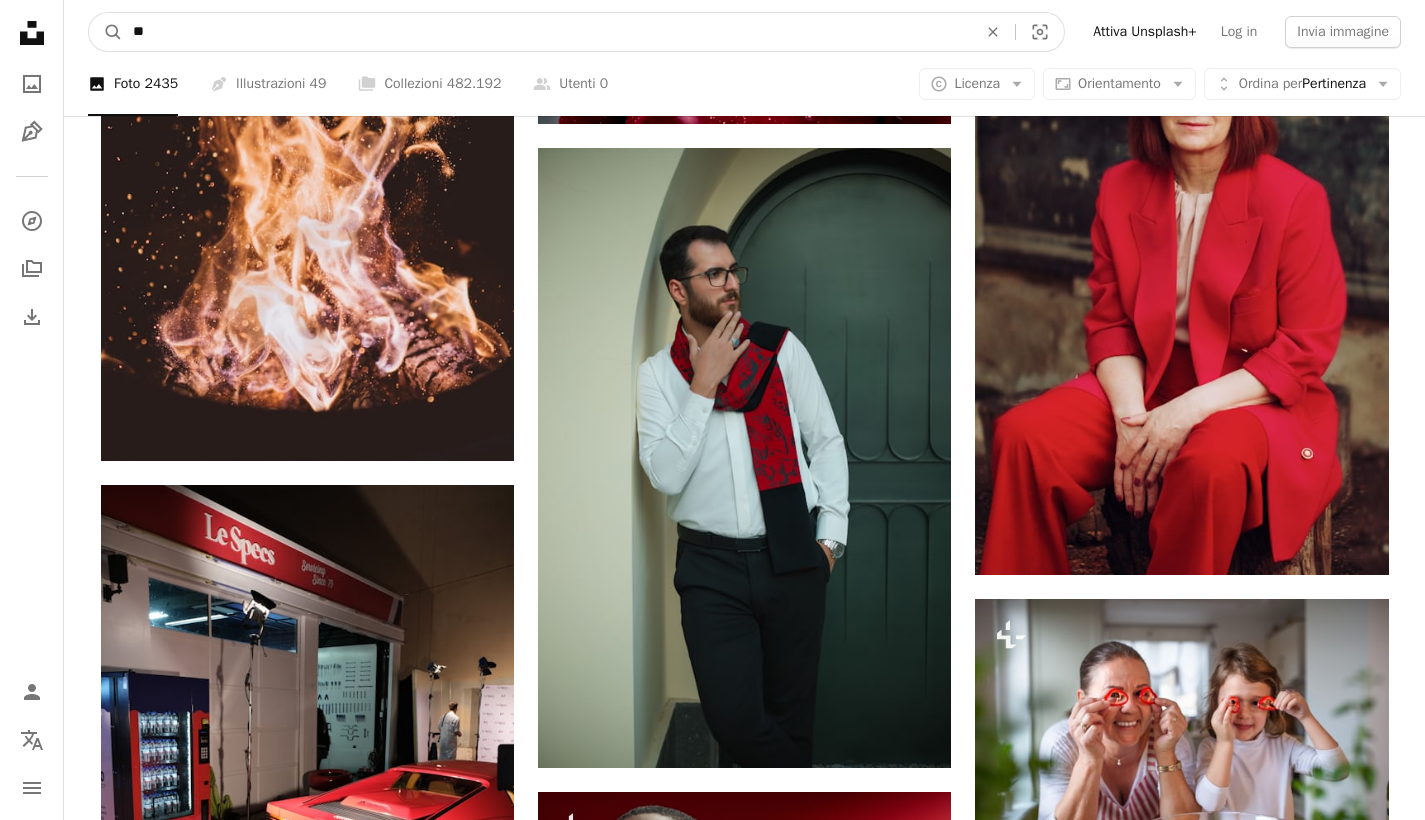 type on "*" 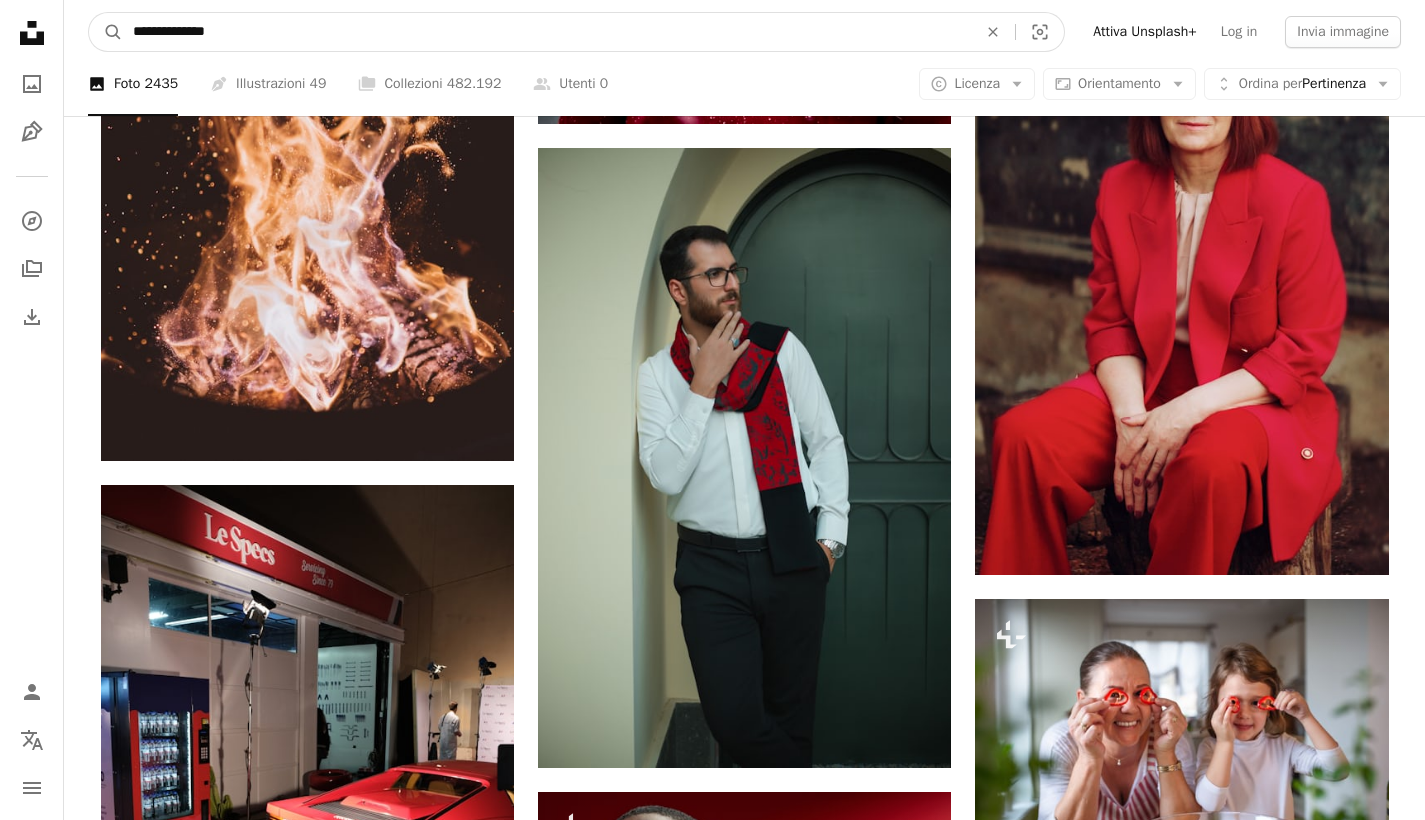 type on "**********" 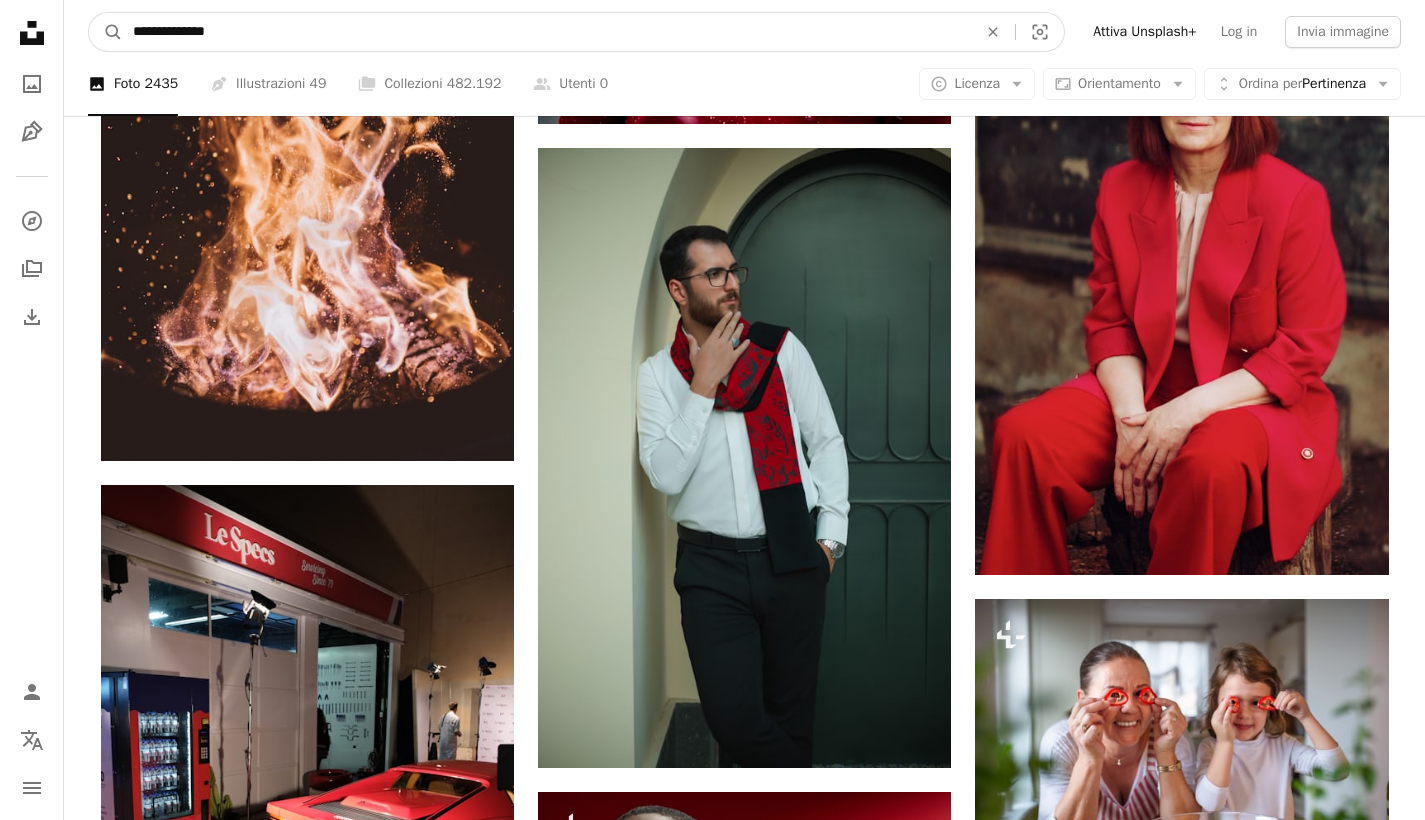 click on "A magnifying glass" at bounding box center [106, 32] 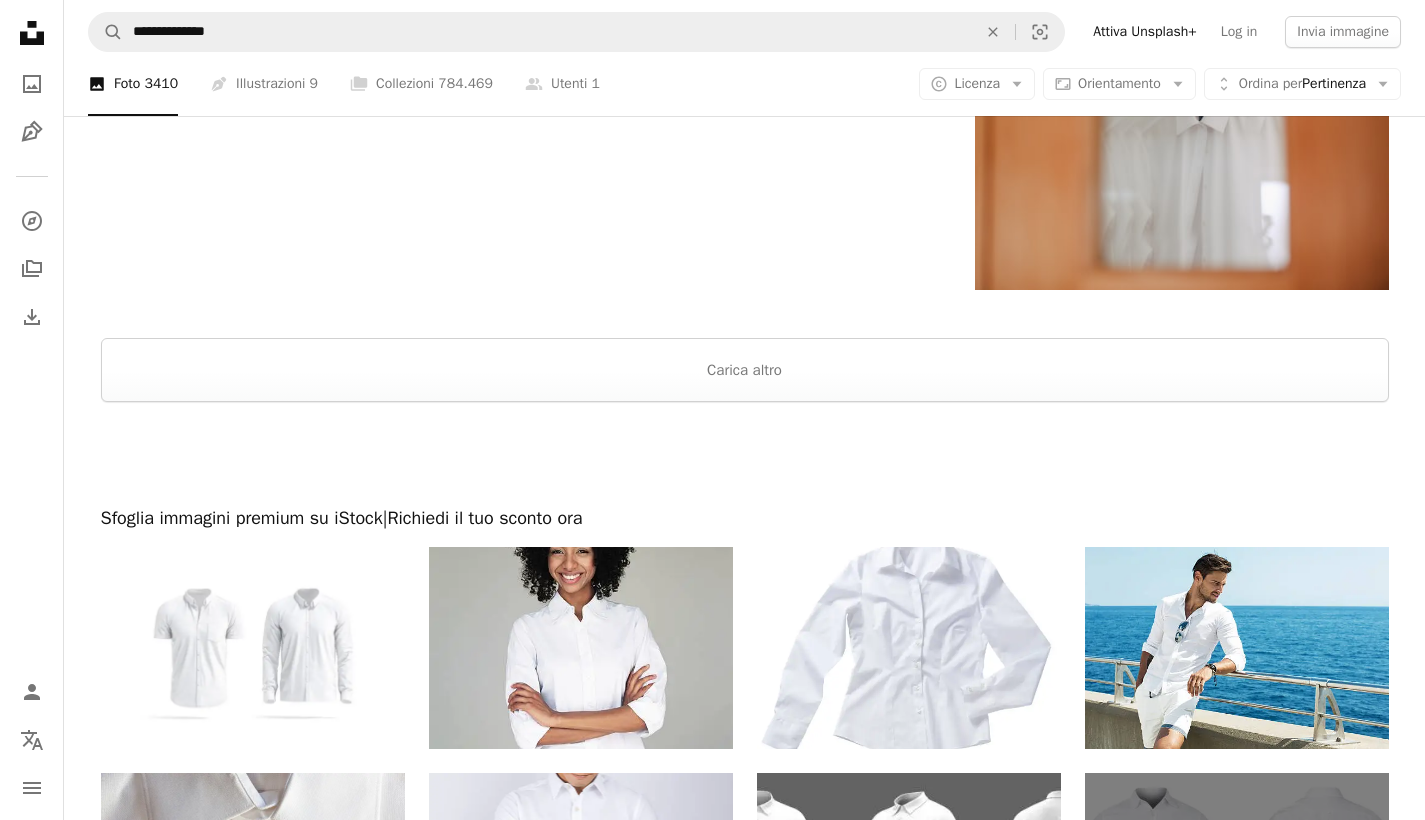scroll, scrollTop: 4436, scrollLeft: 0, axis: vertical 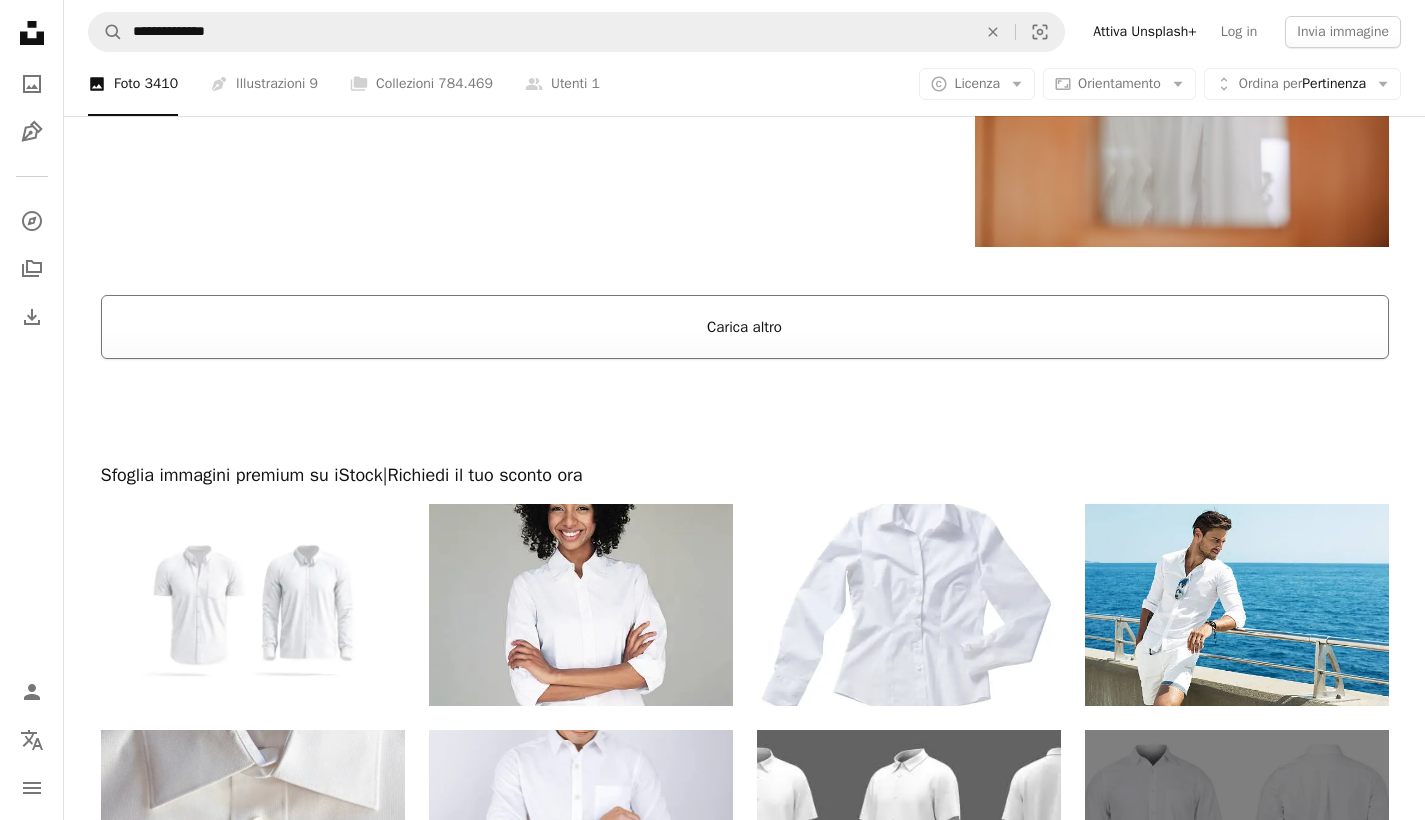 click on "Carica altro" at bounding box center [745, 327] 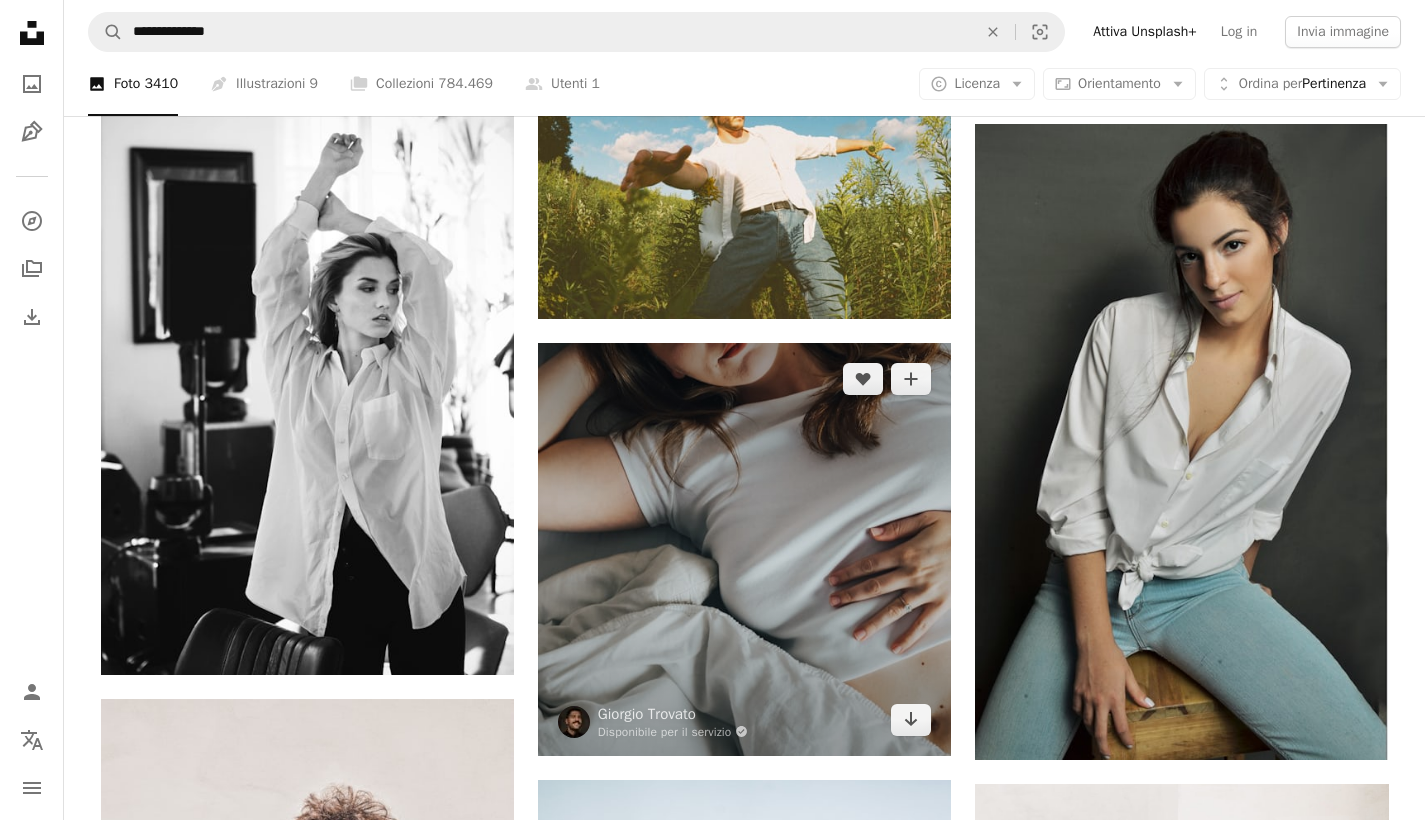 scroll, scrollTop: 8648, scrollLeft: 0, axis: vertical 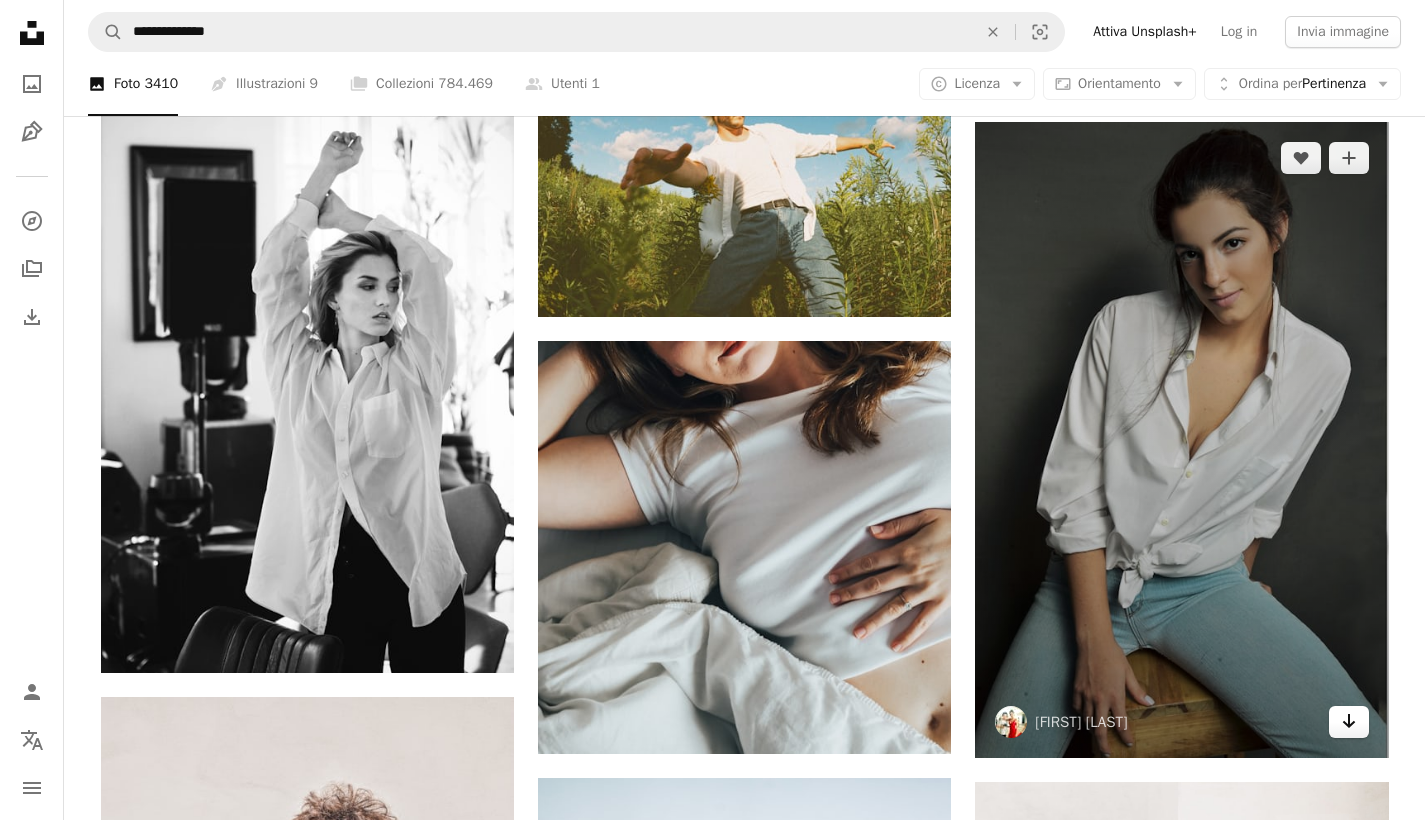 click 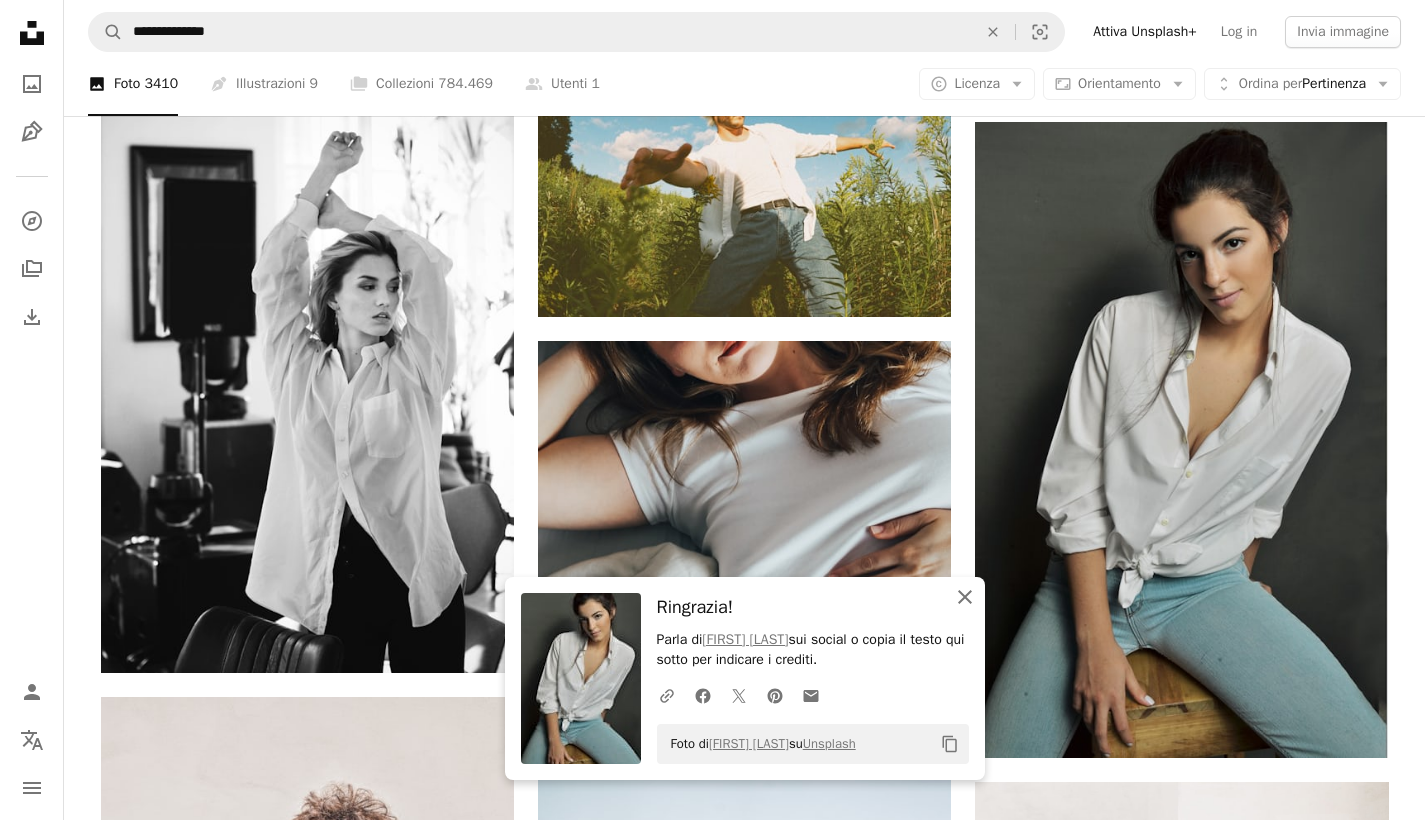click on "An X shape" 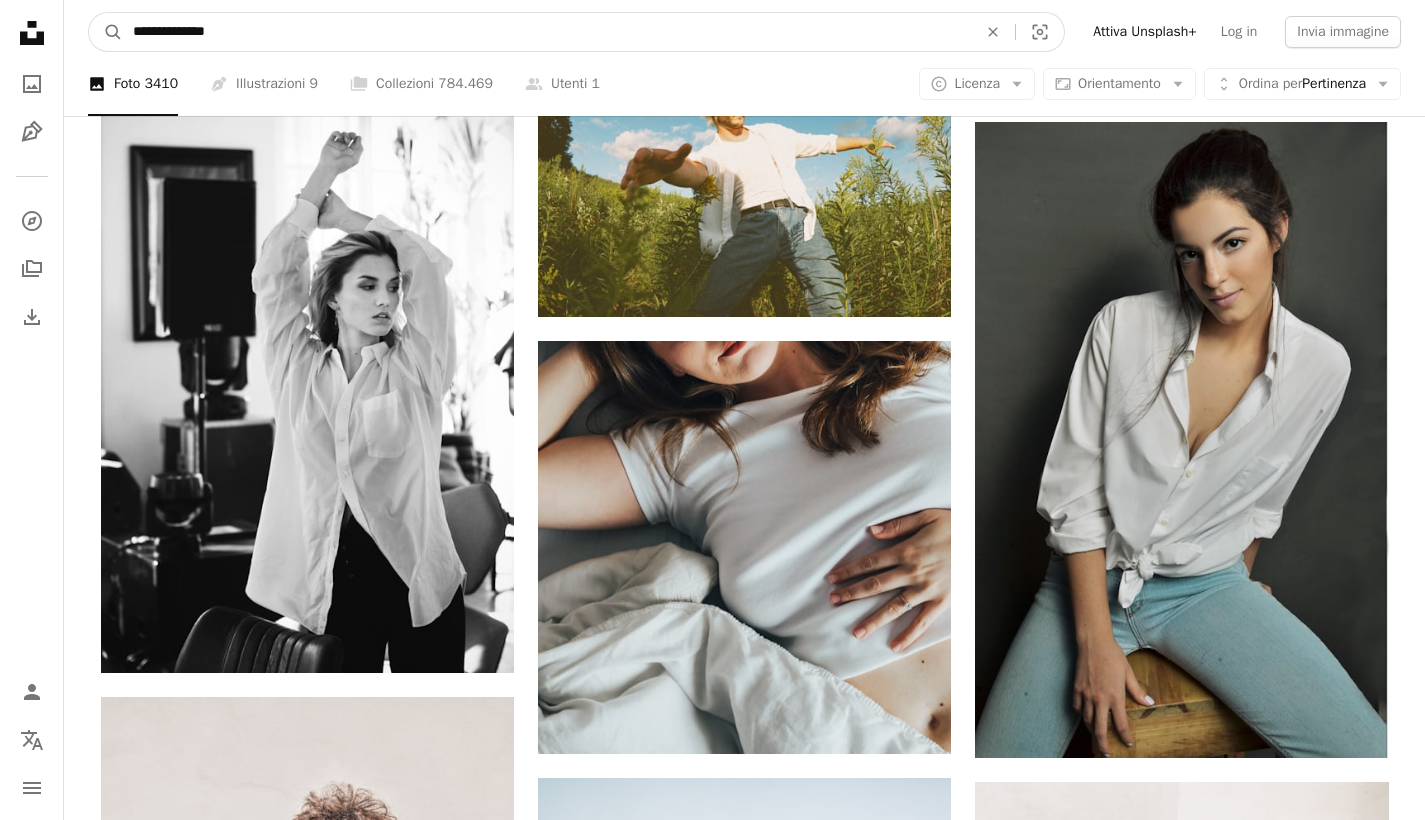 click on "**********" at bounding box center [547, 32] 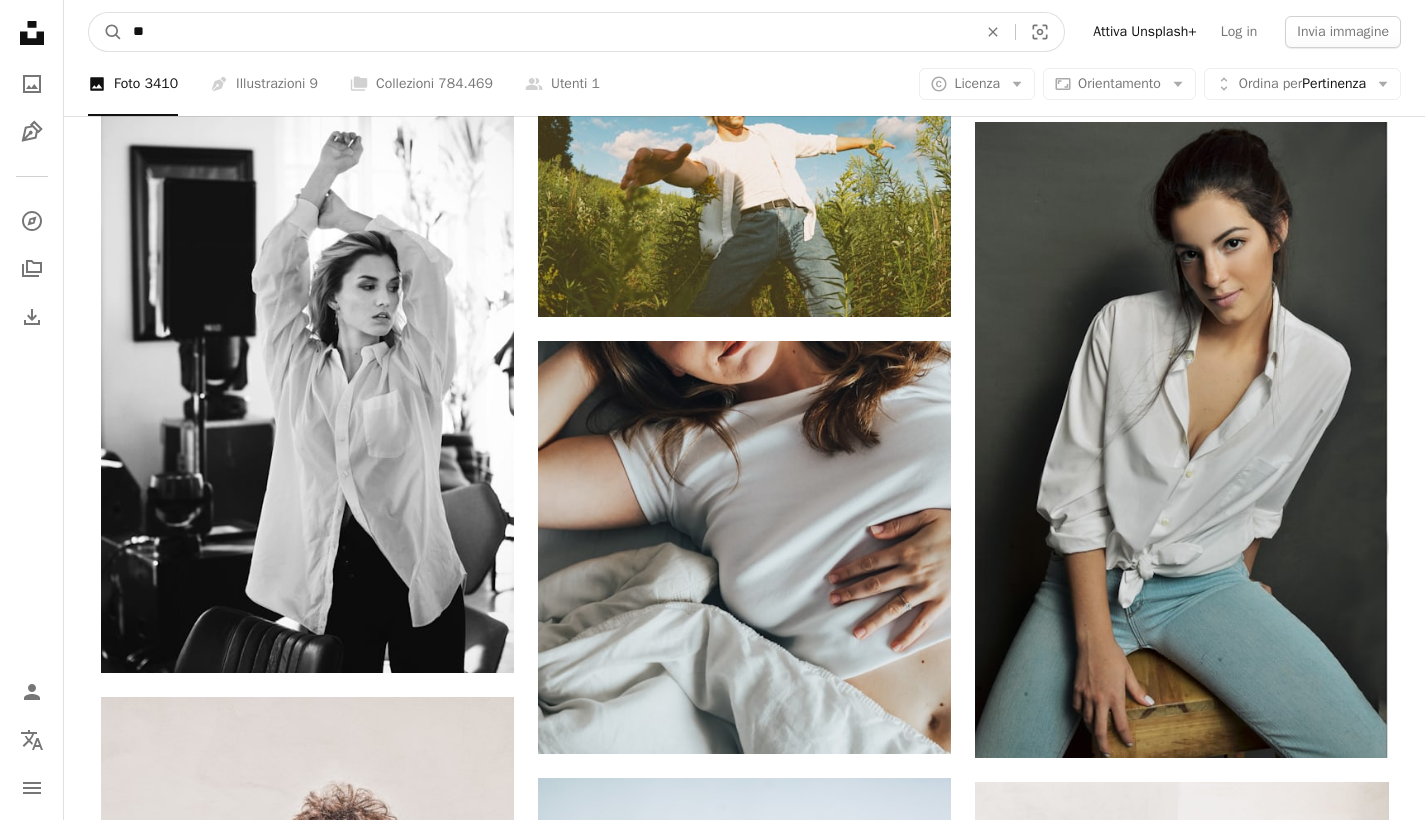 type on "*" 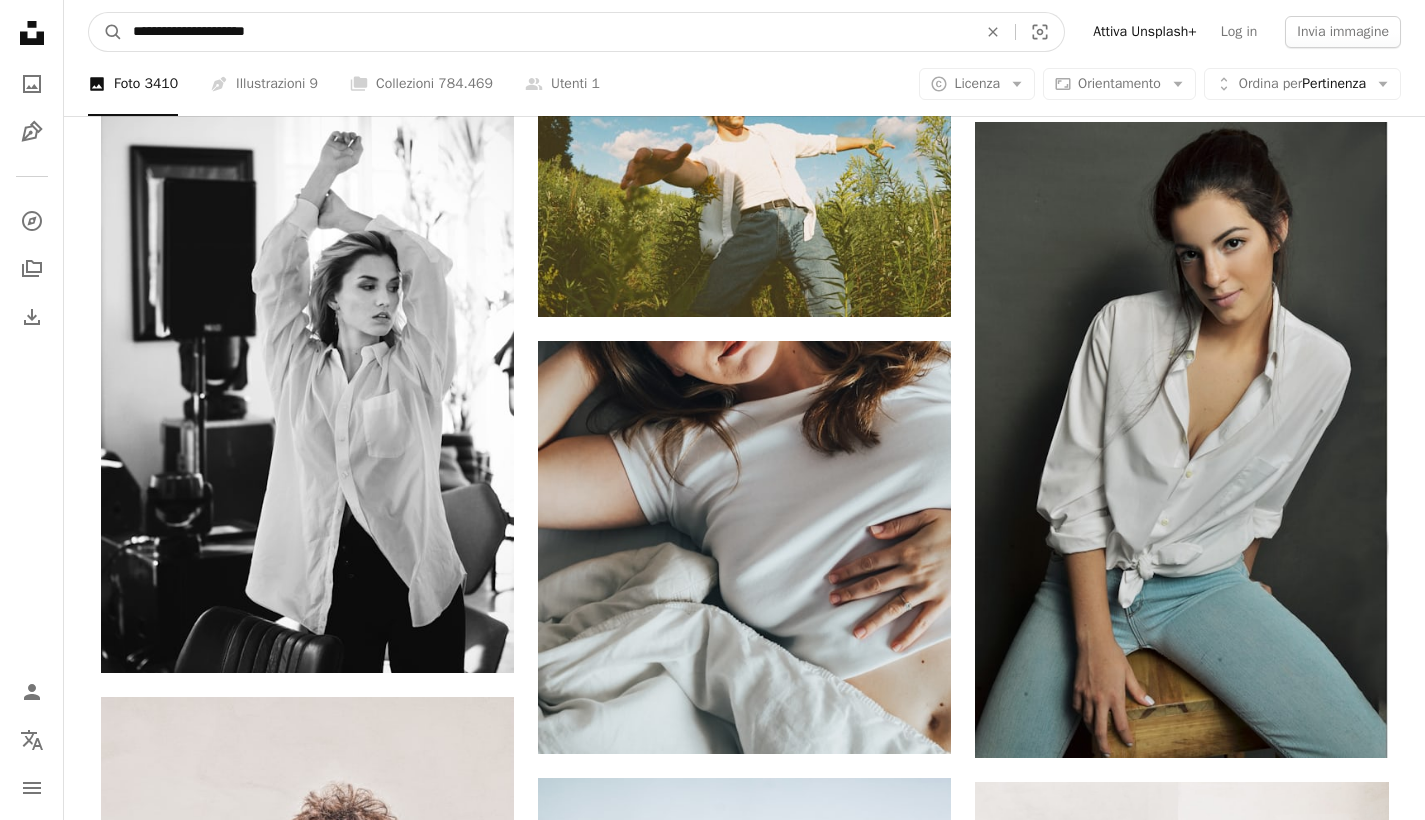 type on "**********" 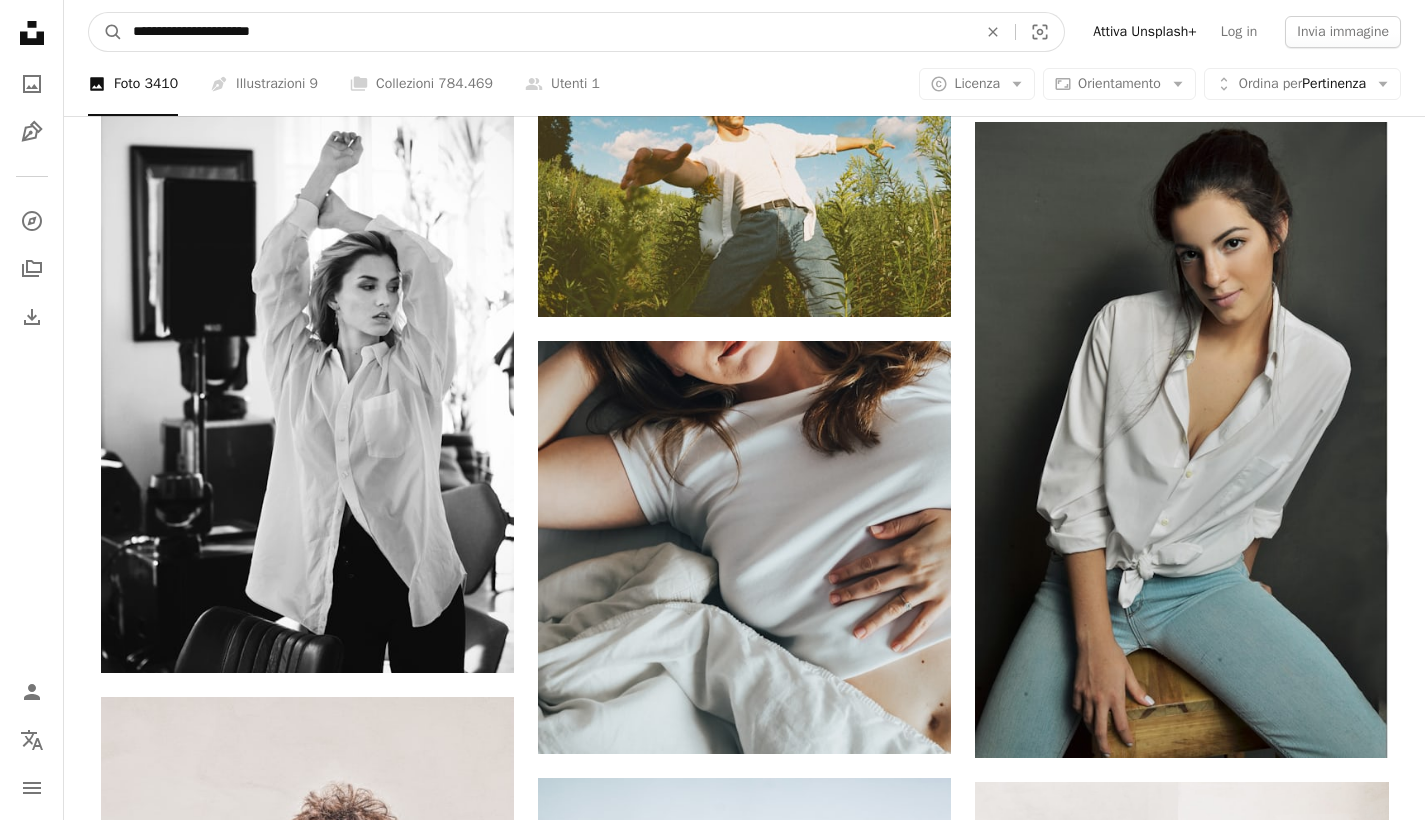 click on "A magnifying glass" at bounding box center (106, 32) 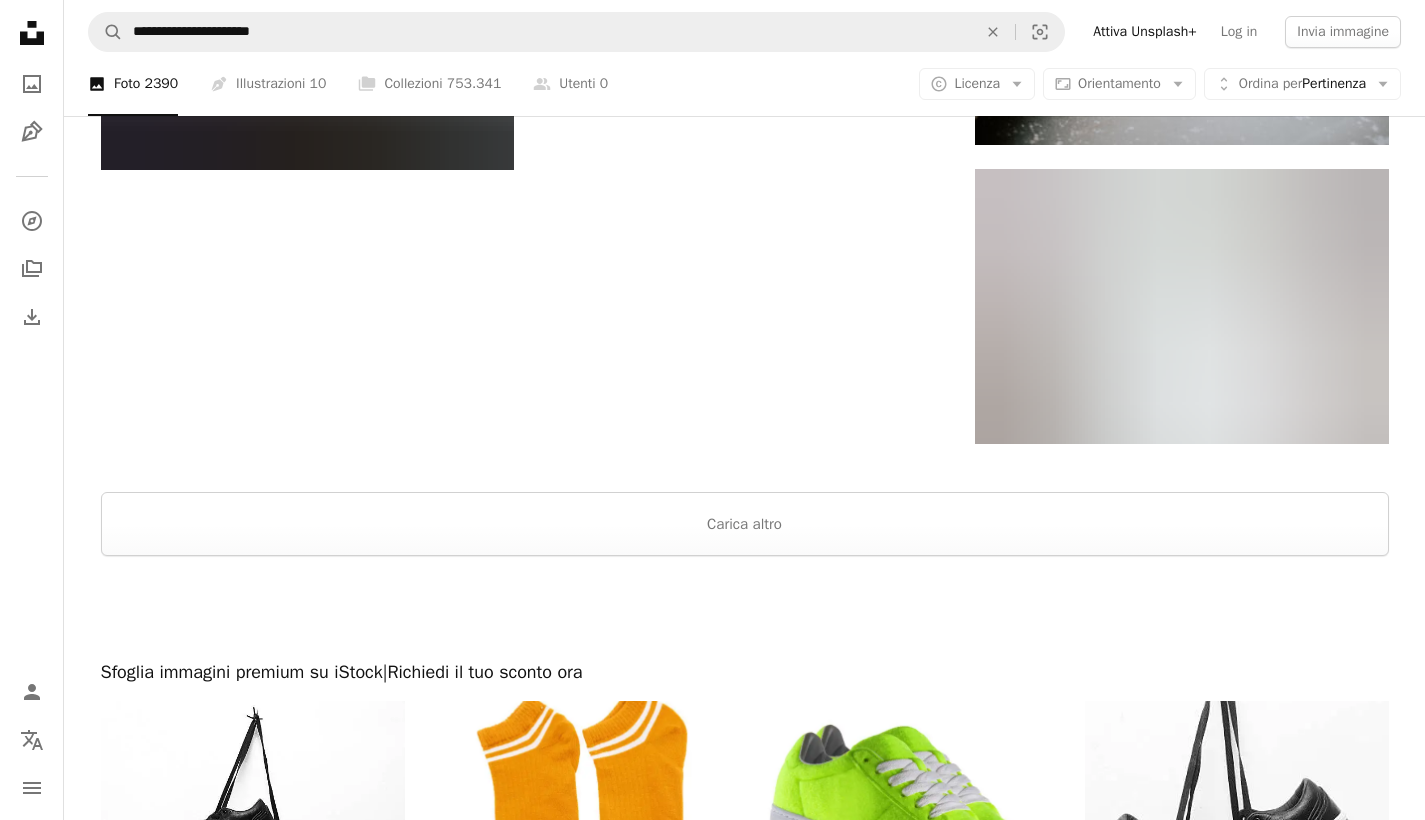 scroll, scrollTop: 3474, scrollLeft: 0, axis: vertical 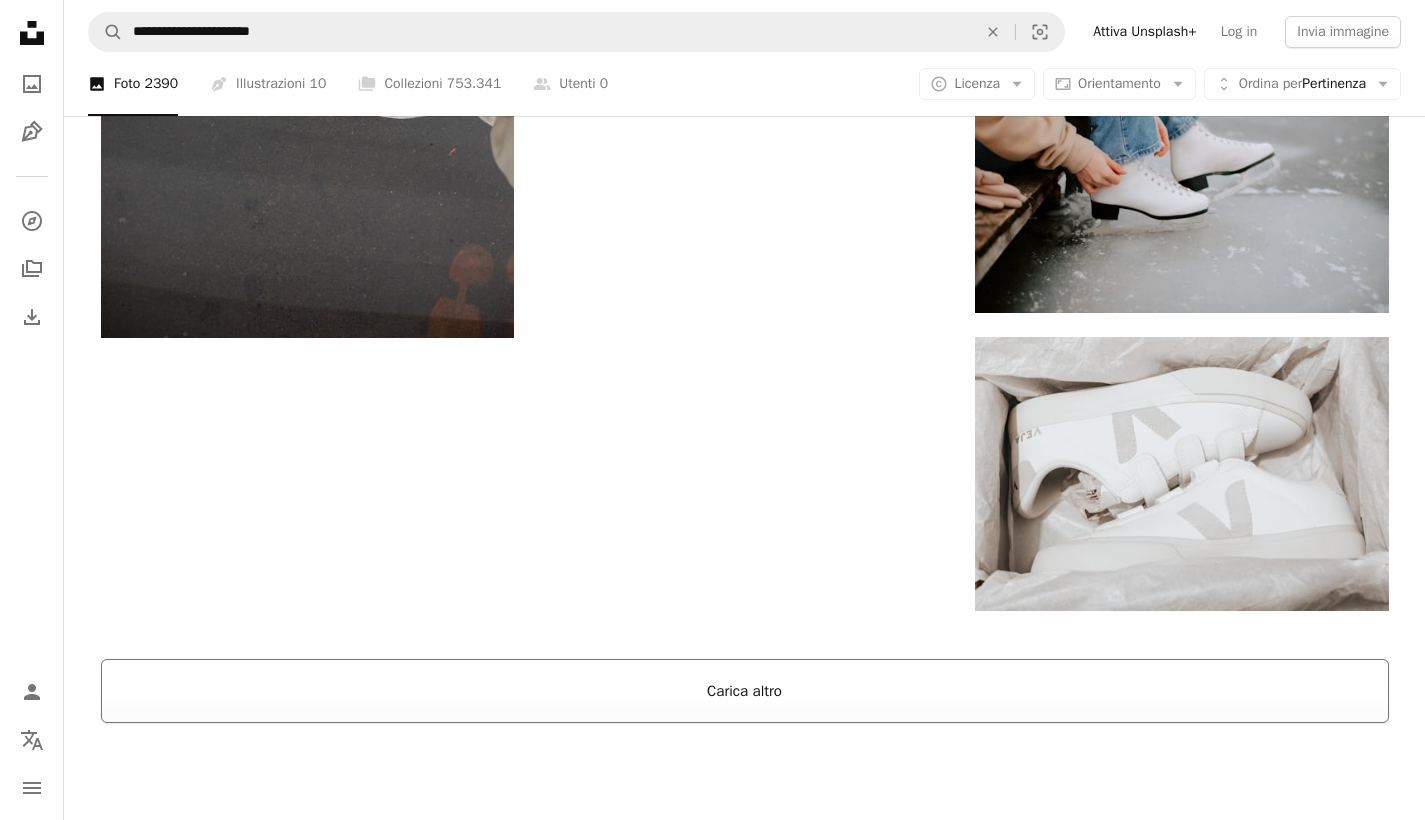 click on "Carica altro" at bounding box center (745, 692) 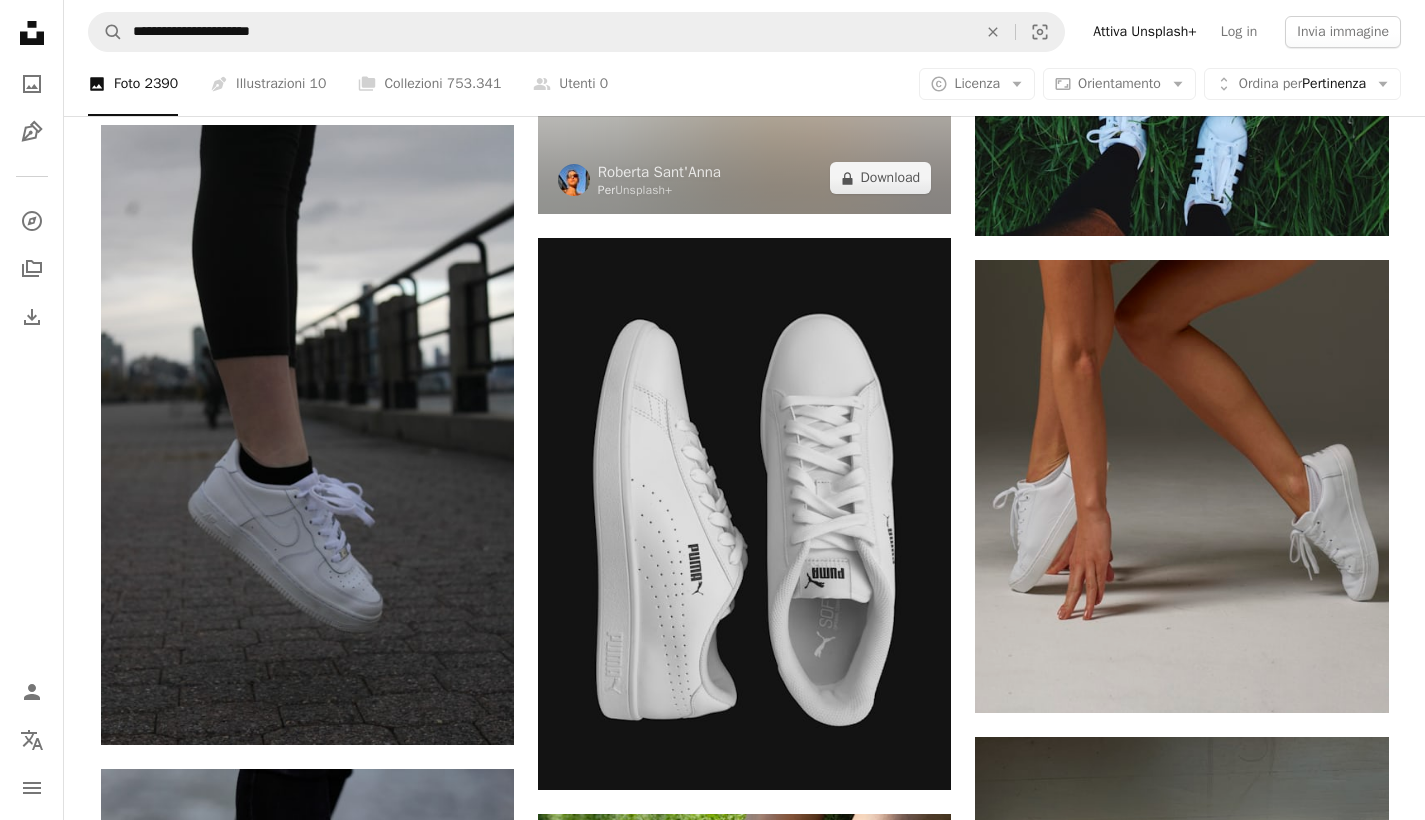 scroll, scrollTop: 4150, scrollLeft: 0, axis: vertical 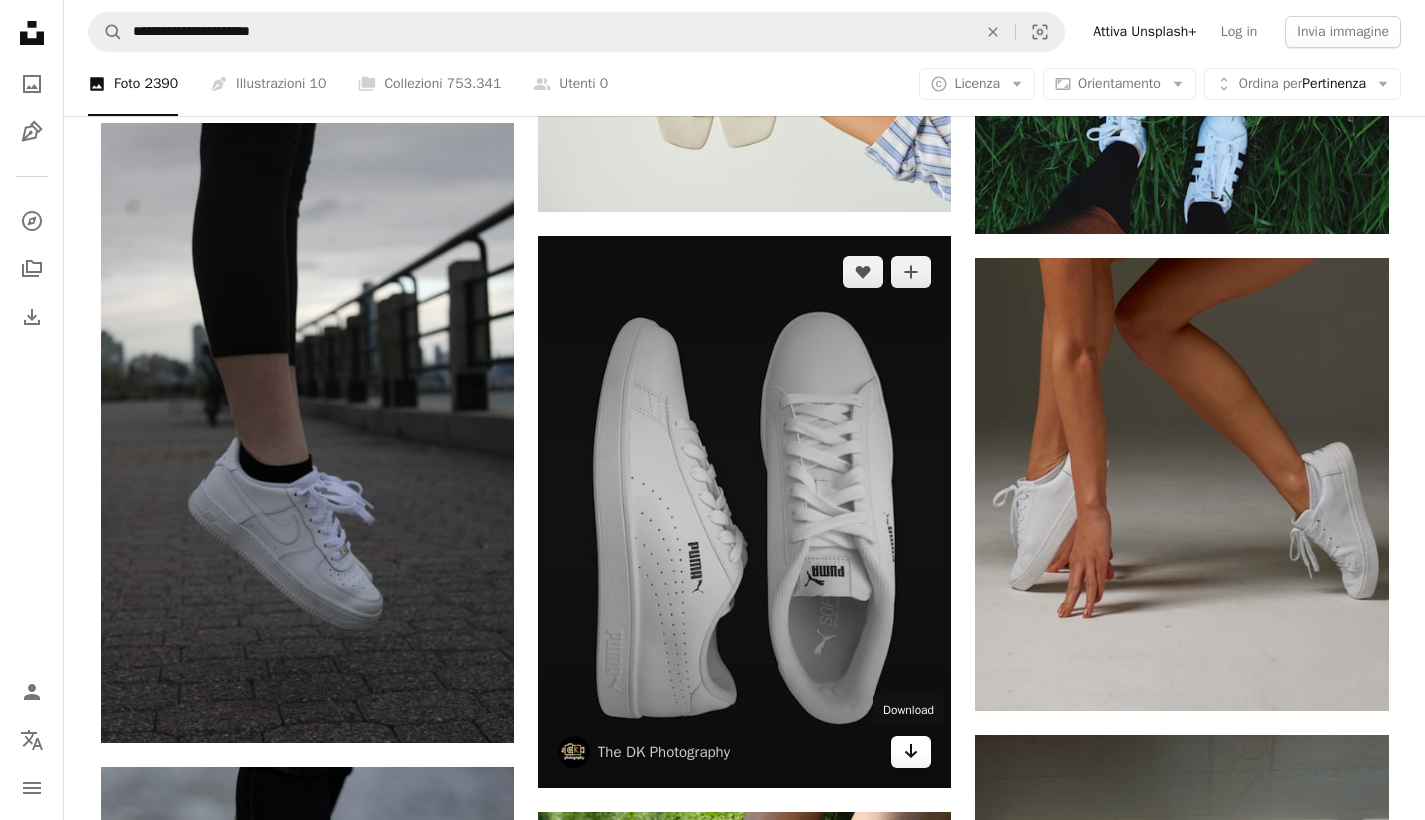 click on "Arrow pointing down" 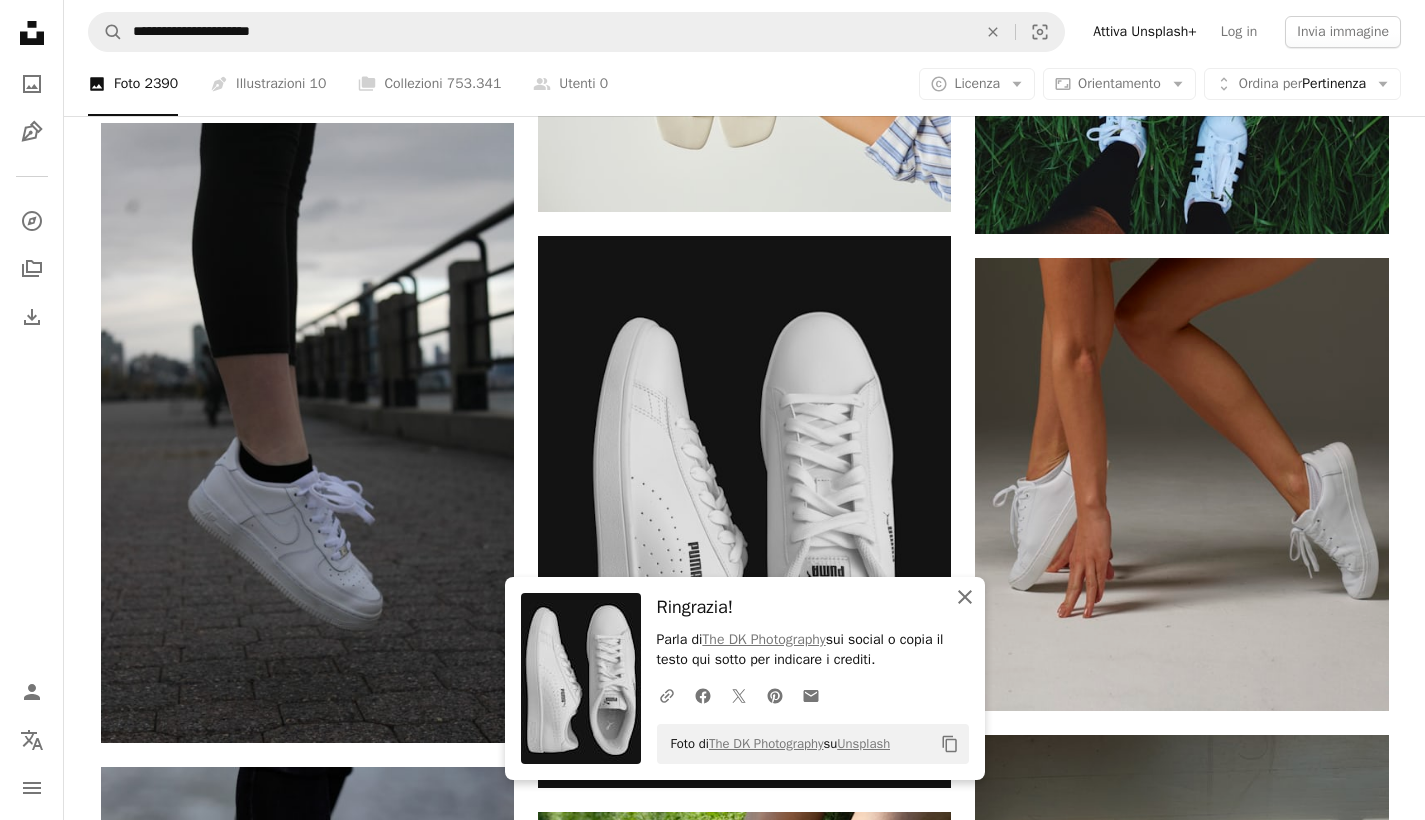 click on "An X shape" 